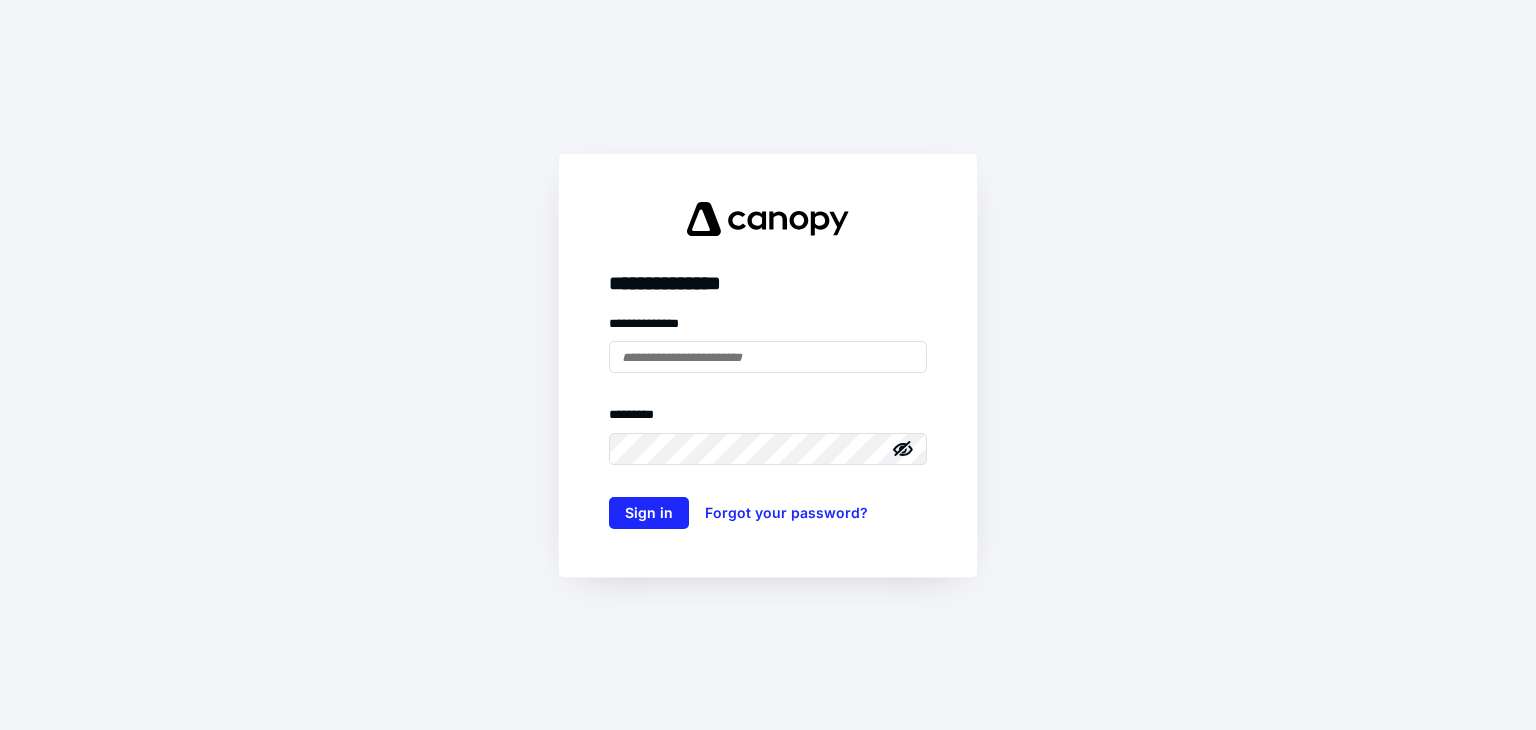 scroll, scrollTop: 0, scrollLeft: 0, axis: both 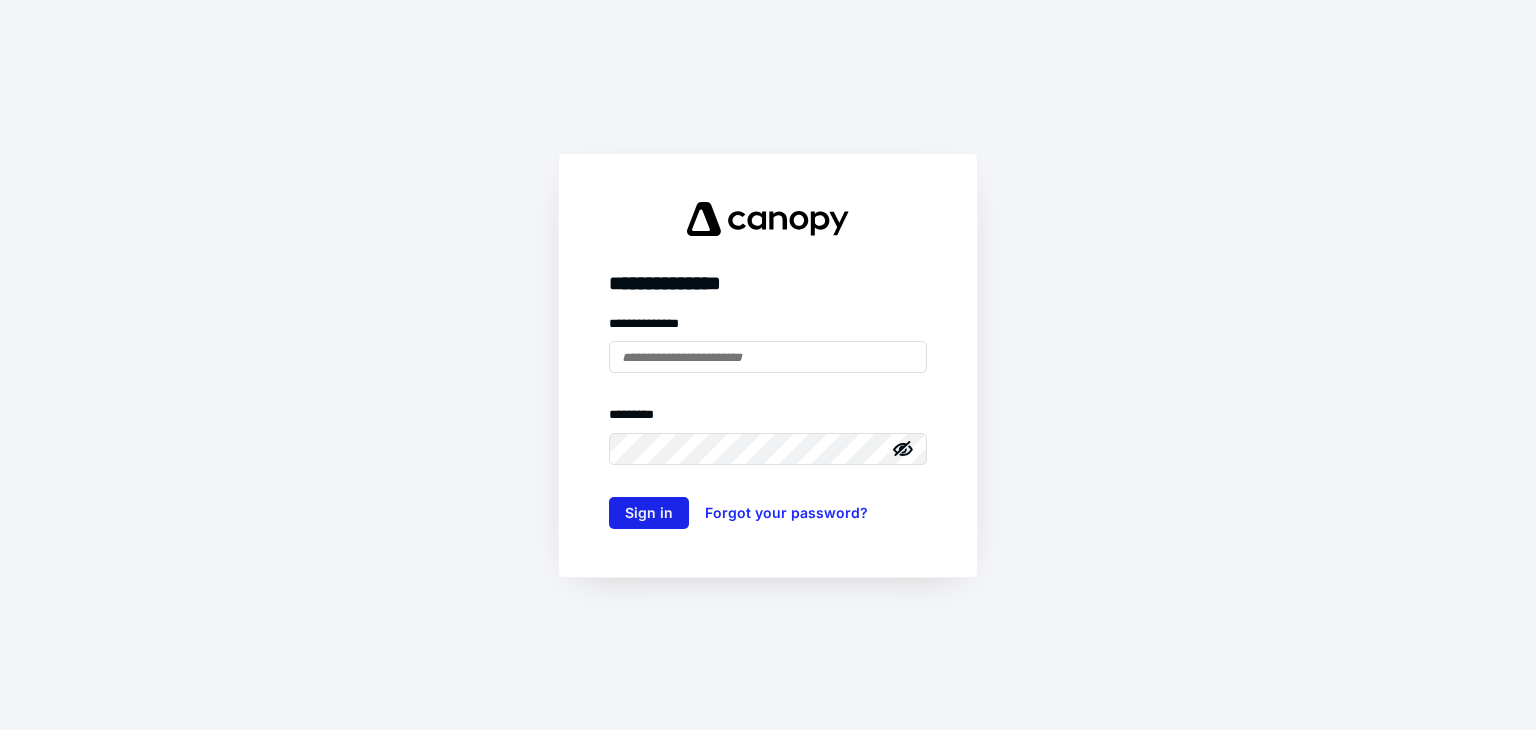 type on "**********" 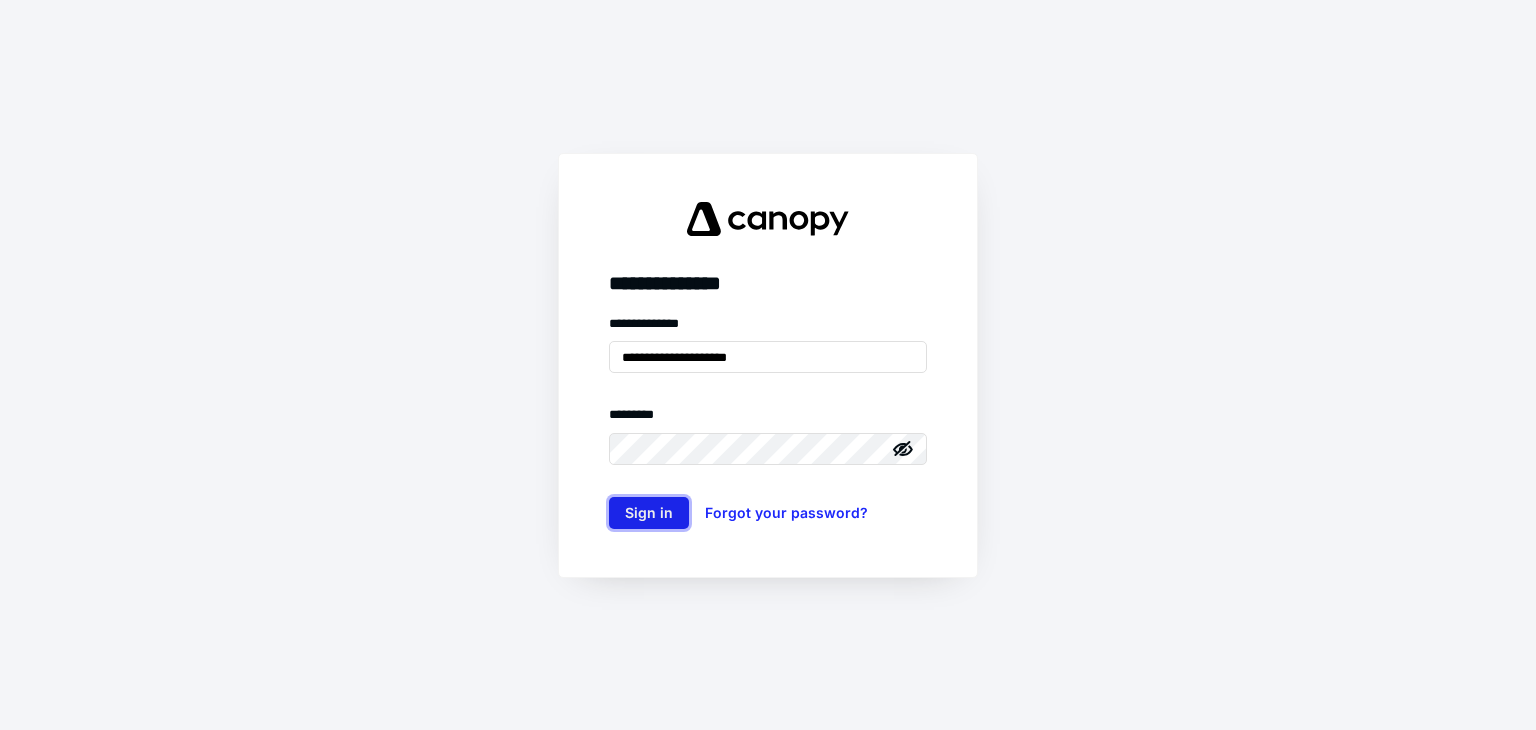 click on "Sign in" at bounding box center (649, 513) 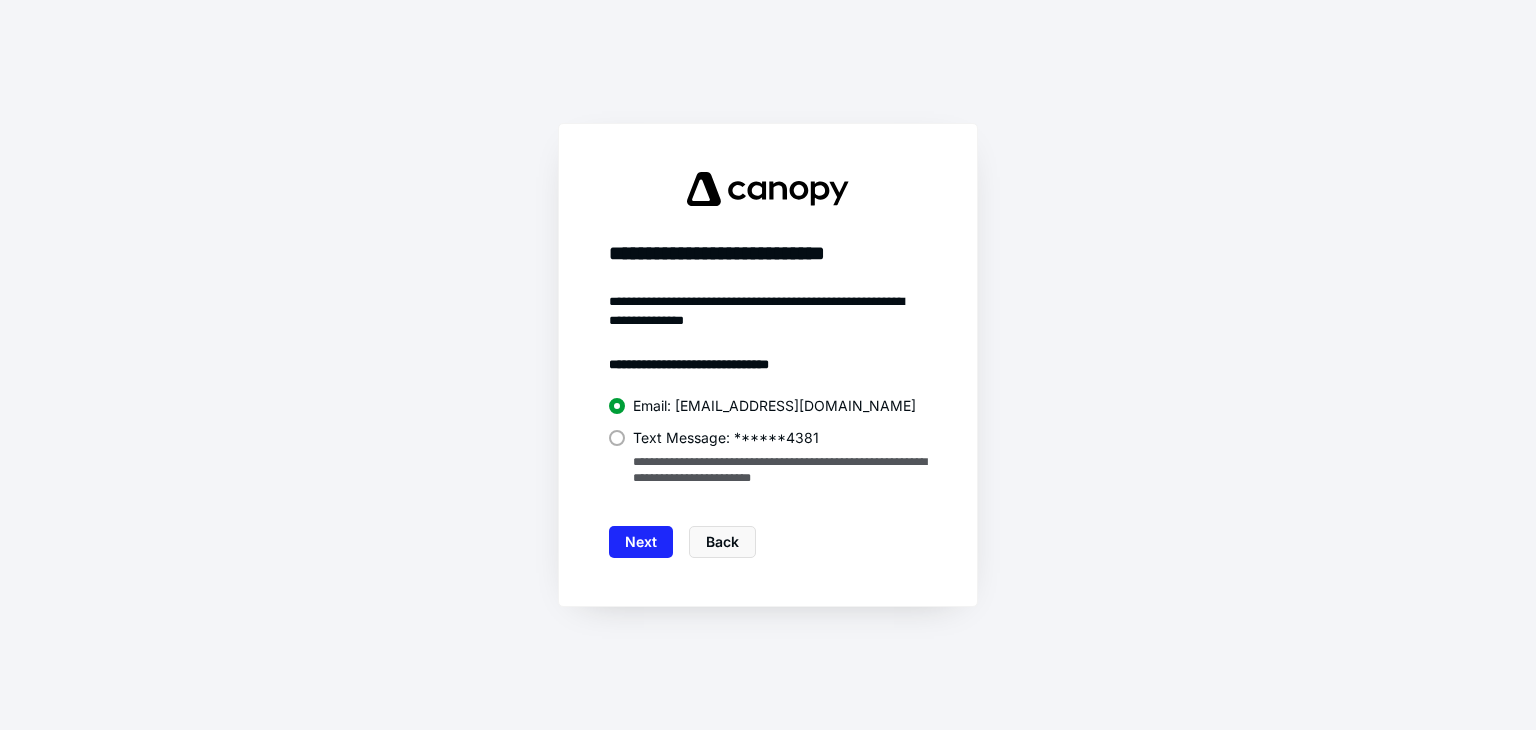 click on "Text Message: ******4381" at bounding box center [726, 438] 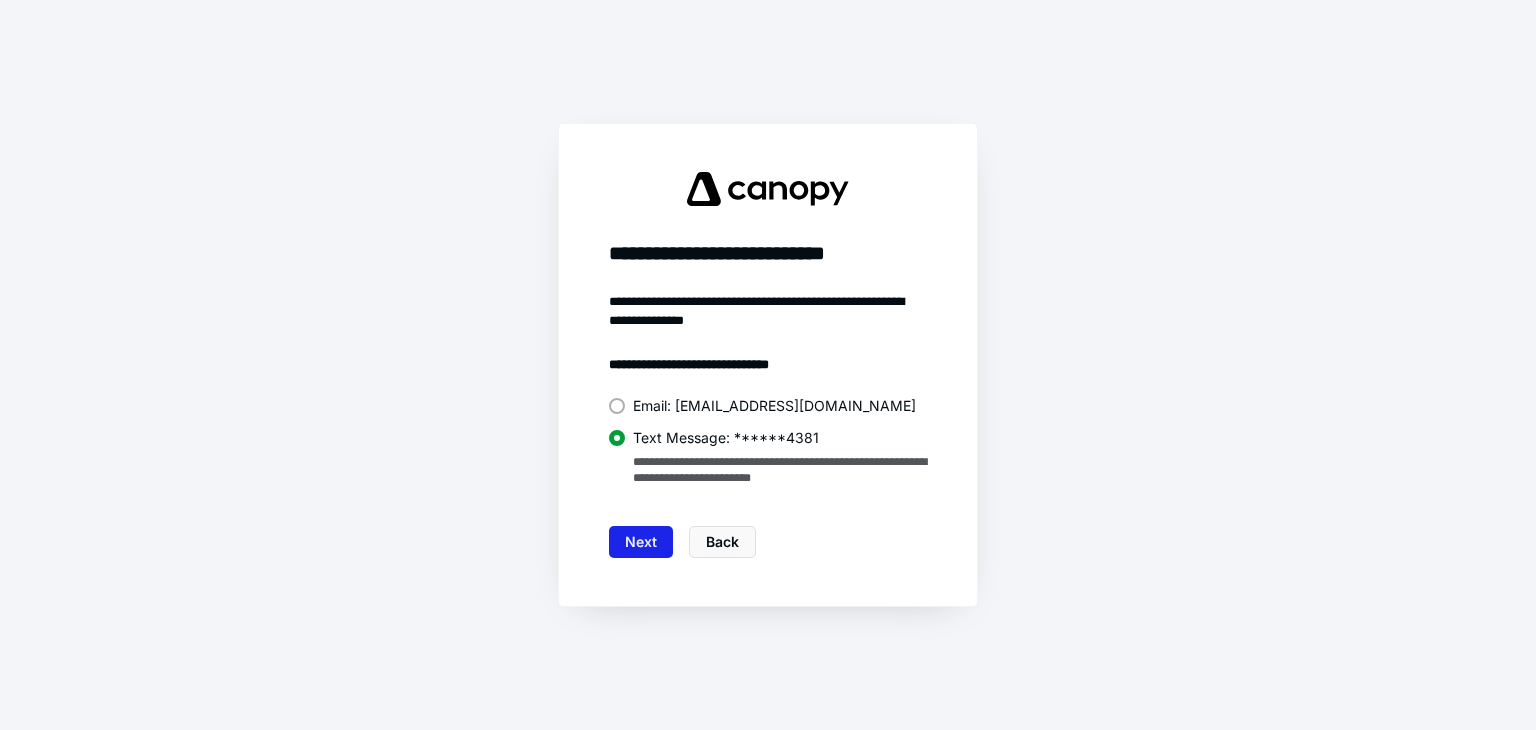 click on "Next" at bounding box center (641, 542) 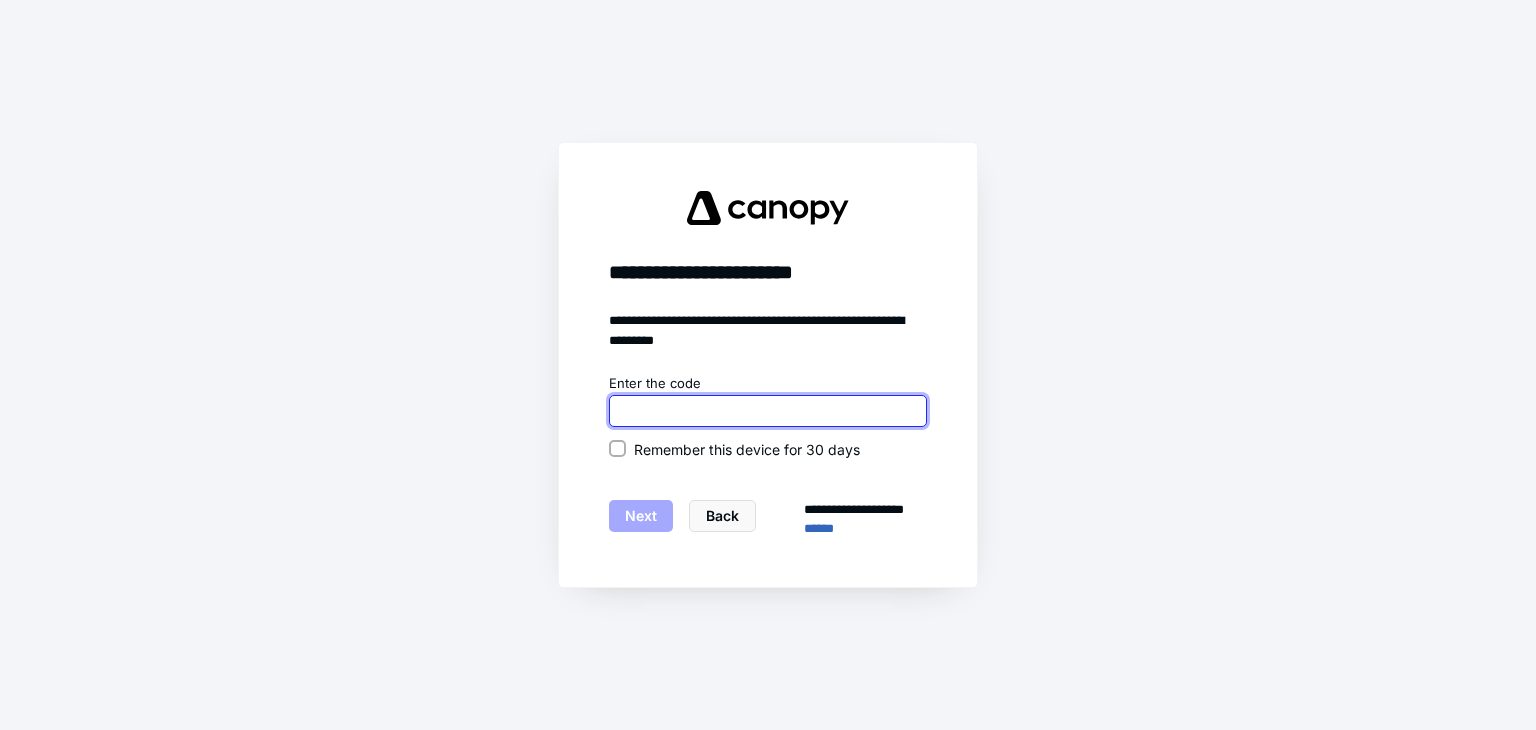 click at bounding box center [768, 411] 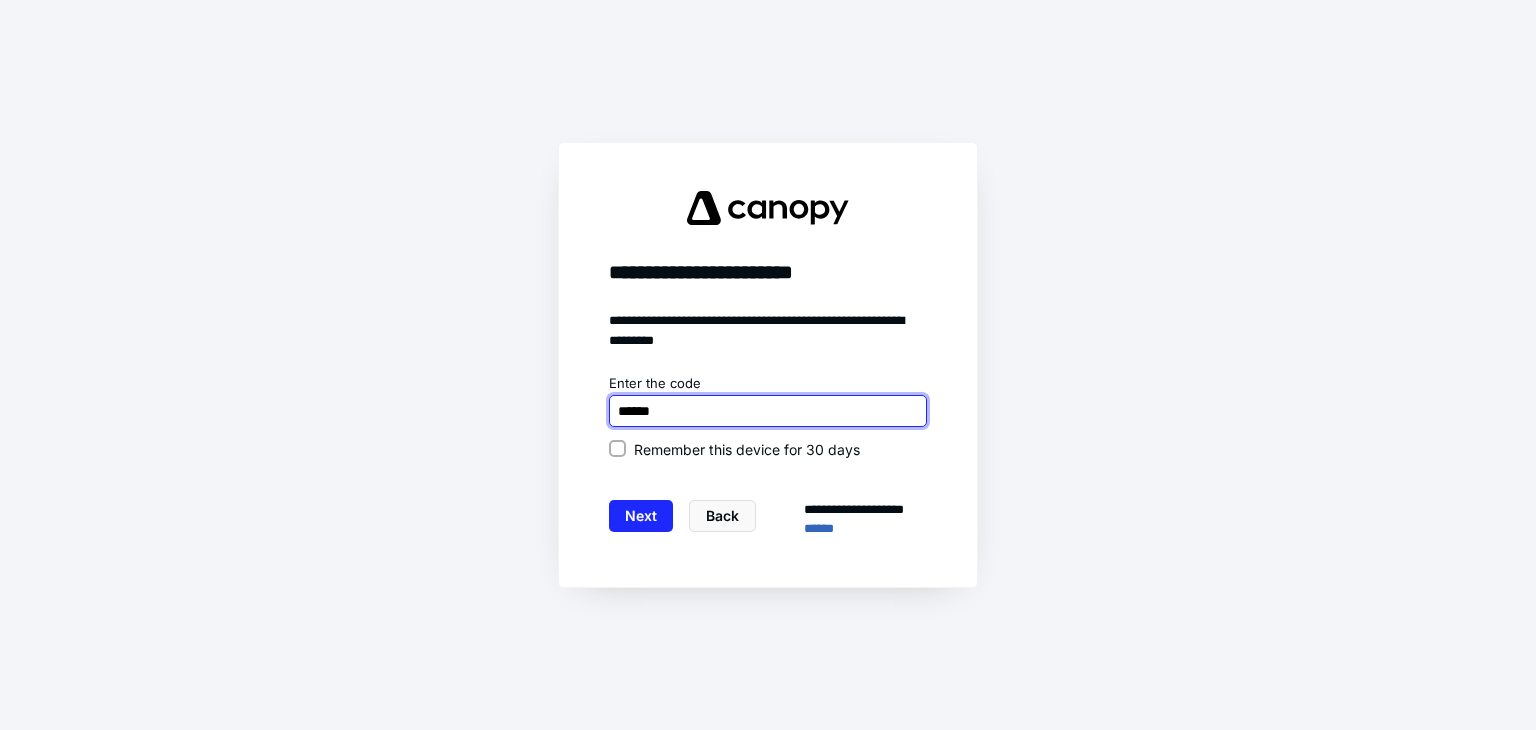 type on "******" 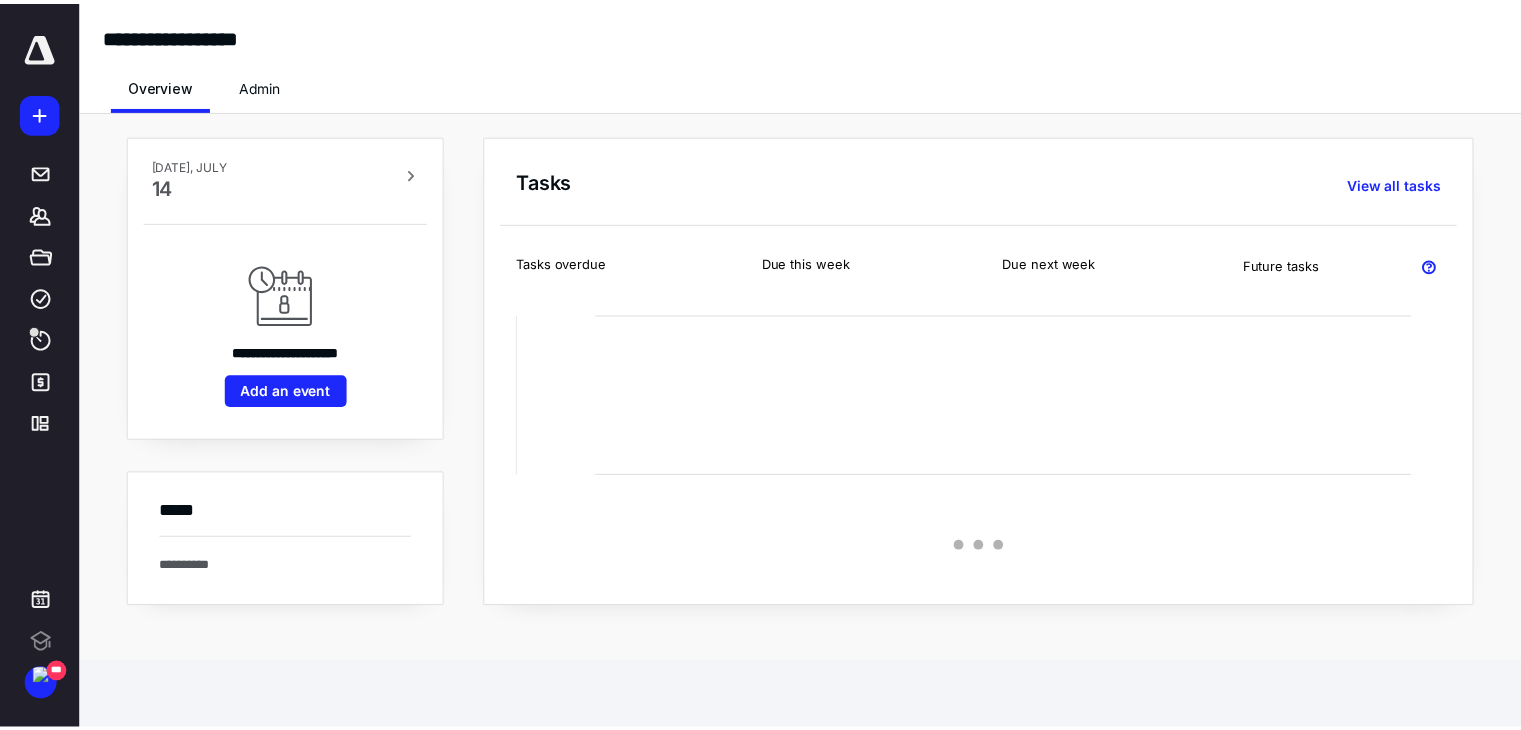 scroll, scrollTop: 0, scrollLeft: 0, axis: both 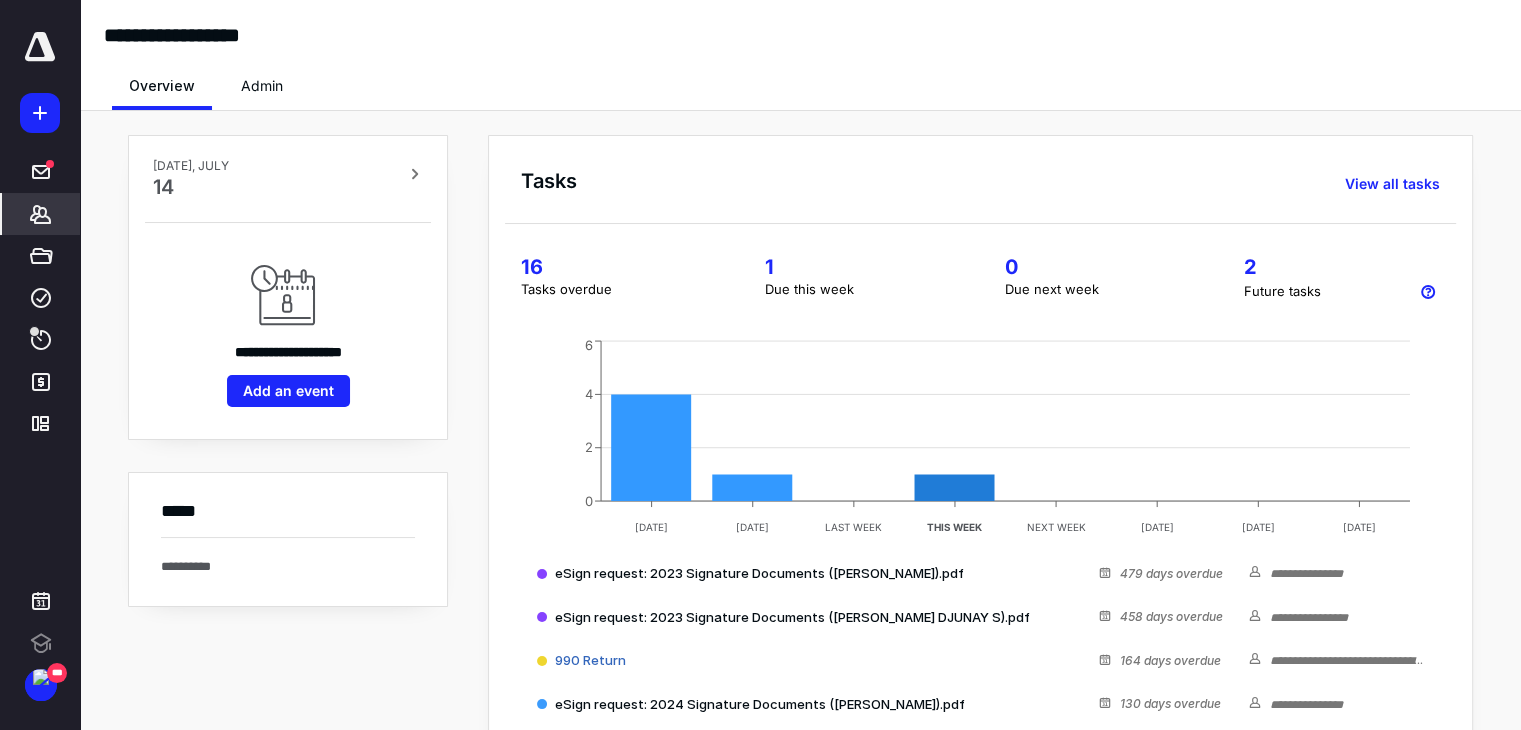 click on "*******" at bounding box center [41, 214] 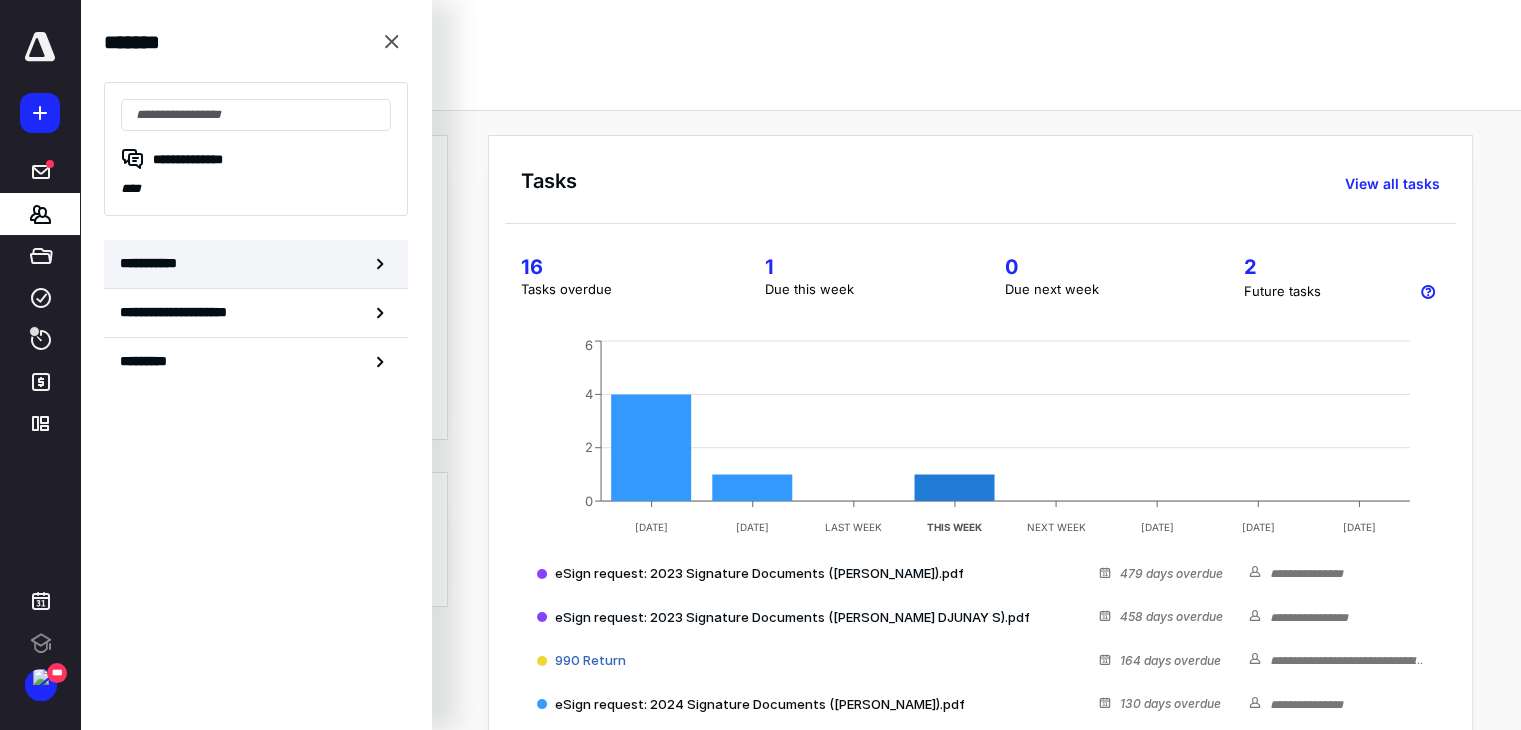 click on "**********" at bounding box center (256, 264) 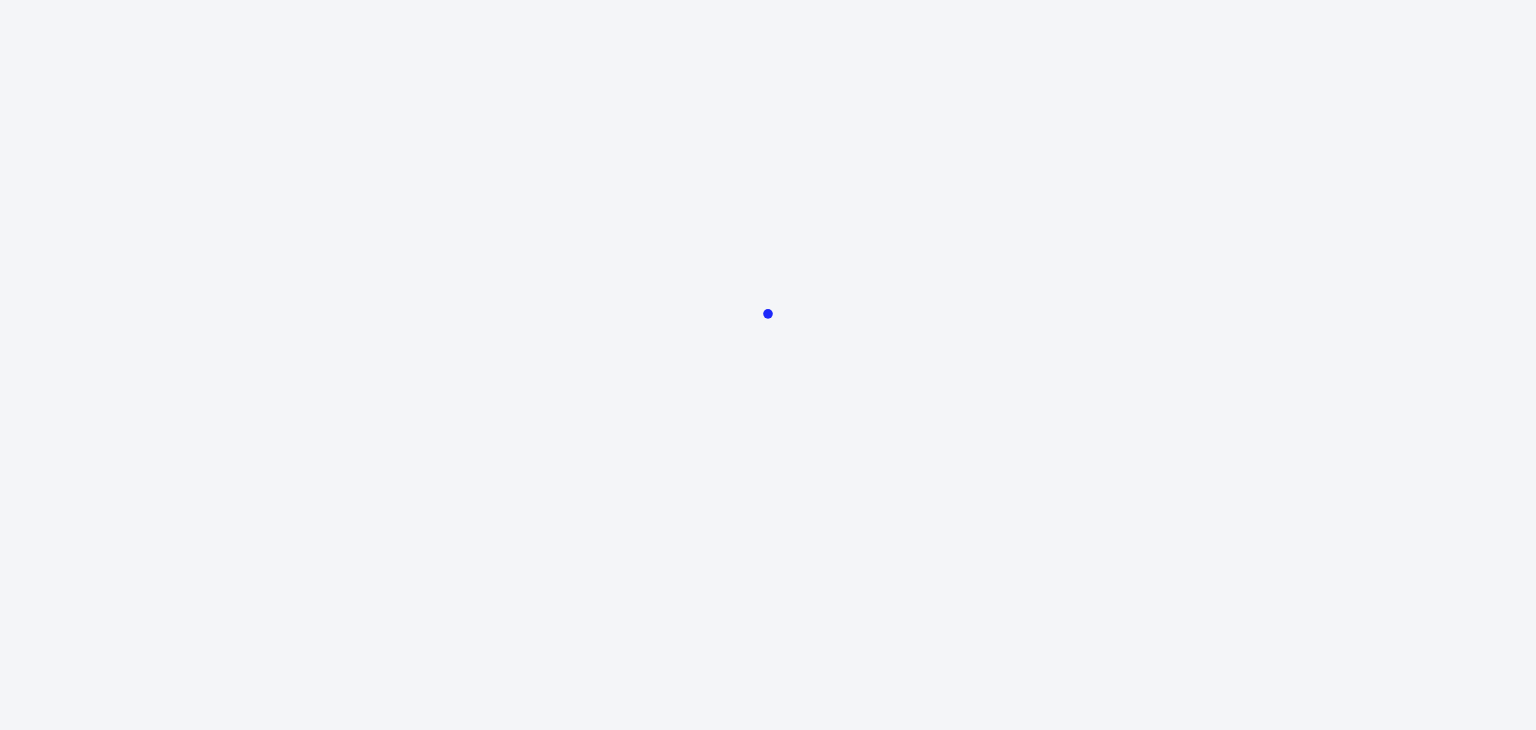 scroll, scrollTop: 0, scrollLeft: 0, axis: both 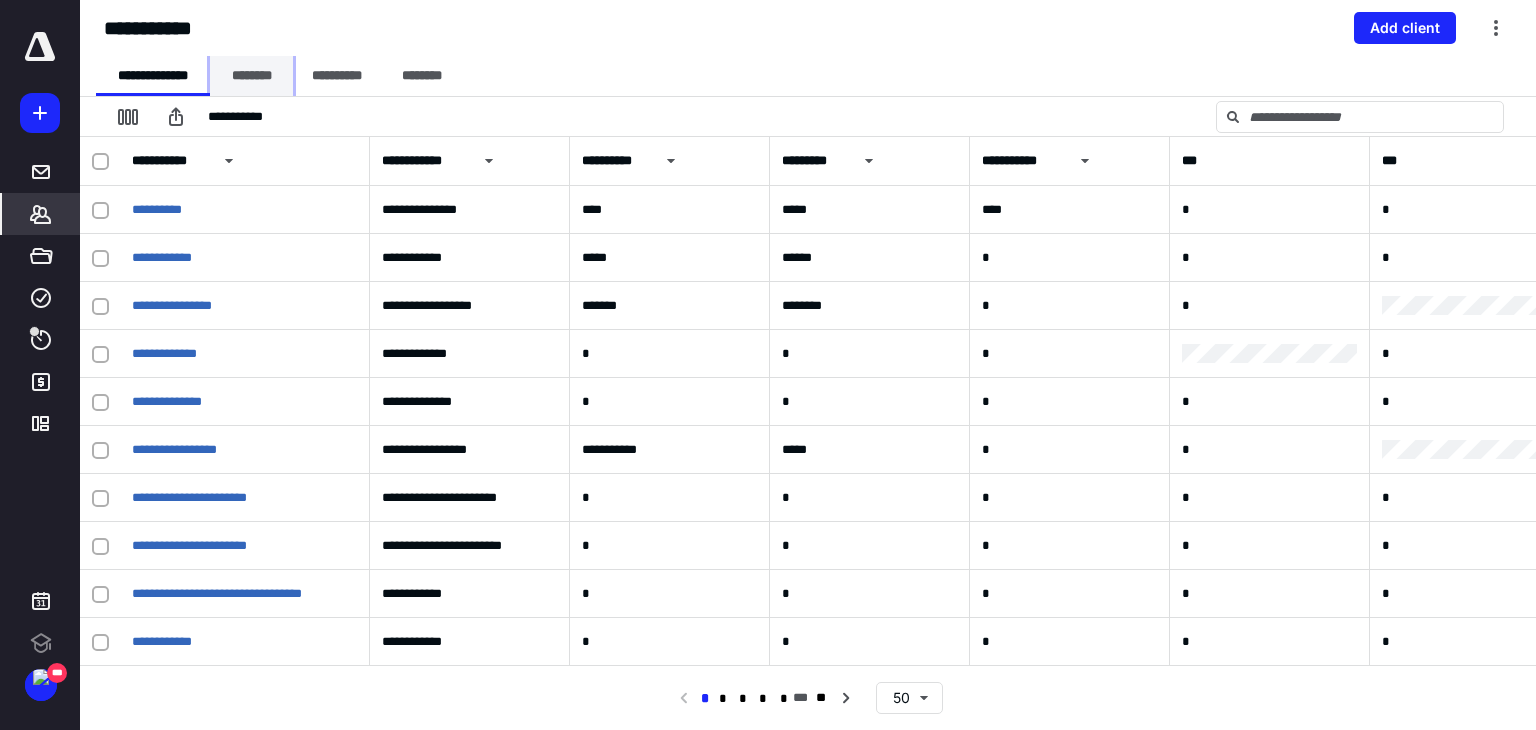 click on "********" at bounding box center [251, 76] 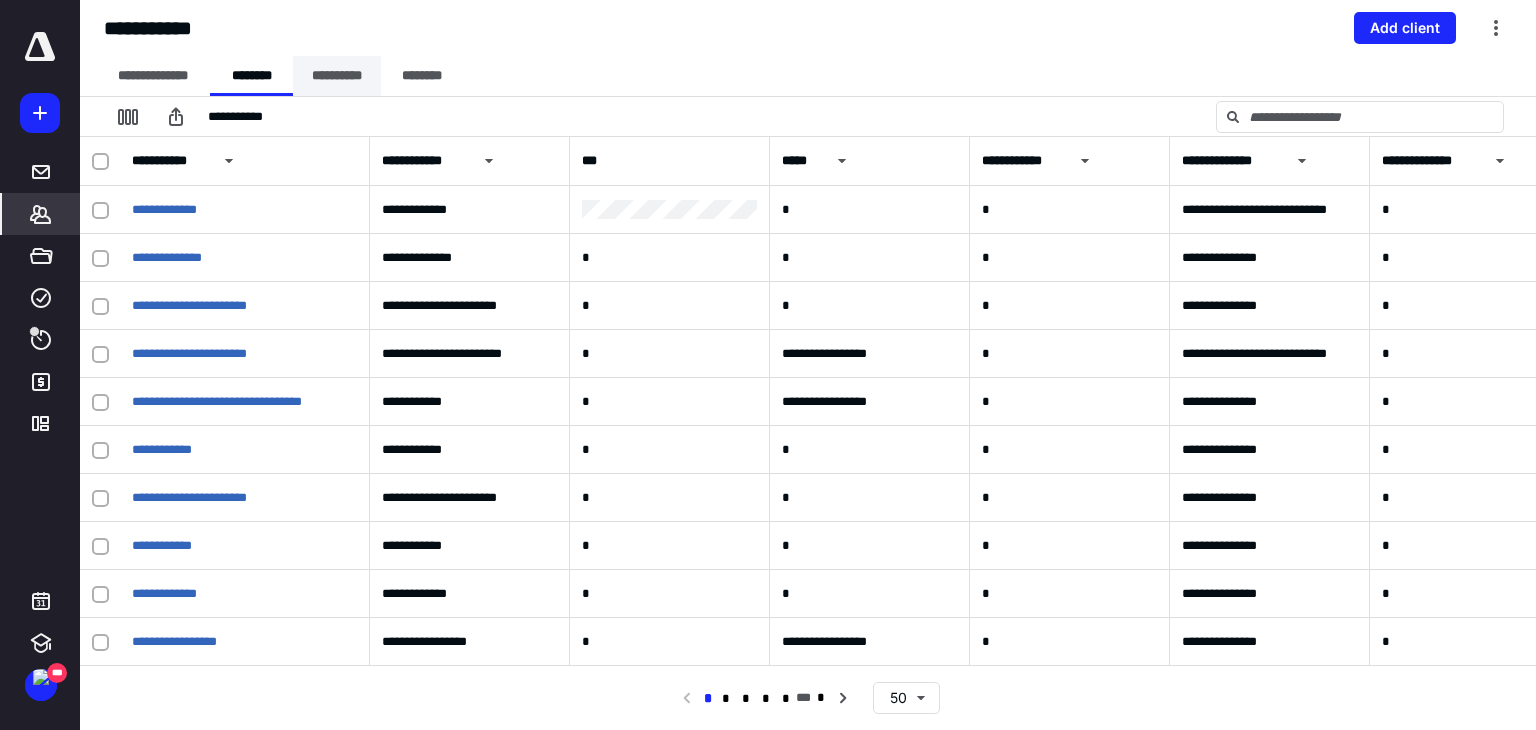 scroll, scrollTop: 0, scrollLeft: 0, axis: both 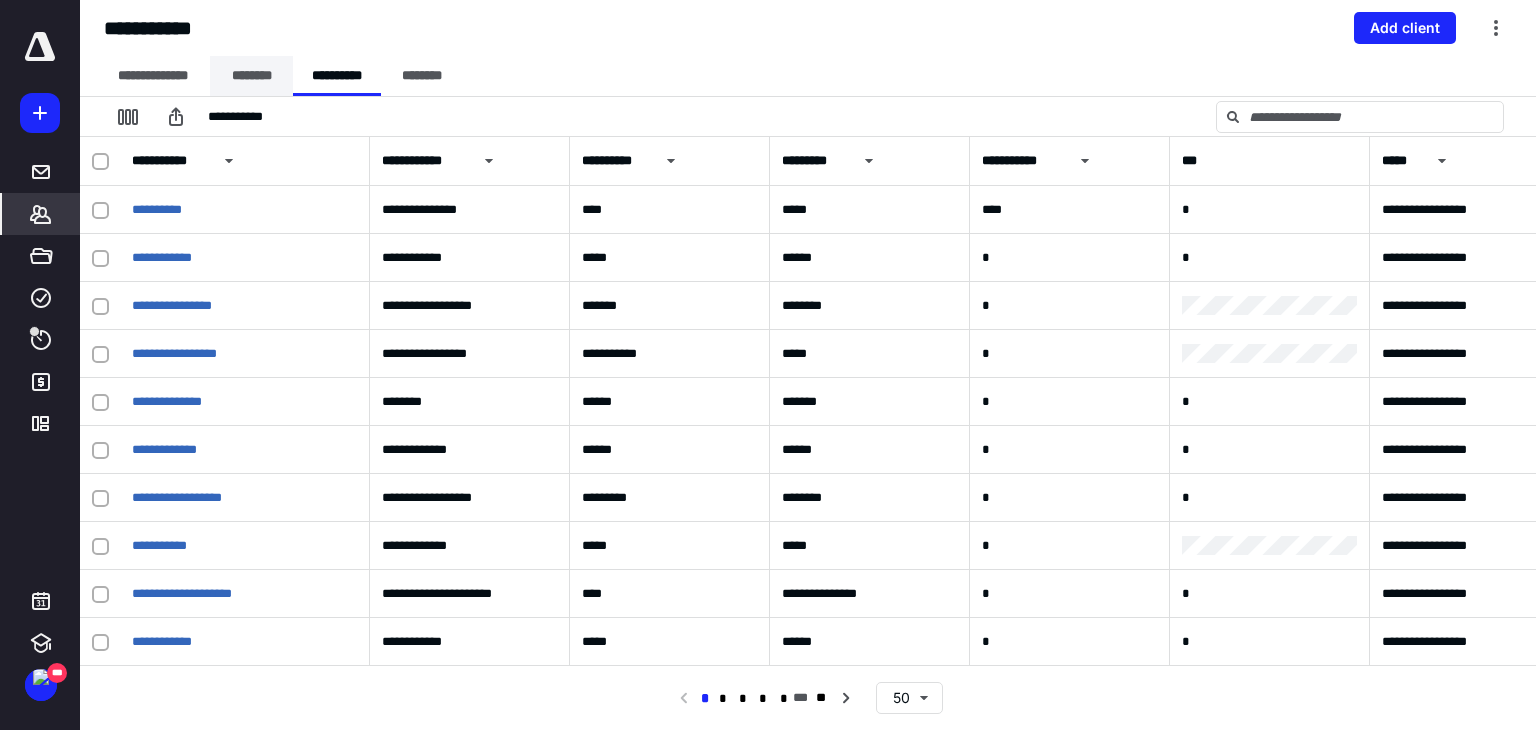 click on "********" at bounding box center [251, 76] 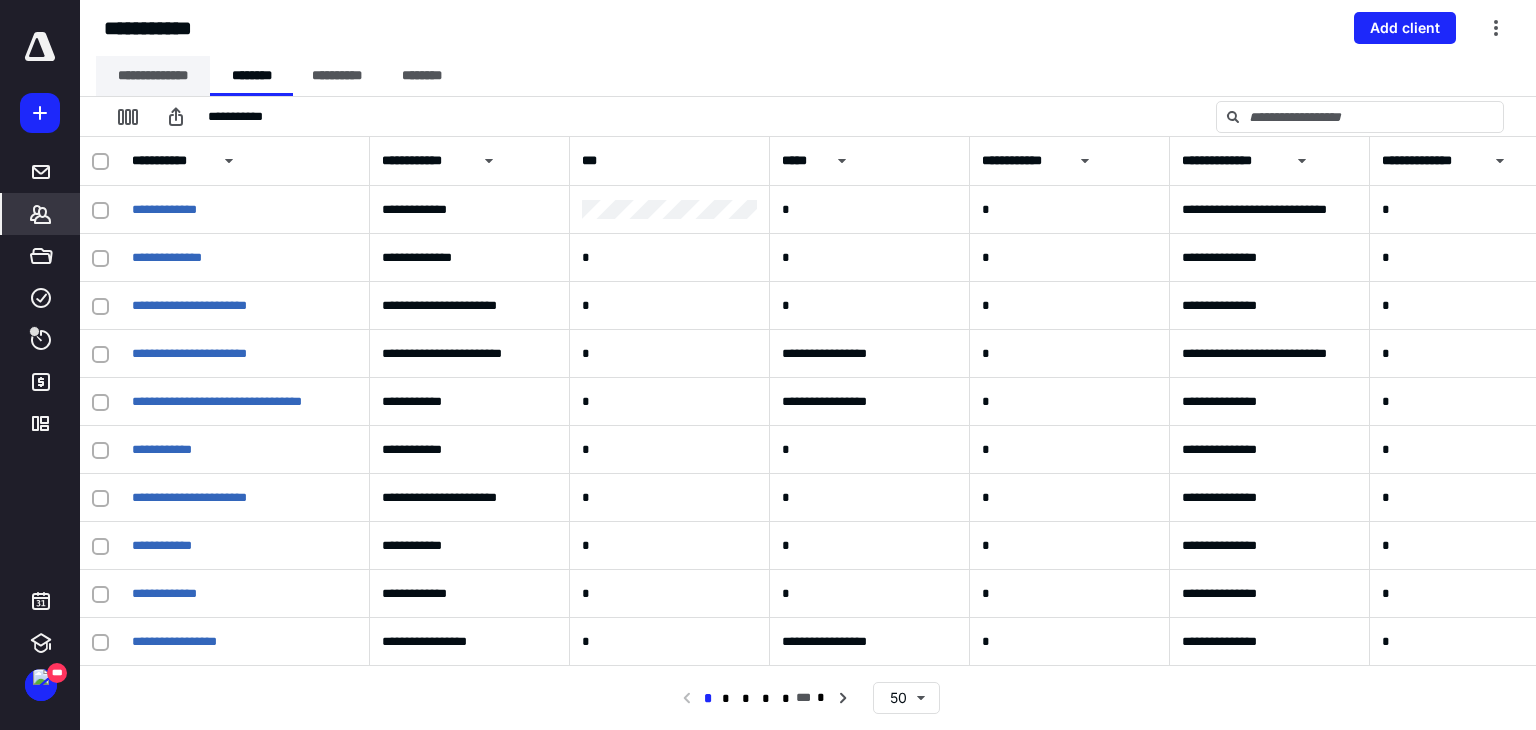 click on "**********" at bounding box center (153, 76) 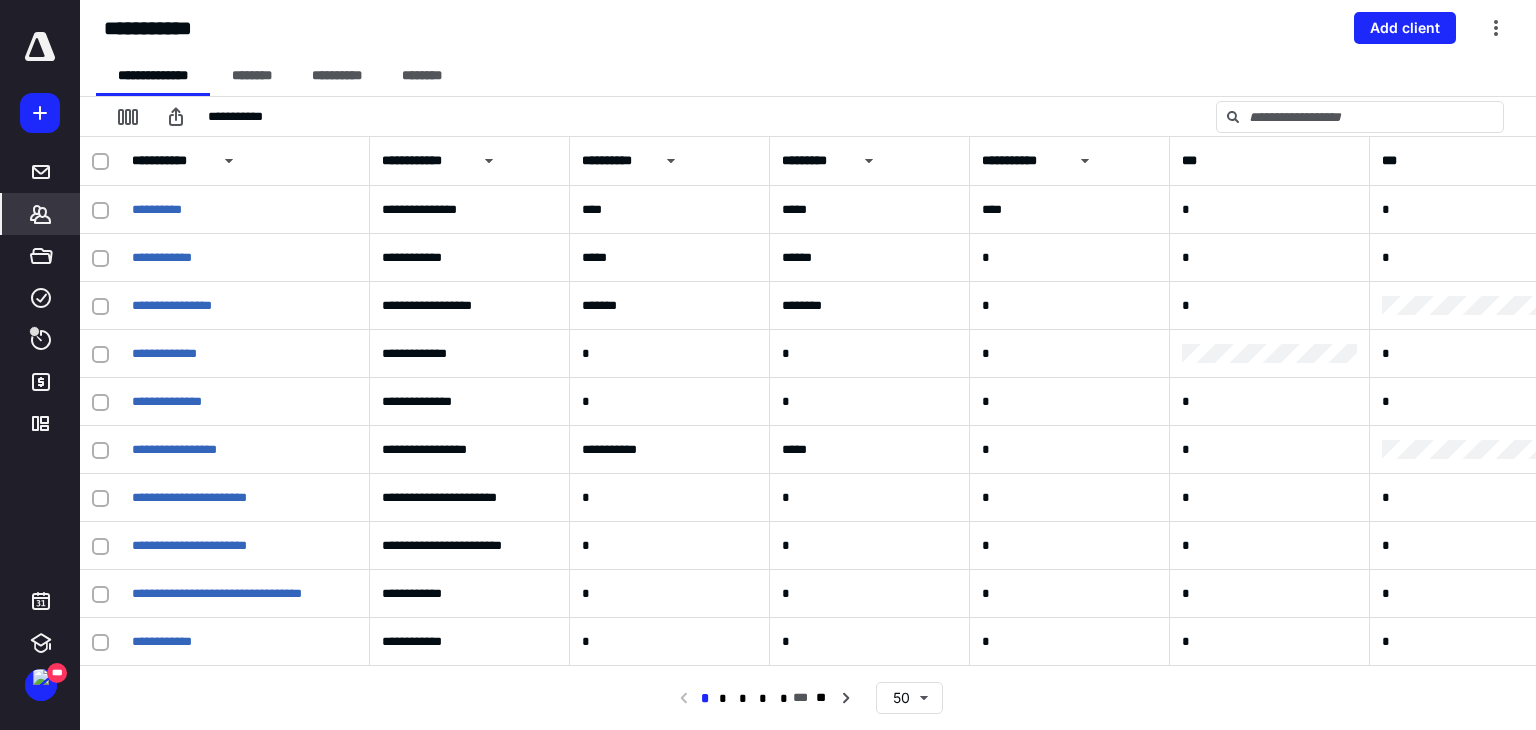 click 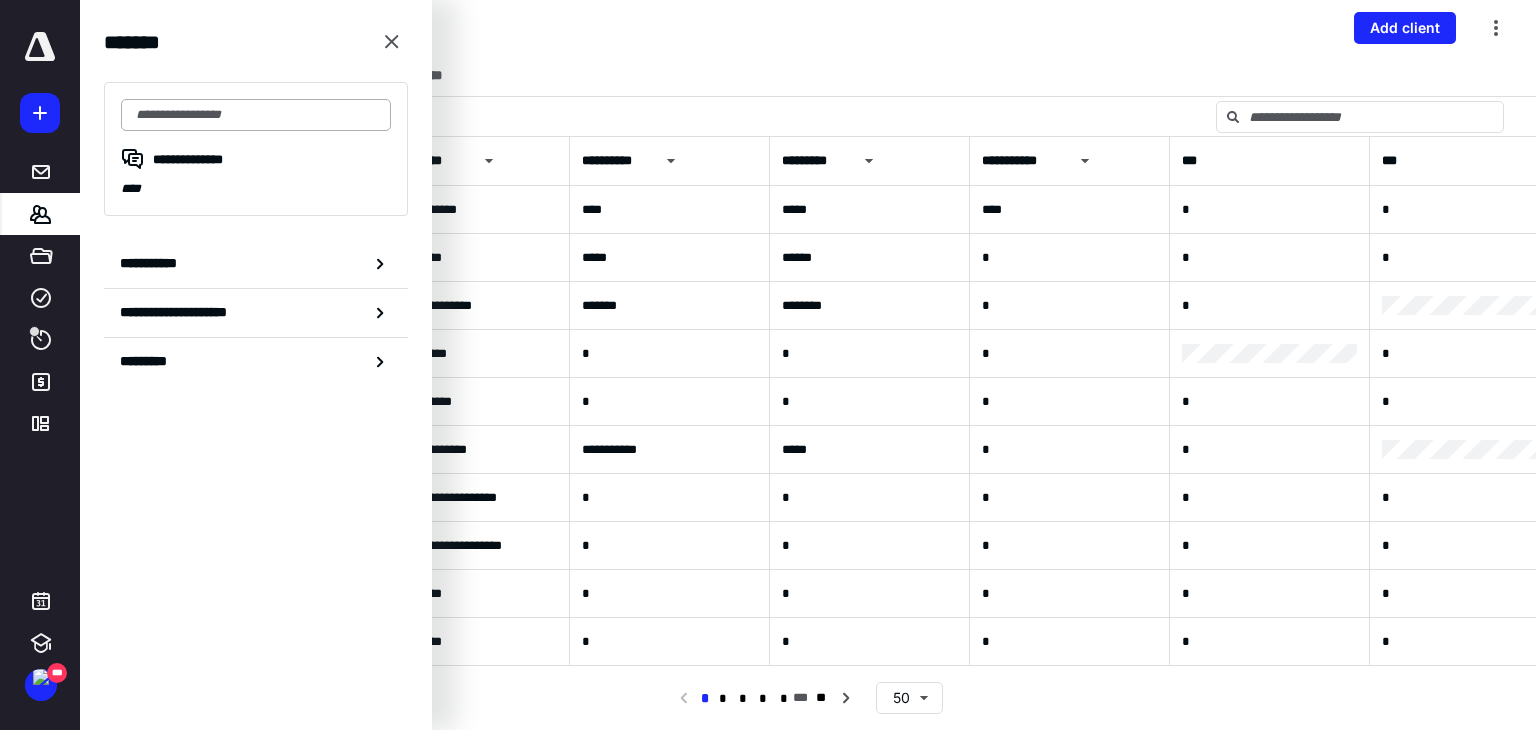 type on "*" 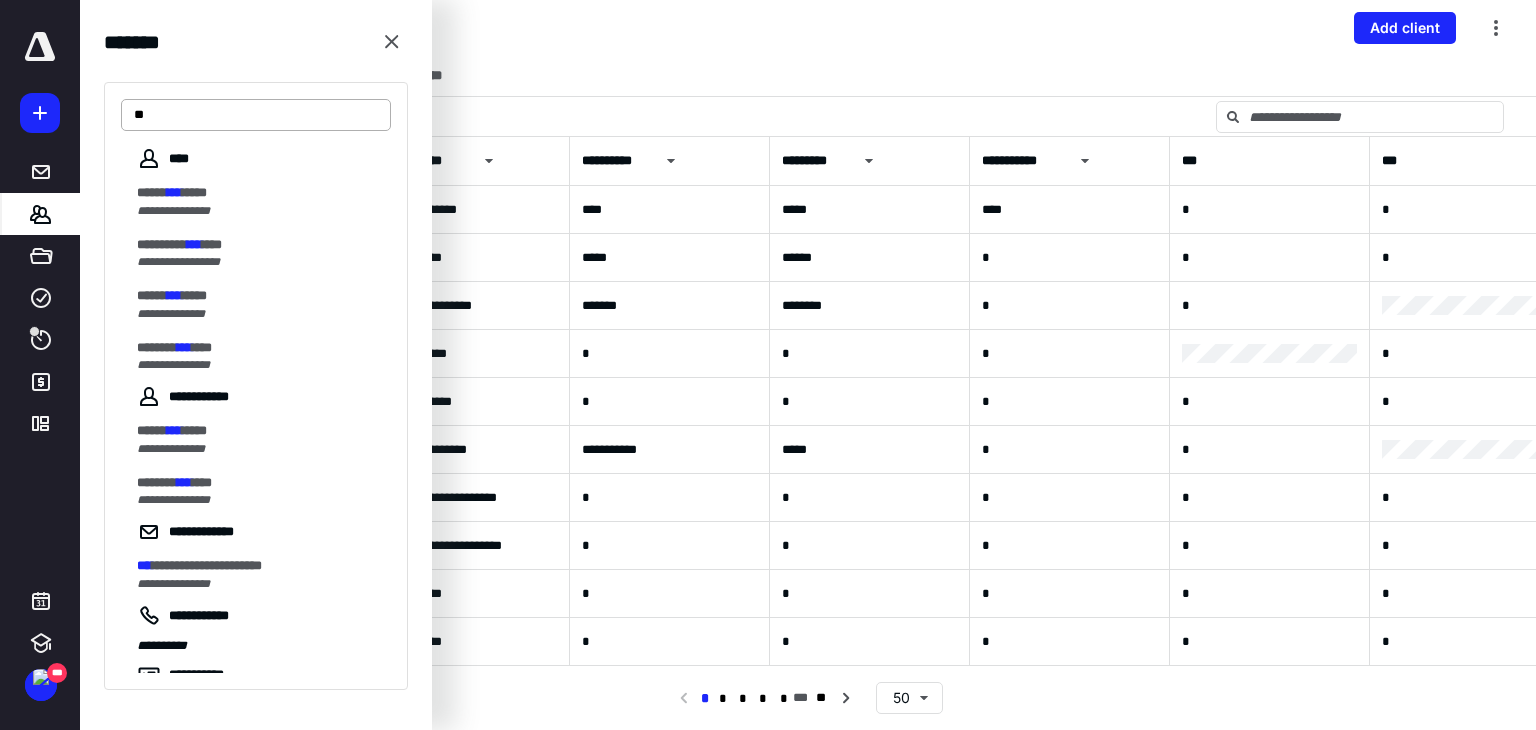 type on "*" 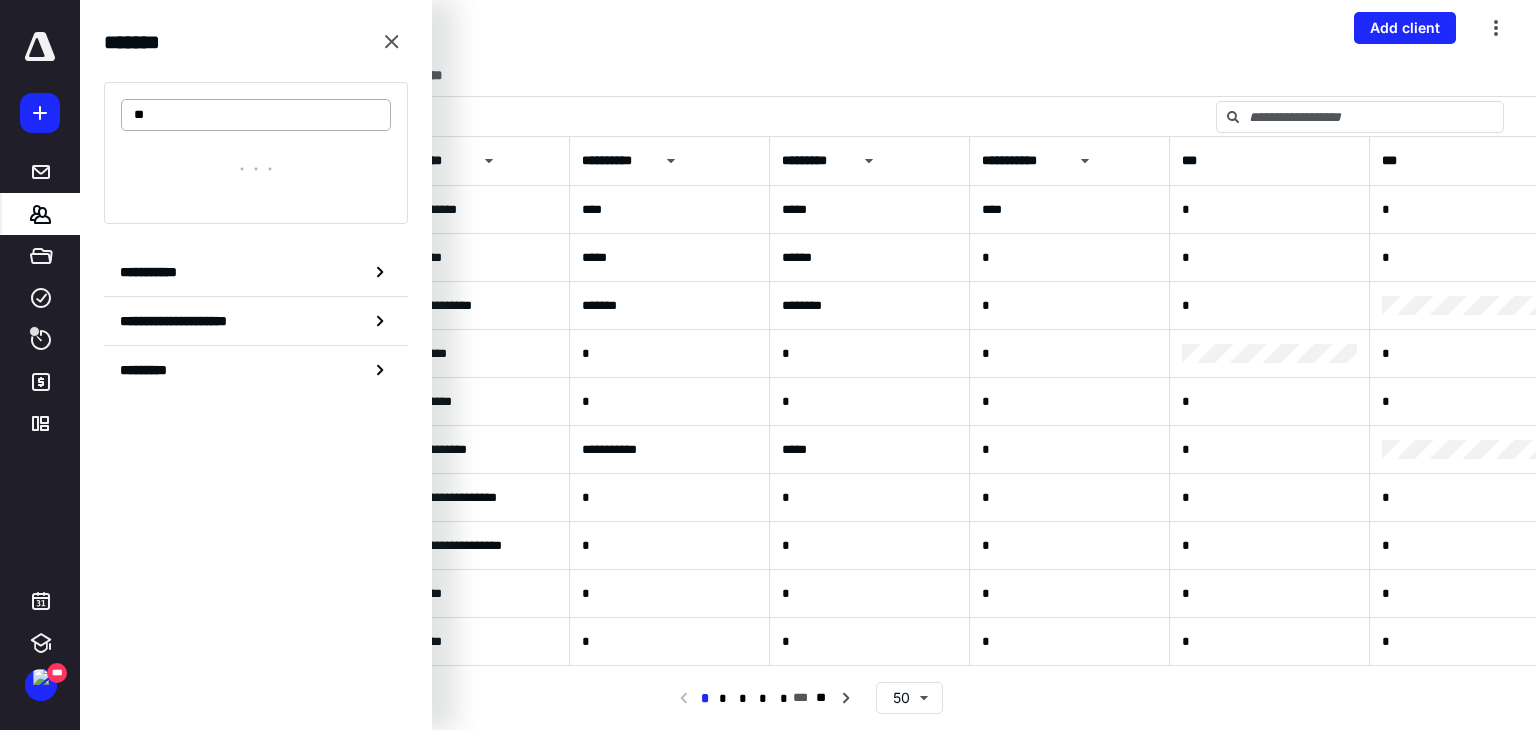 type on "*" 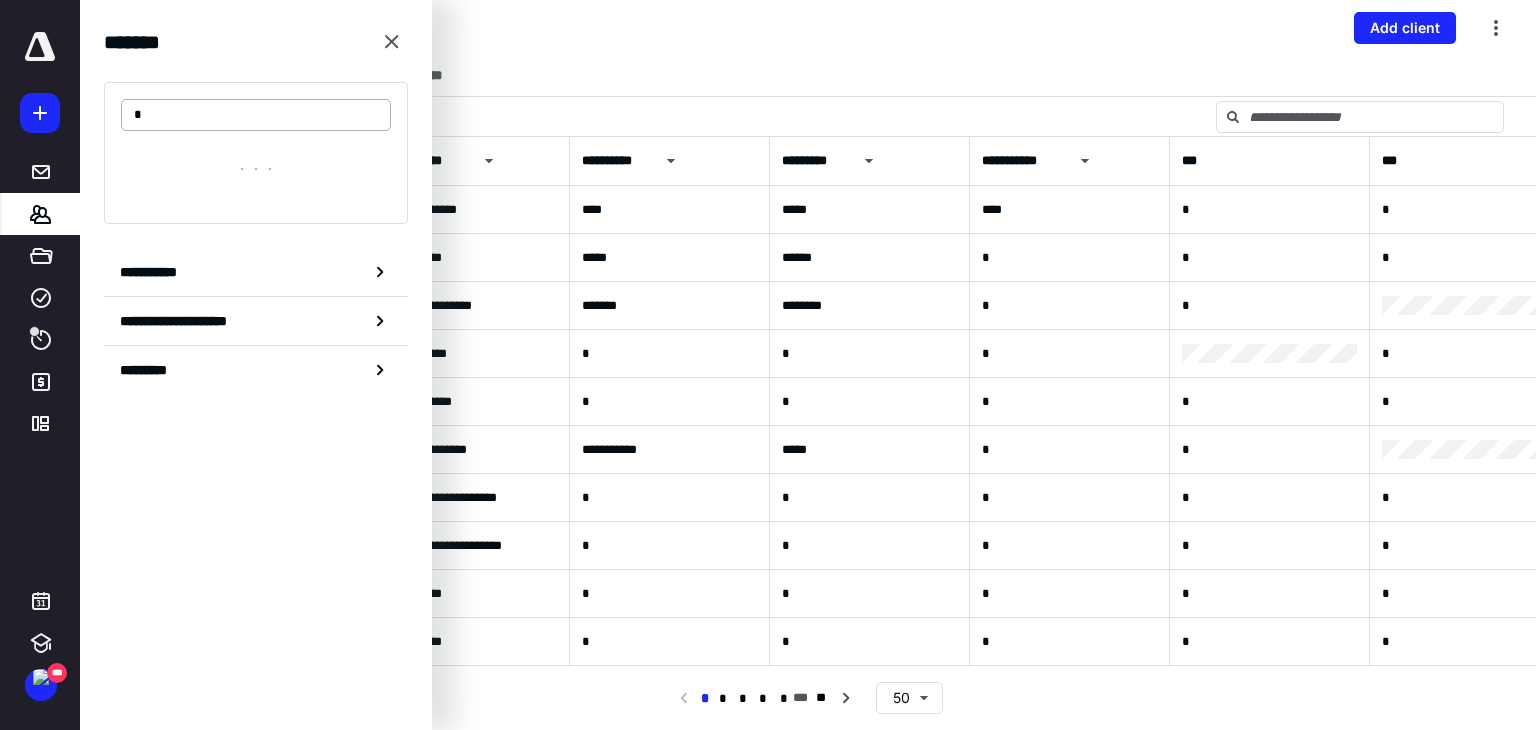 type 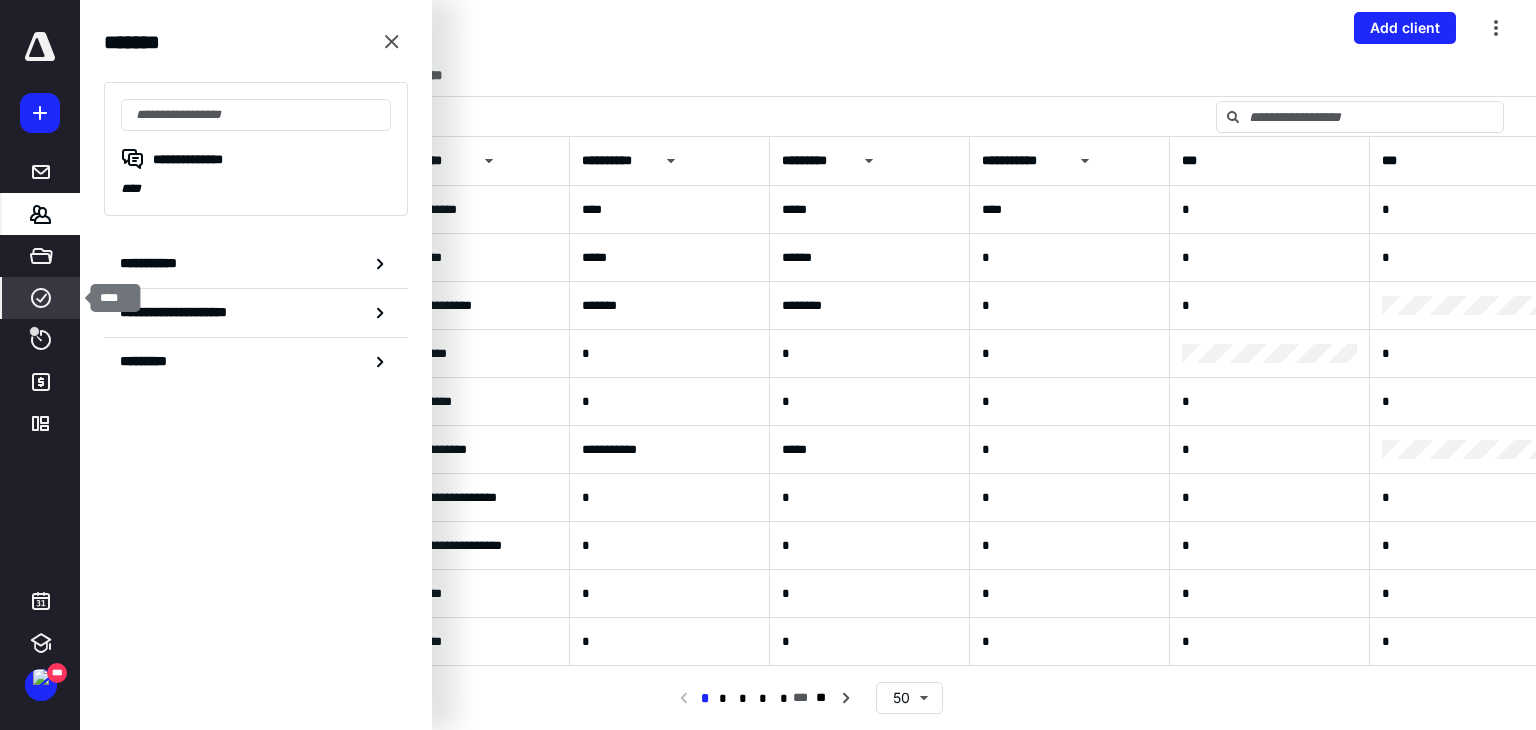 click on "****" at bounding box center (41, 298) 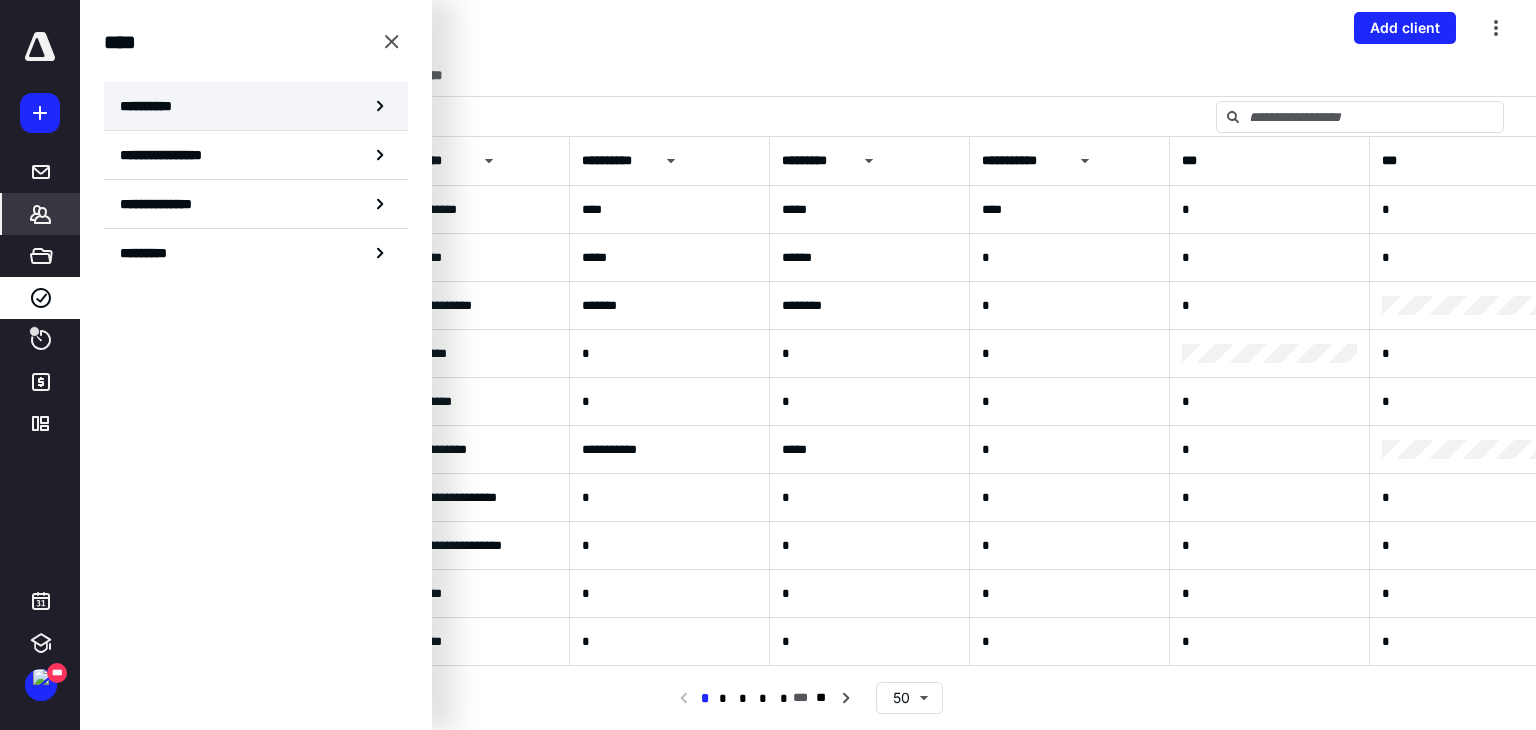 click on "**********" at bounding box center (256, 106) 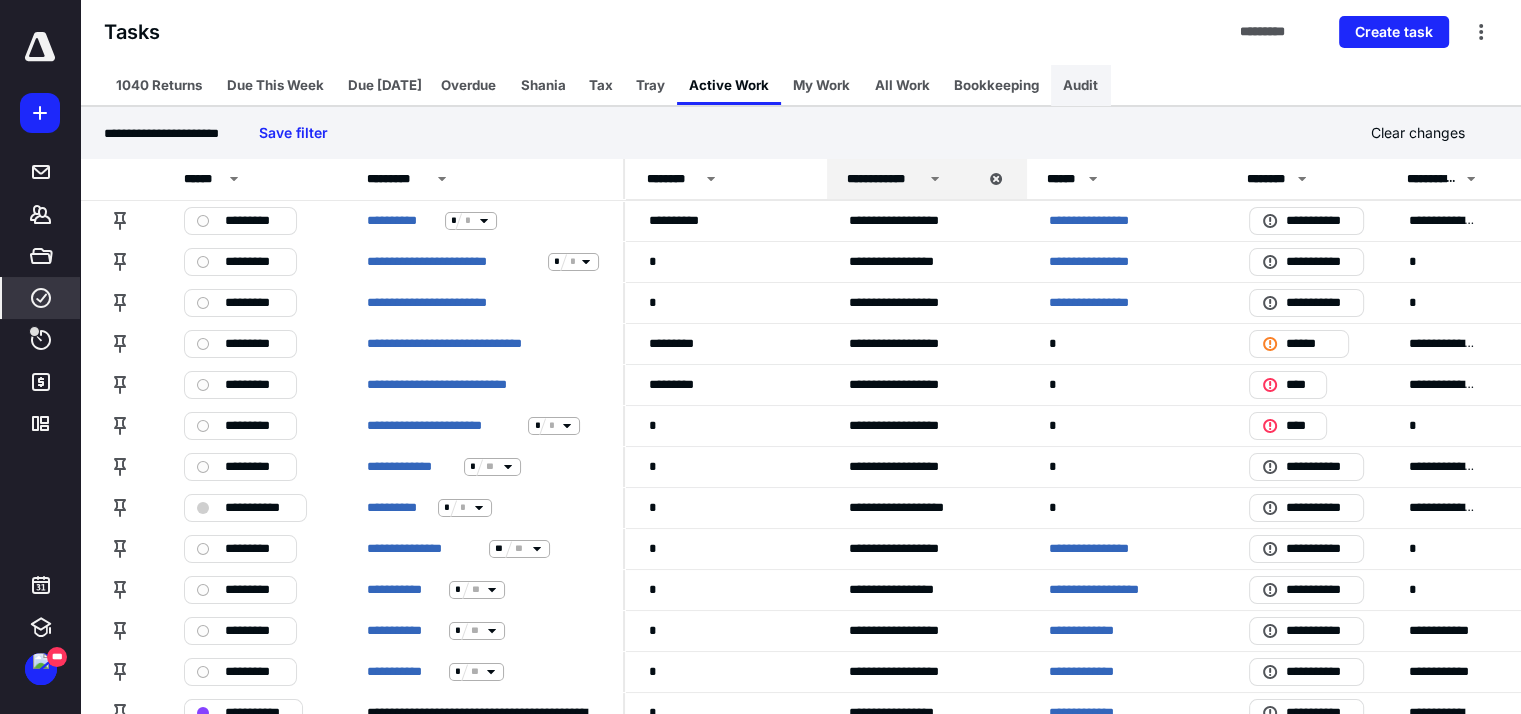 click on "Audit" at bounding box center [1080, 85] 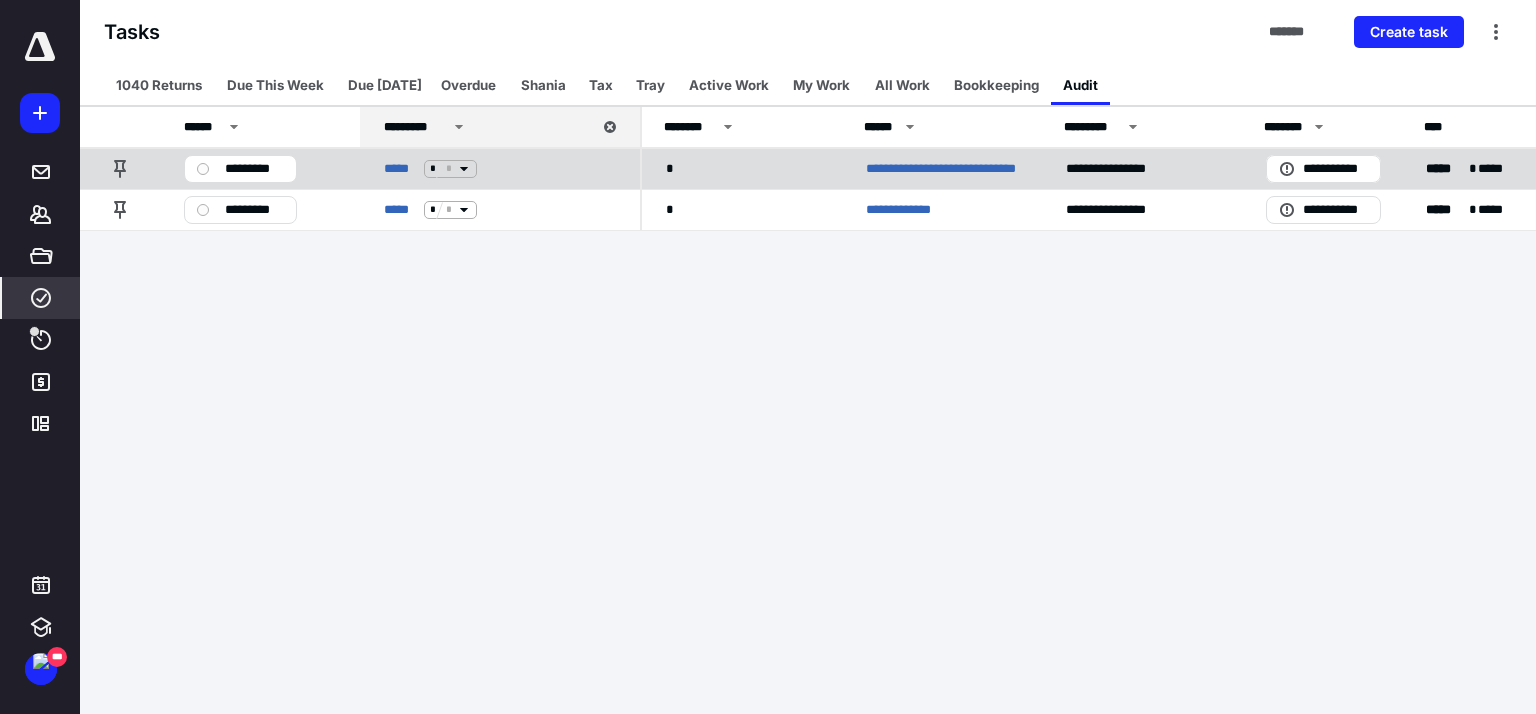 click on "**********" at bounding box center [942, 169] 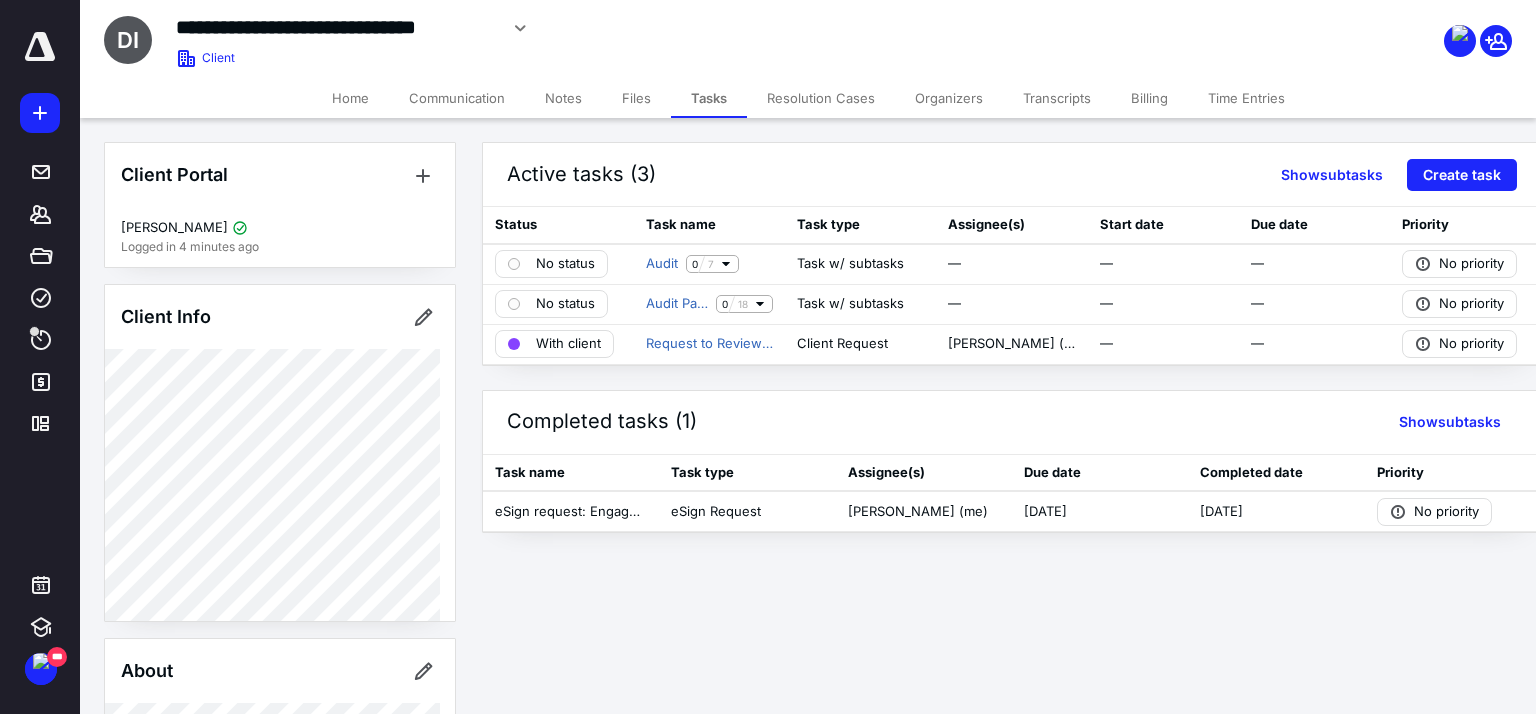 click on "Files" at bounding box center (636, 98) 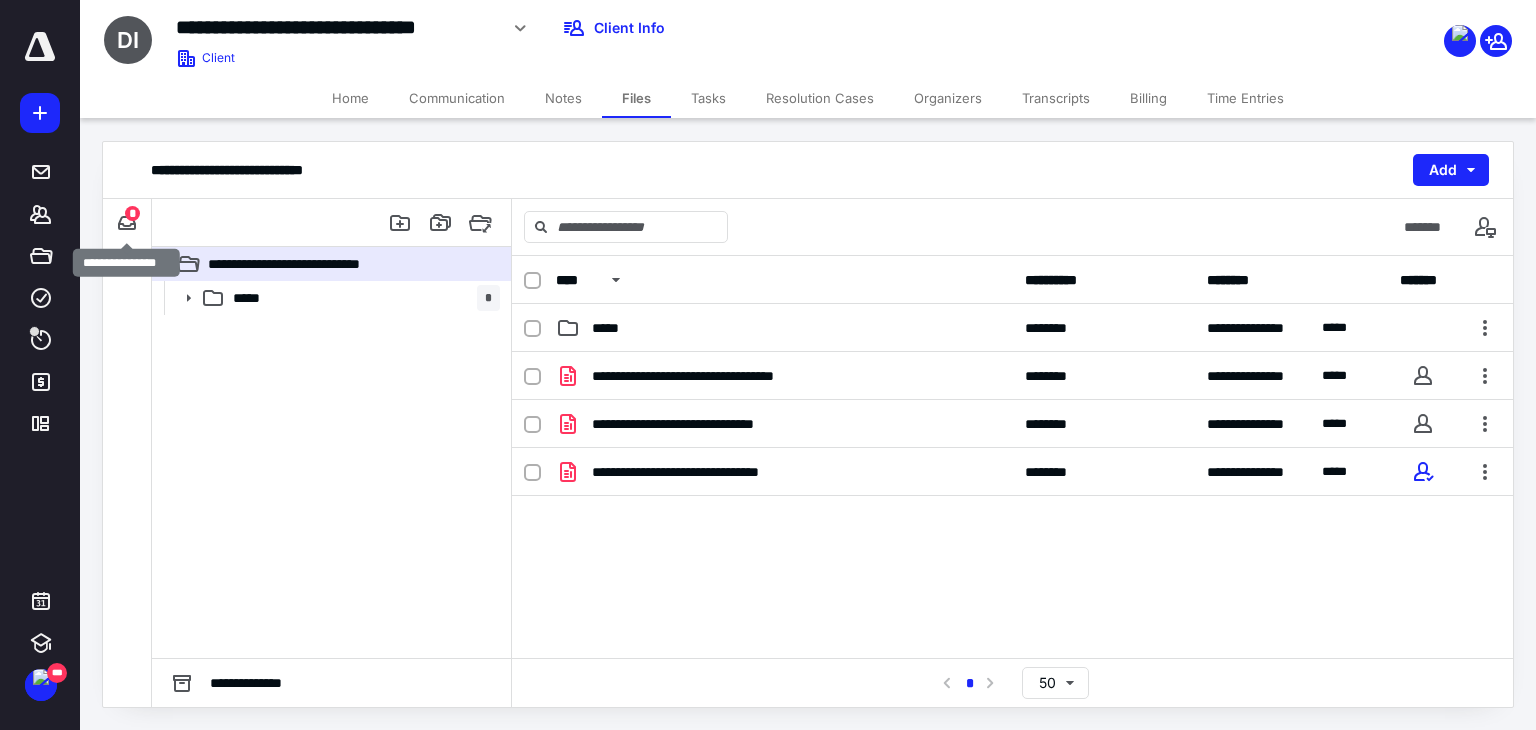 click on "*" at bounding box center (132, 213) 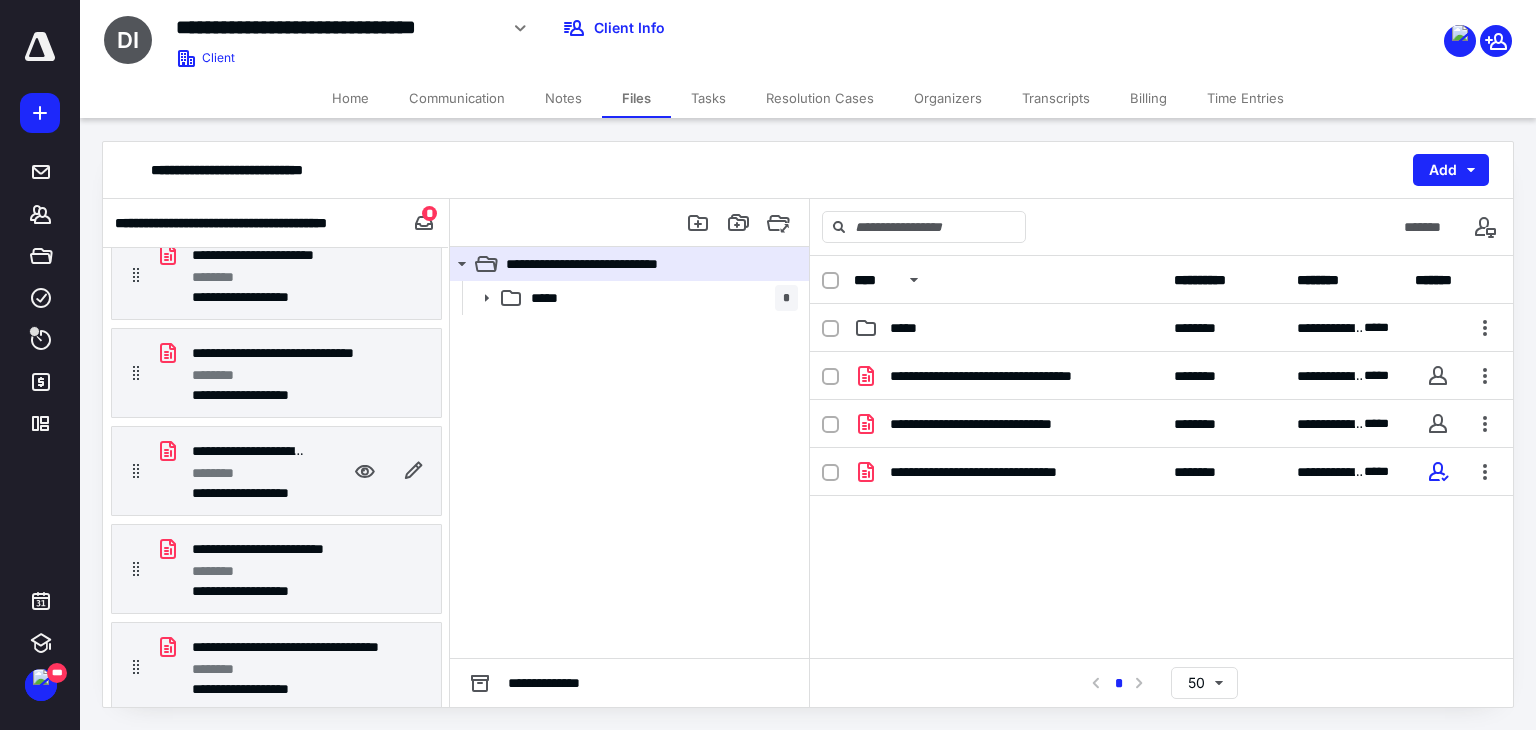 scroll, scrollTop: 0, scrollLeft: 0, axis: both 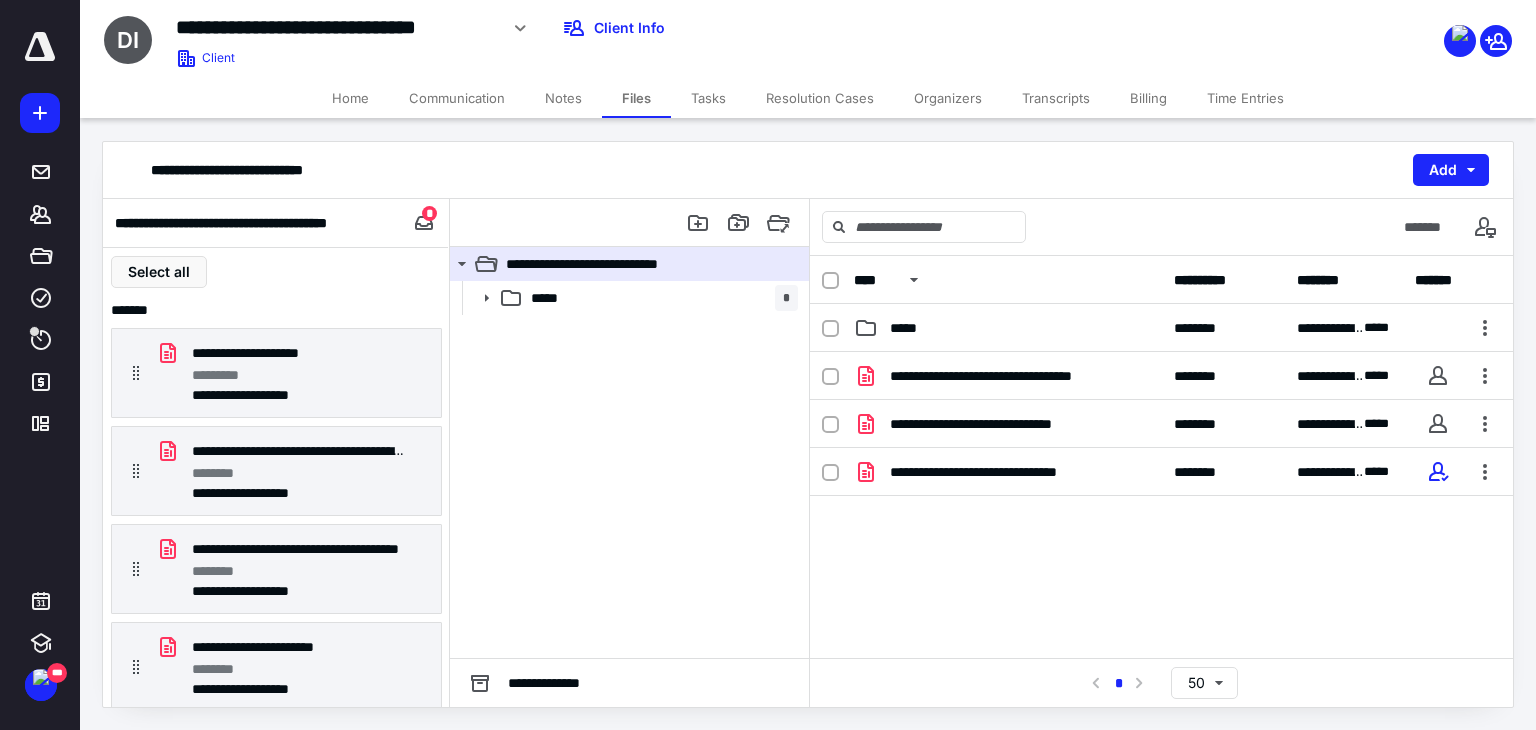 click on "Communication" at bounding box center [457, 98] 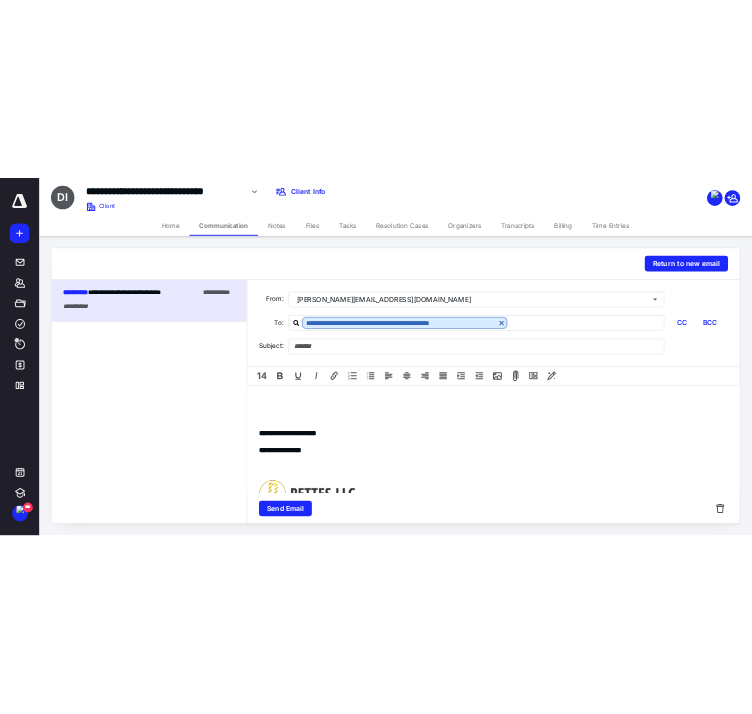 scroll, scrollTop: 352, scrollLeft: 0, axis: vertical 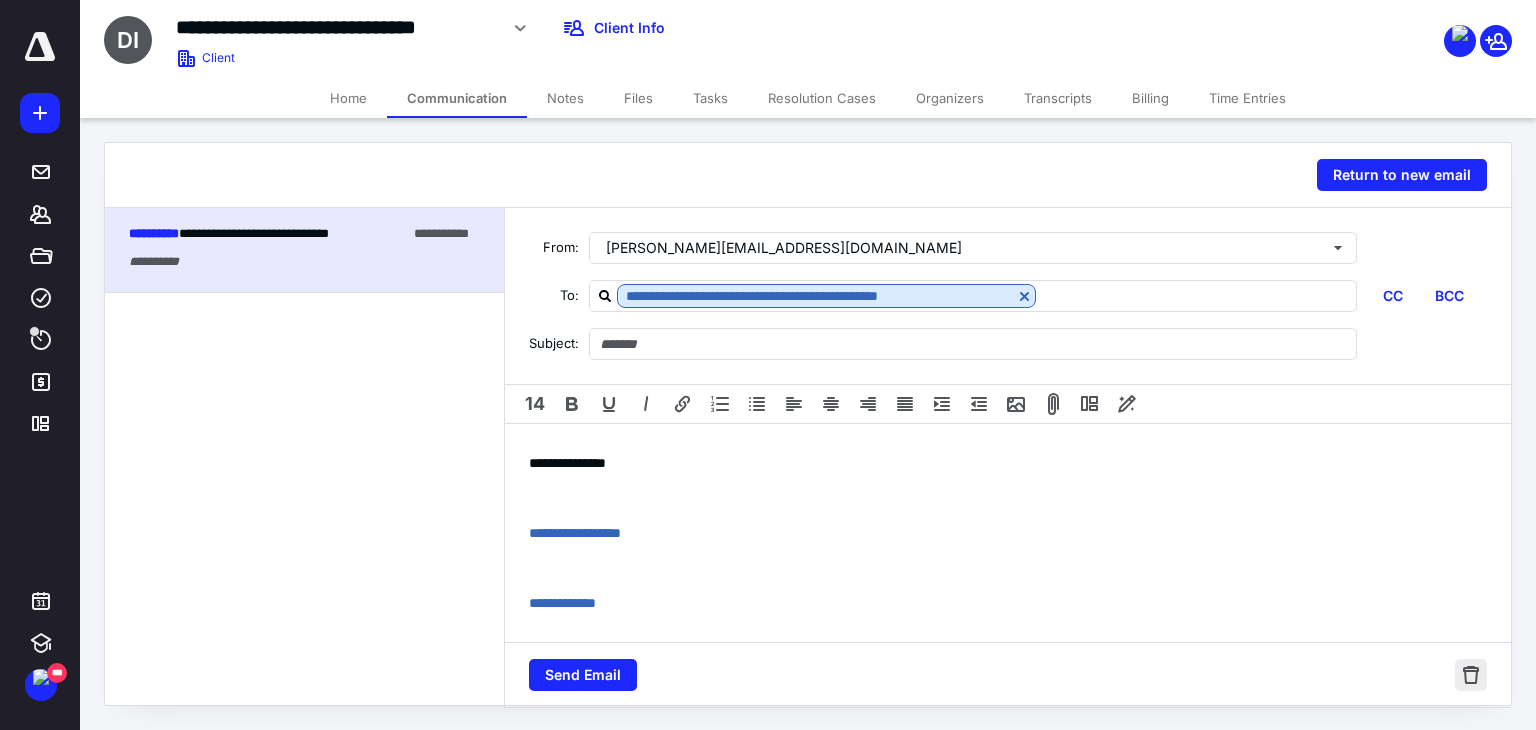 click at bounding box center (1471, 675) 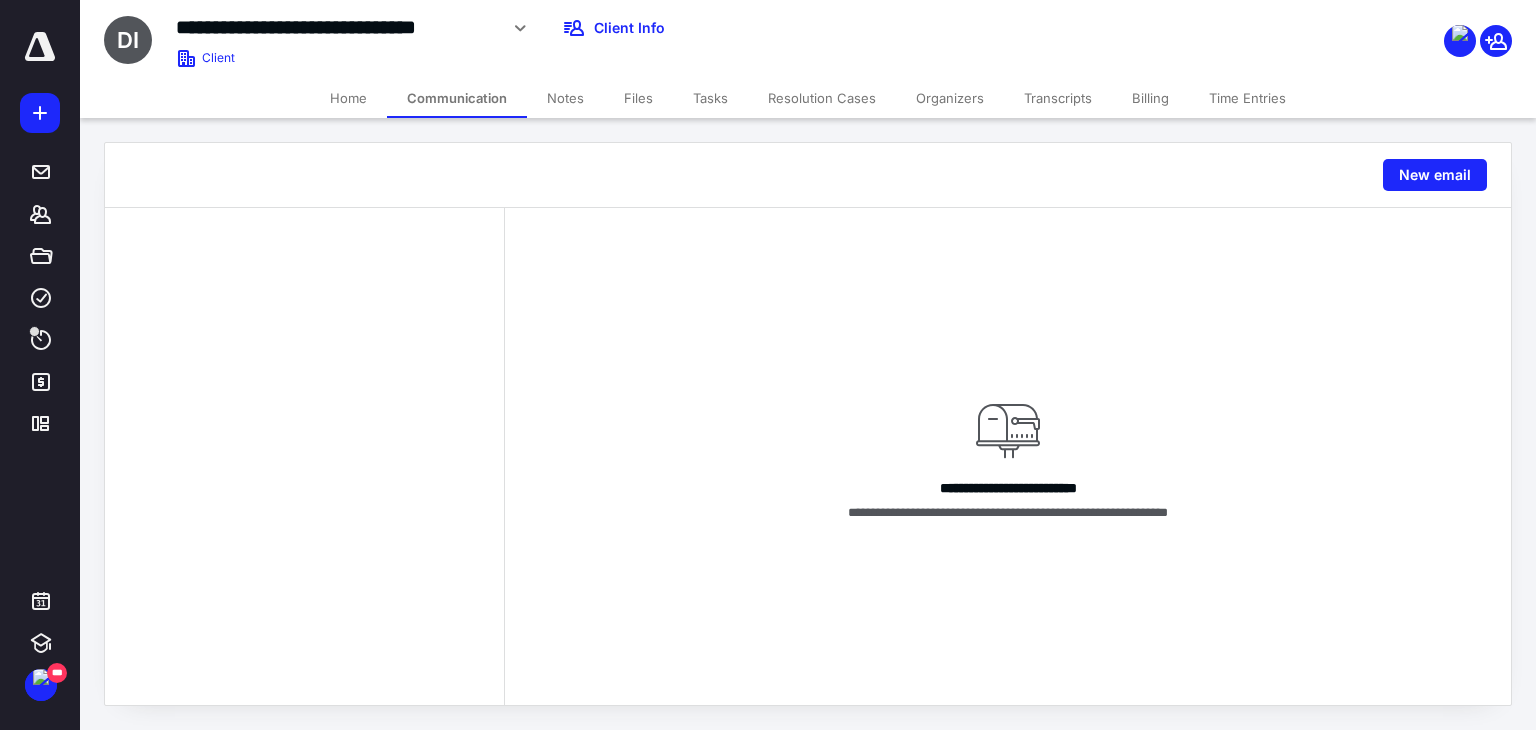 click on "Communication" at bounding box center (457, 98) 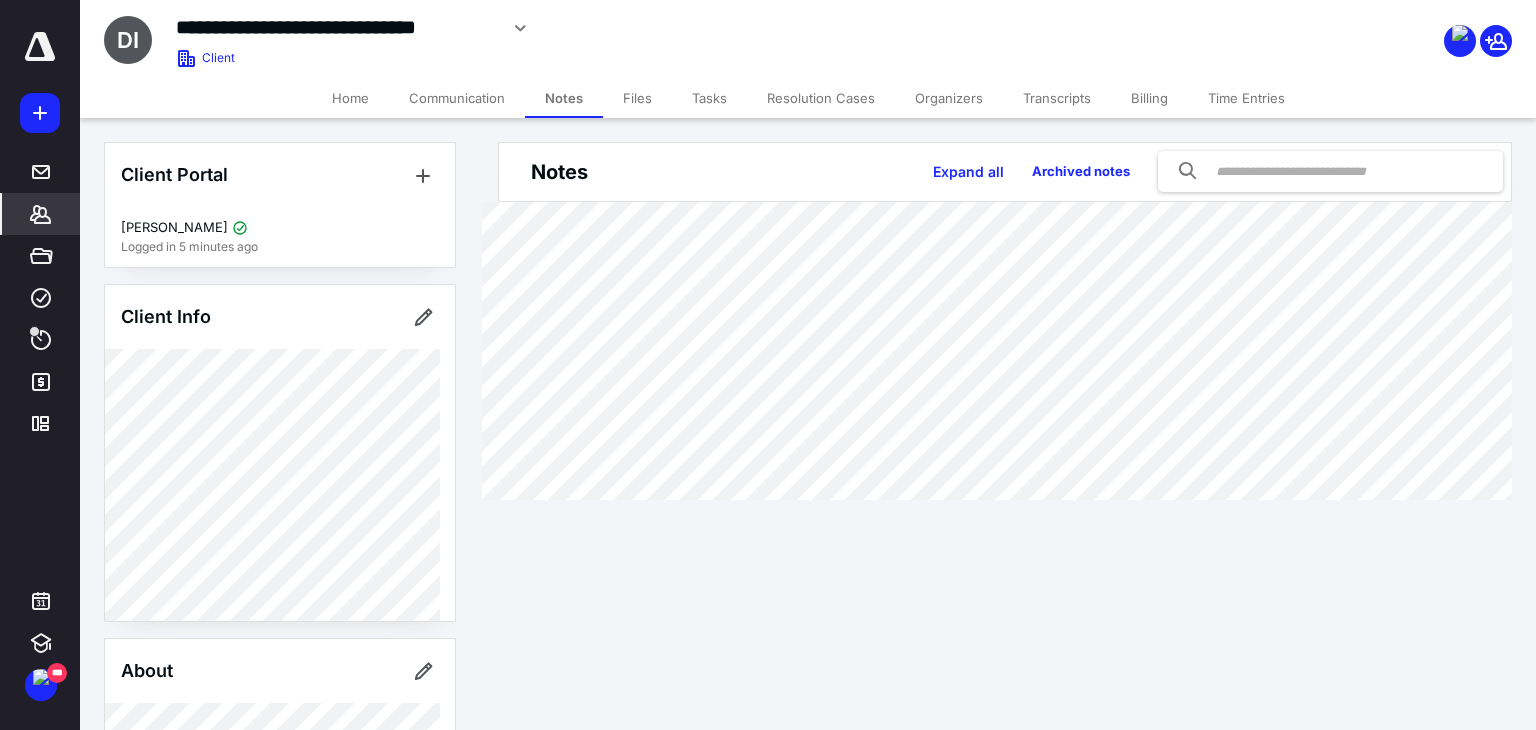 click on "Communication" at bounding box center (457, 98) 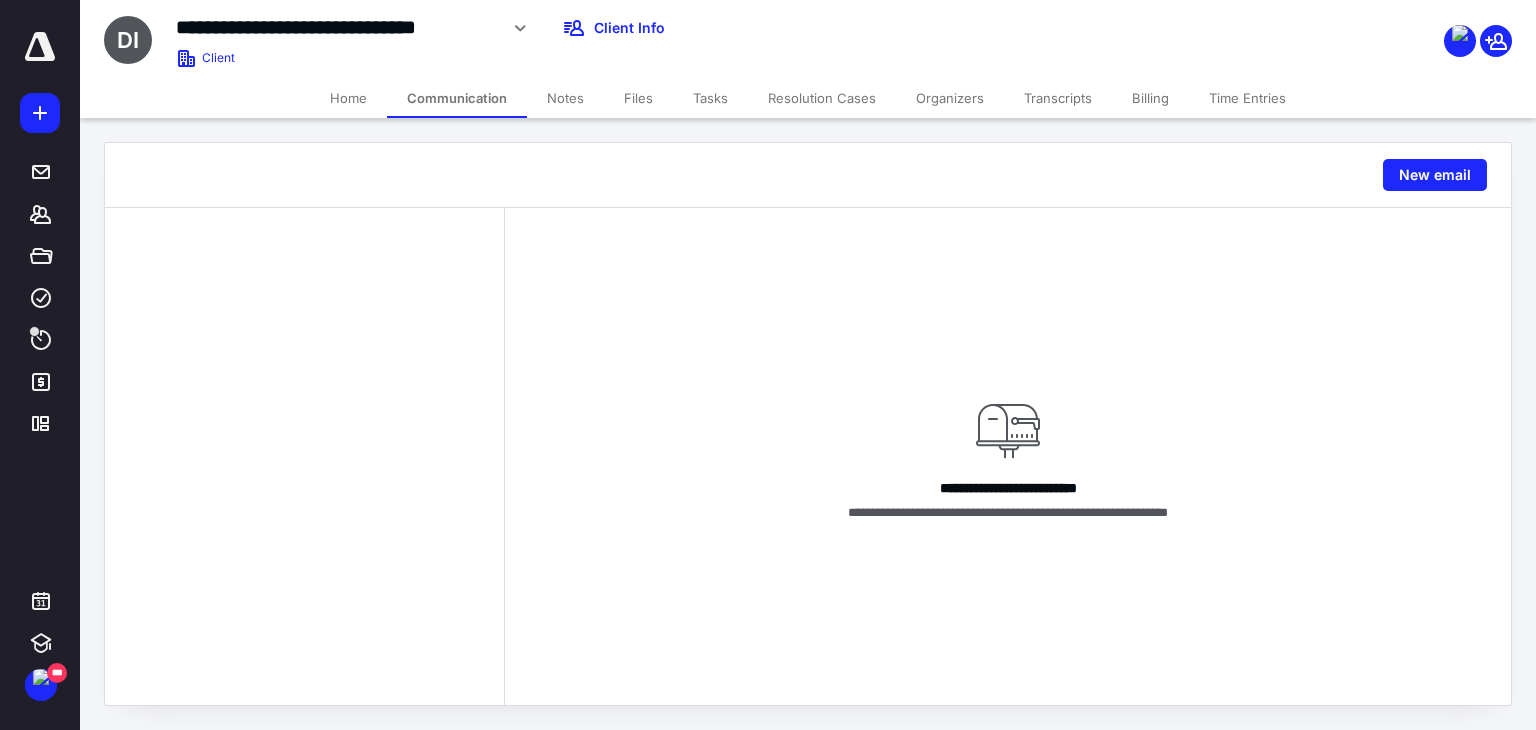 click on "Home" at bounding box center [348, 98] 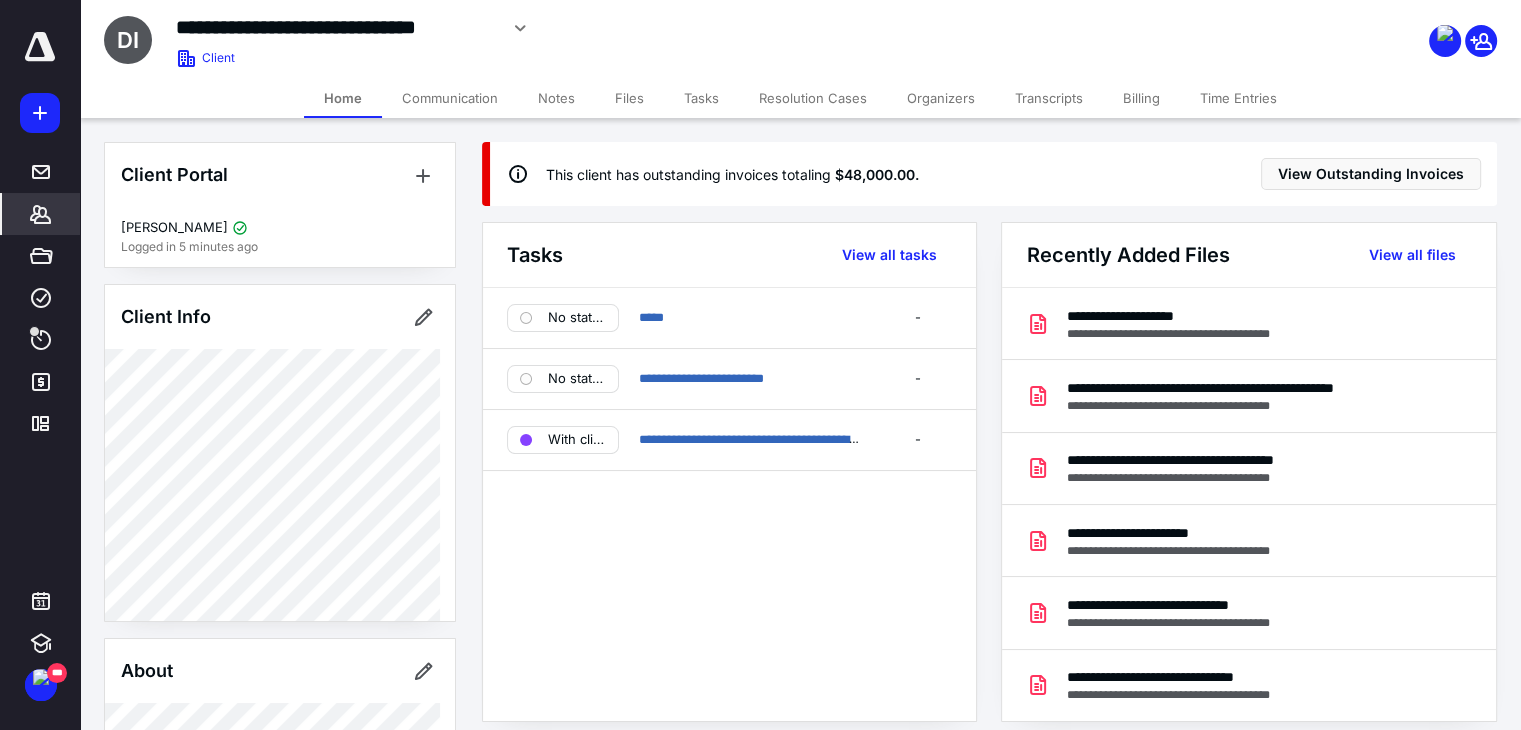 click on "Communication" at bounding box center [450, 98] 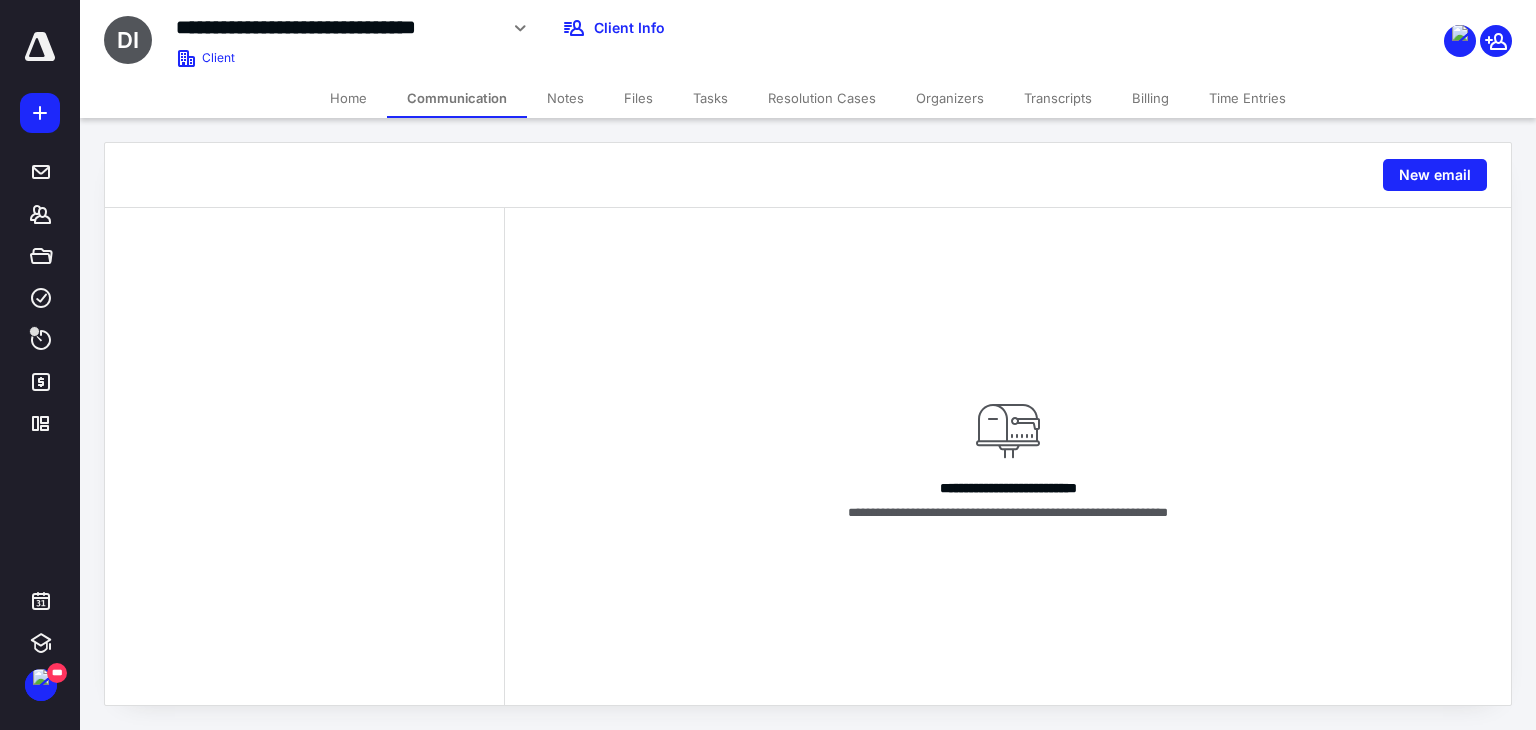click on "Home" at bounding box center [348, 98] 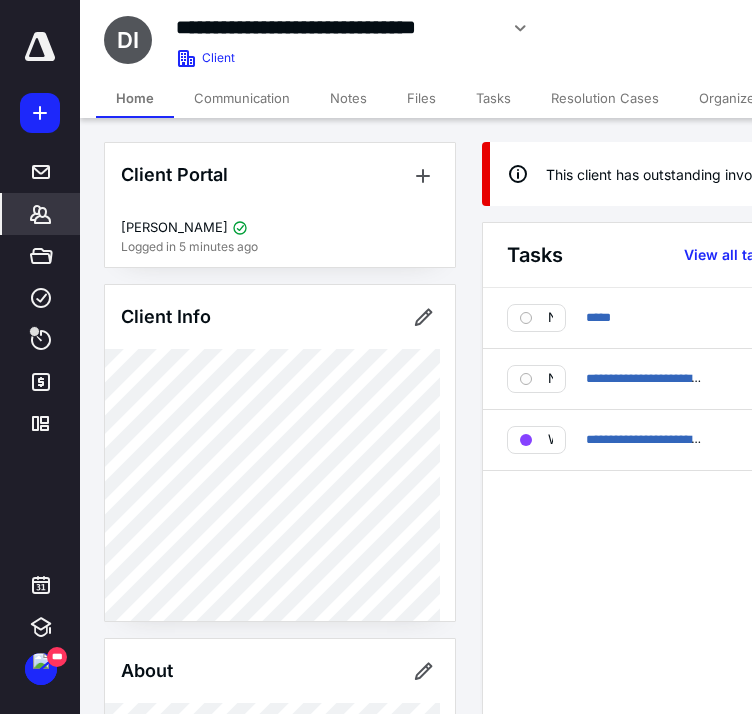 click on "Files" at bounding box center (421, 98) 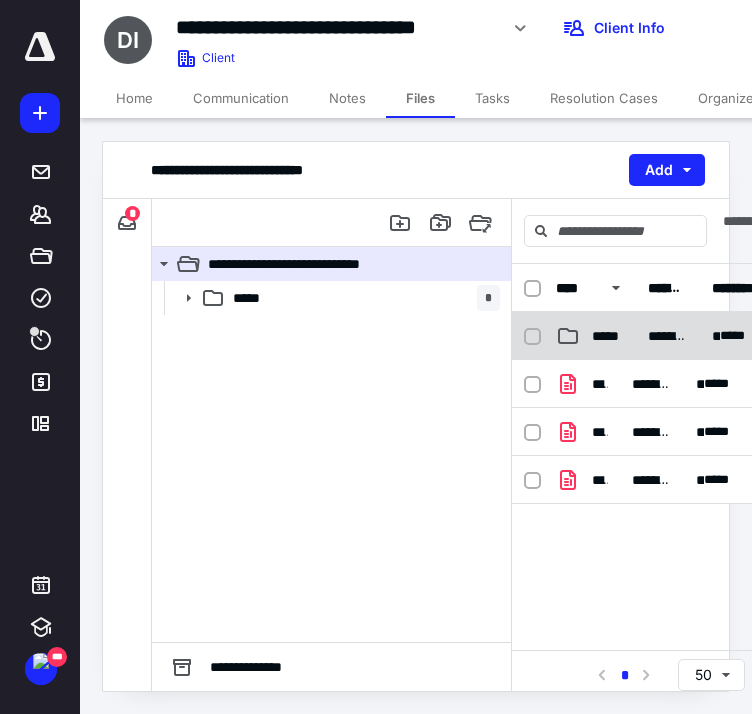 click on "*****" at bounding box center (608, 336) 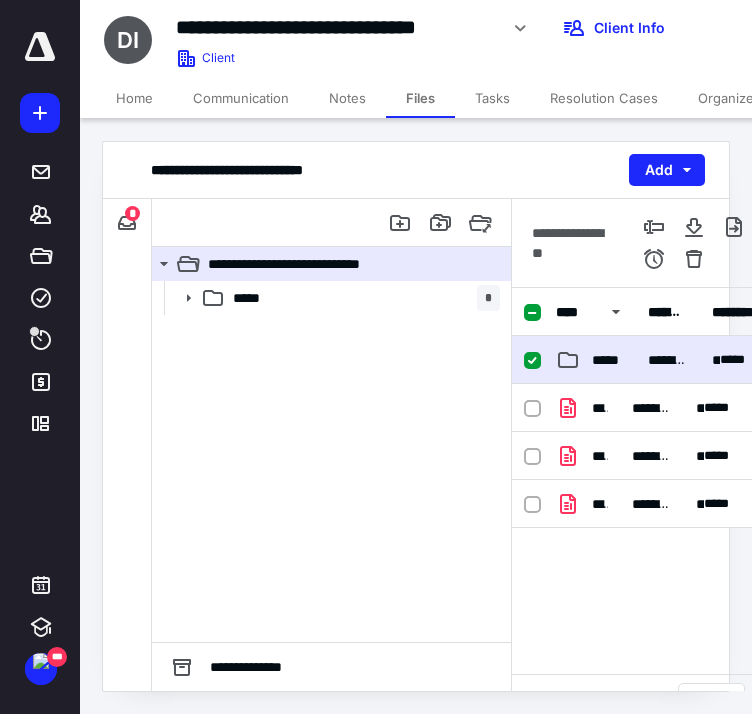 click on "**********" at bounding box center [668, 360] 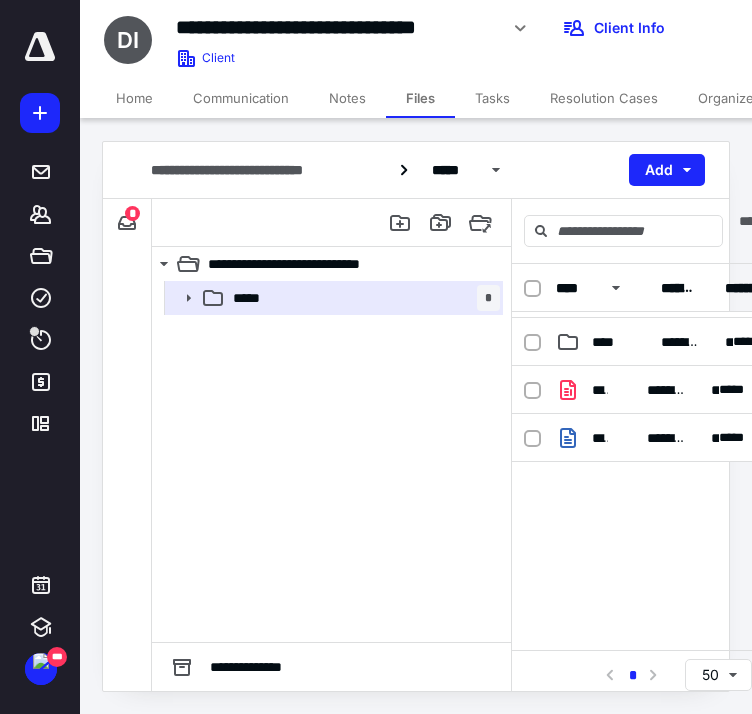 scroll, scrollTop: 0, scrollLeft: 0, axis: both 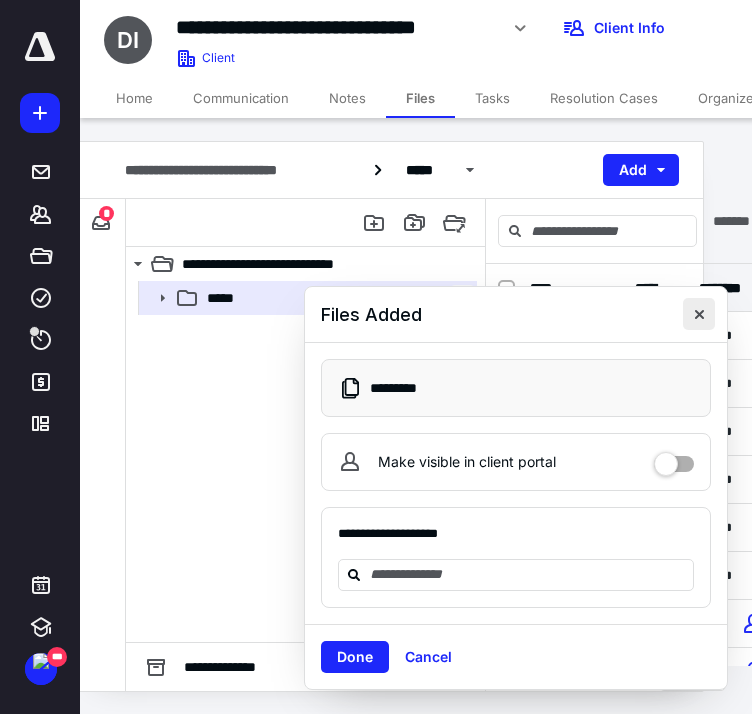 click at bounding box center (699, 314) 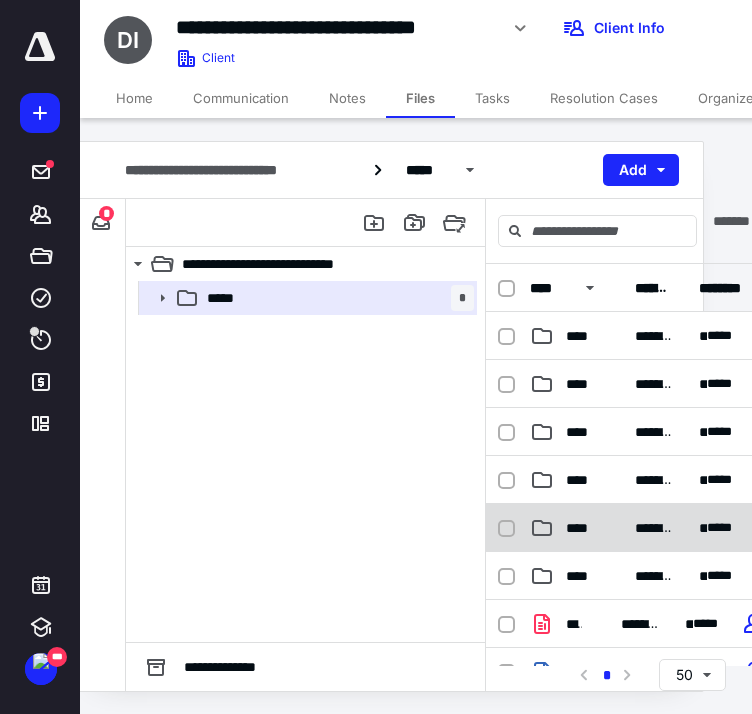 click on "****" at bounding box center (582, 528) 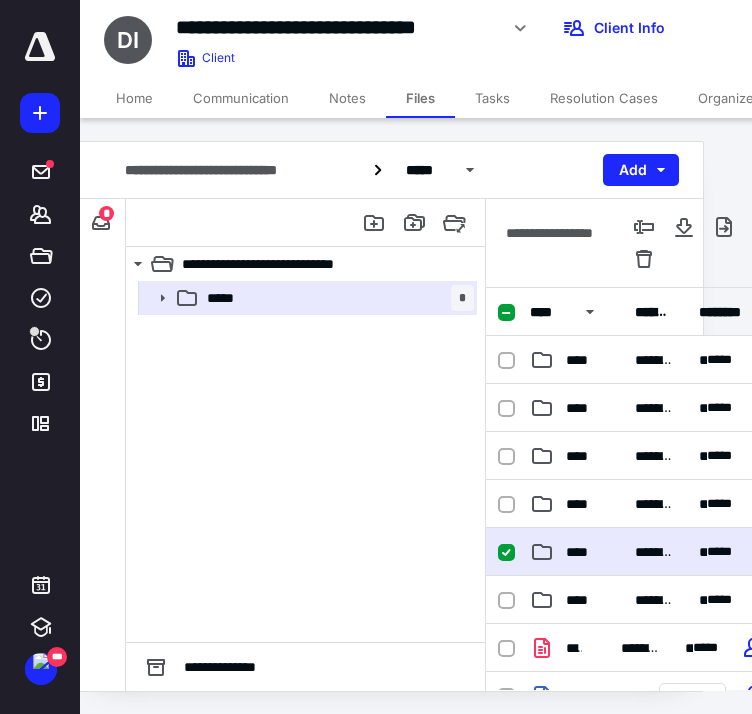 click on "**********" at bounding box center (649, 552) 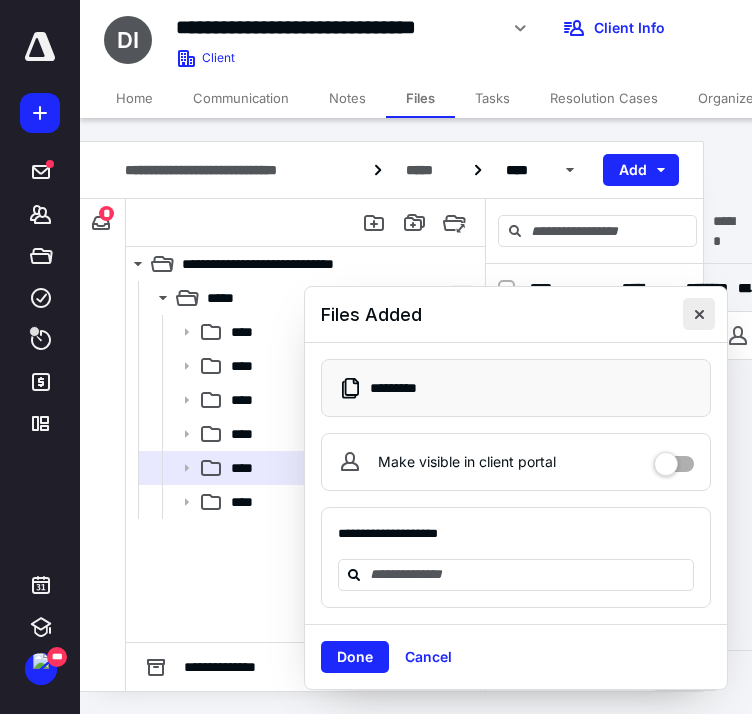 click at bounding box center (699, 314) 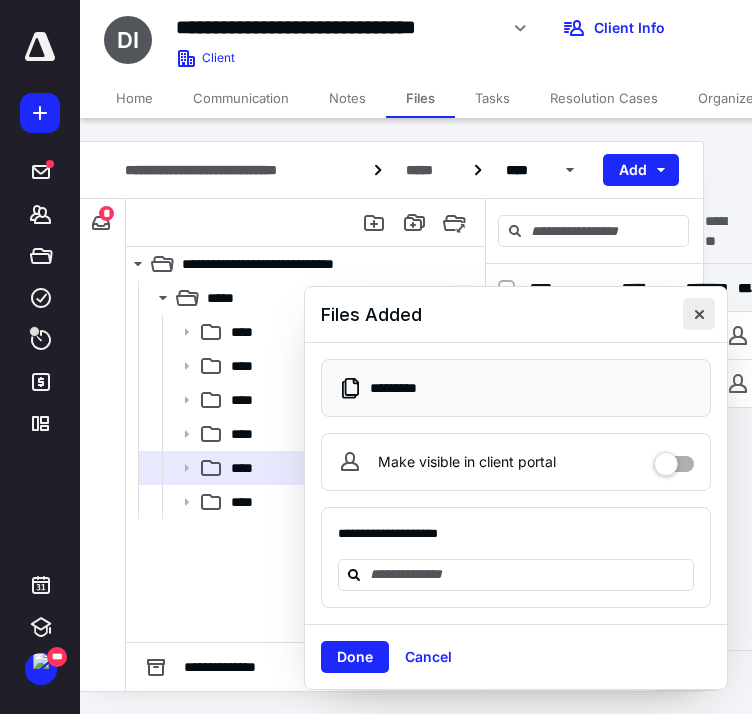 click at bounding box center [699, 314] 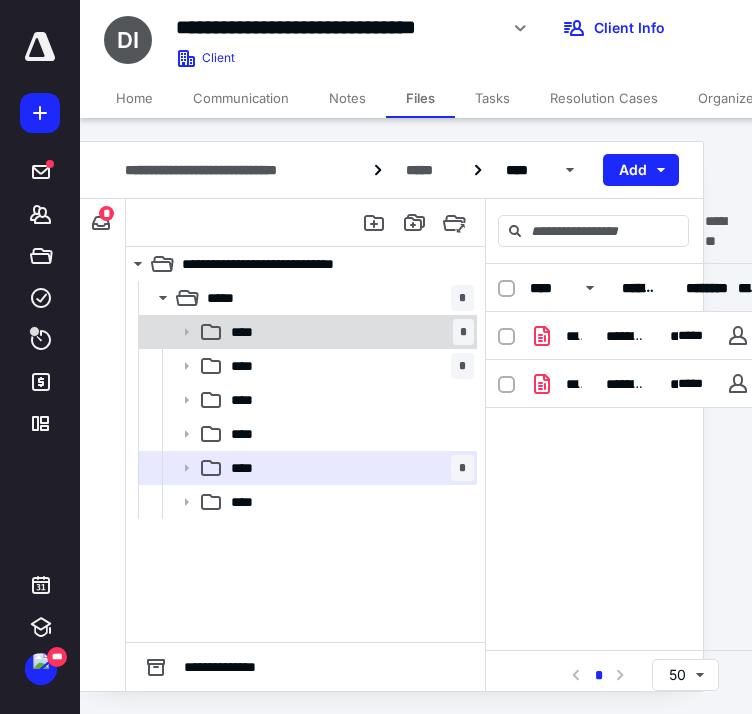 click on "**** *" at bounding box center (348, 332) 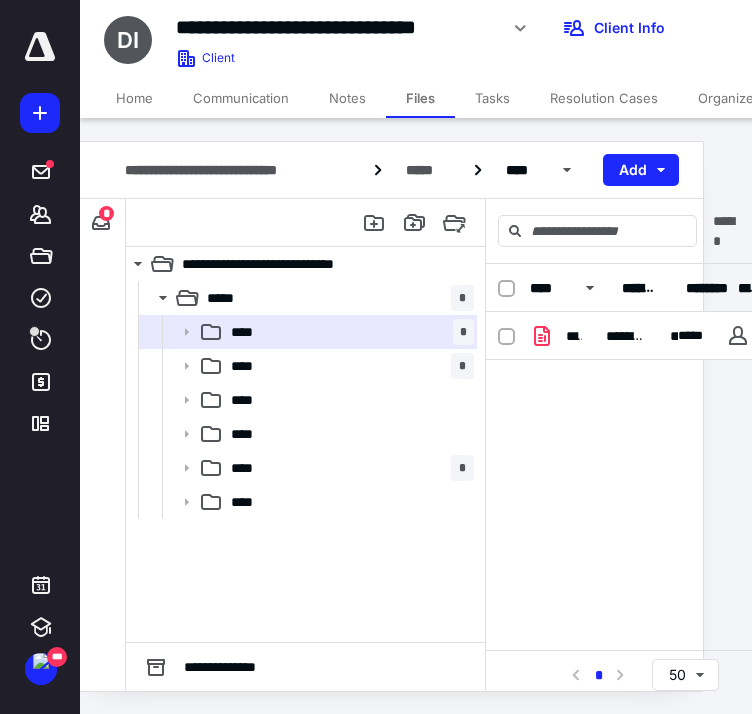 click on "**********" at bounding box center [642, 462] 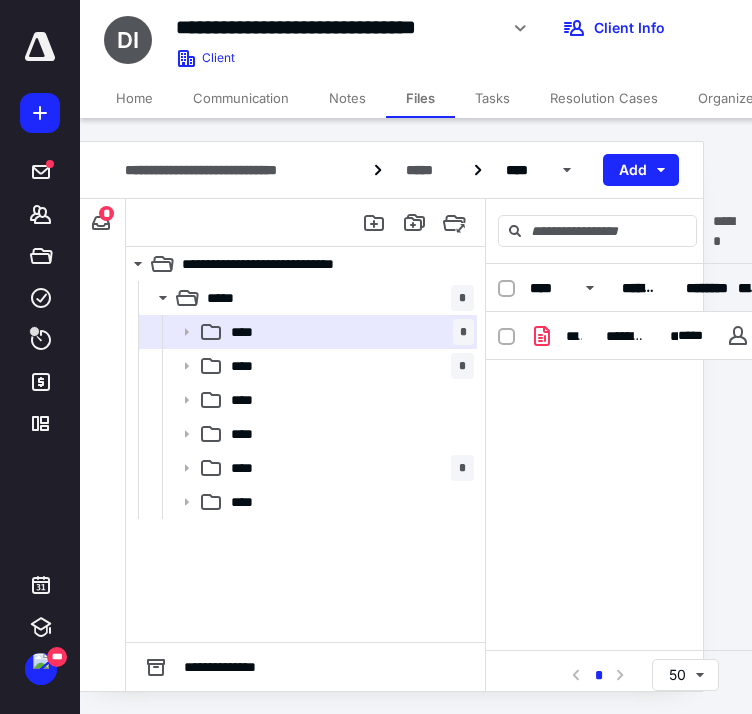 click on "**********" at bounding box center [642, 462] 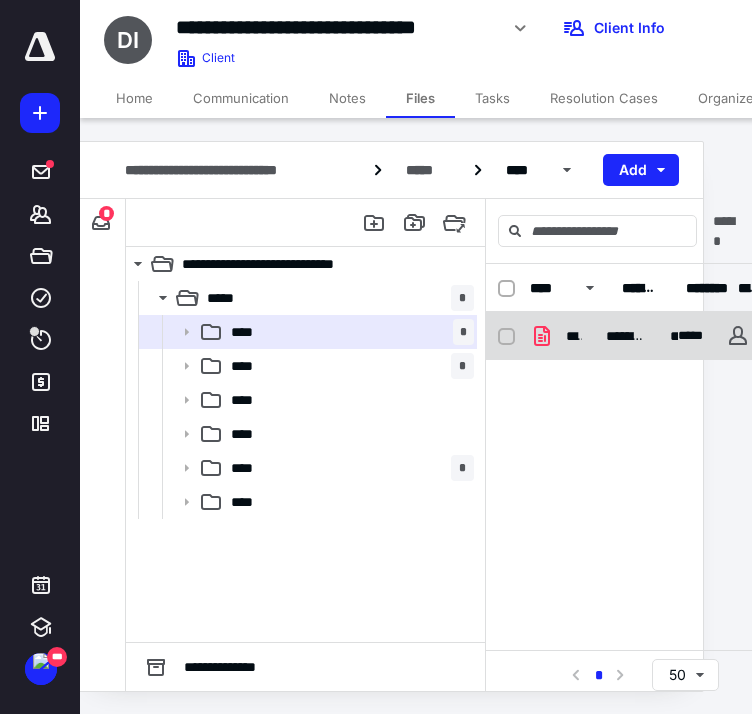 click on "**********" at bounding box center (642, 336) 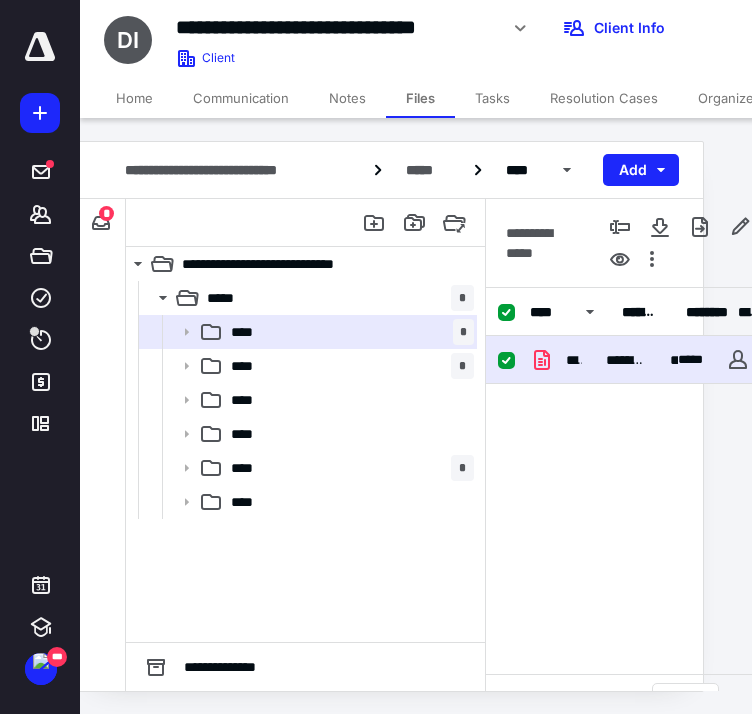 click on "**********" at bounding box center [574, 360] 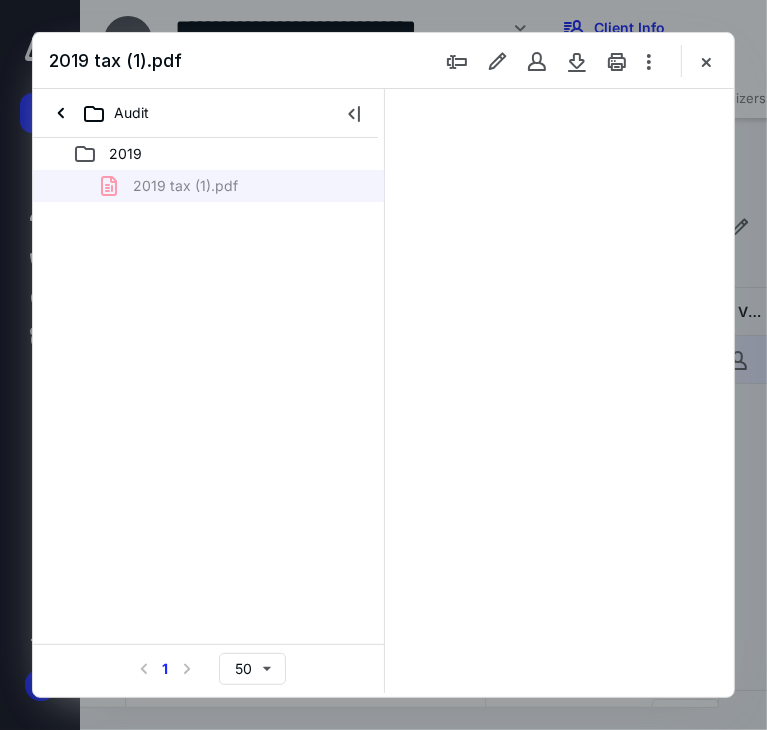 scroll, scrollTop: 0, scrollLeft: 0, axis: both 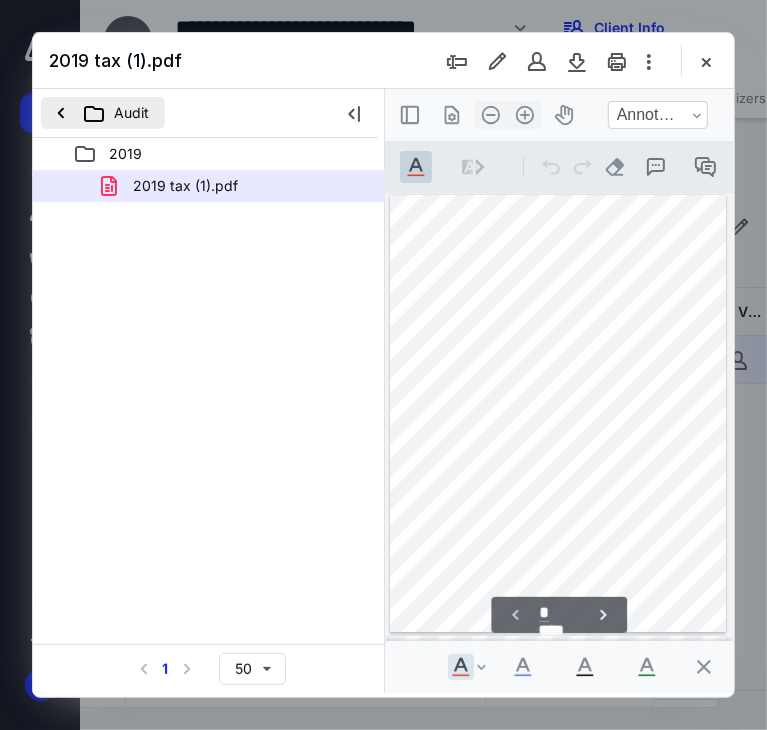 click on "Audit" at bounding box center [103, 113] 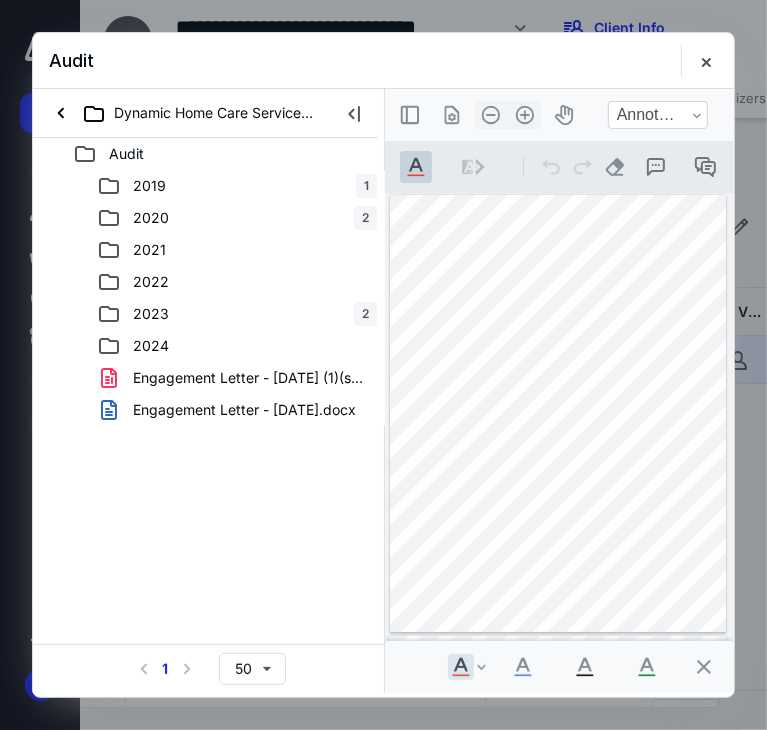 click at bounding box center (706, 61) 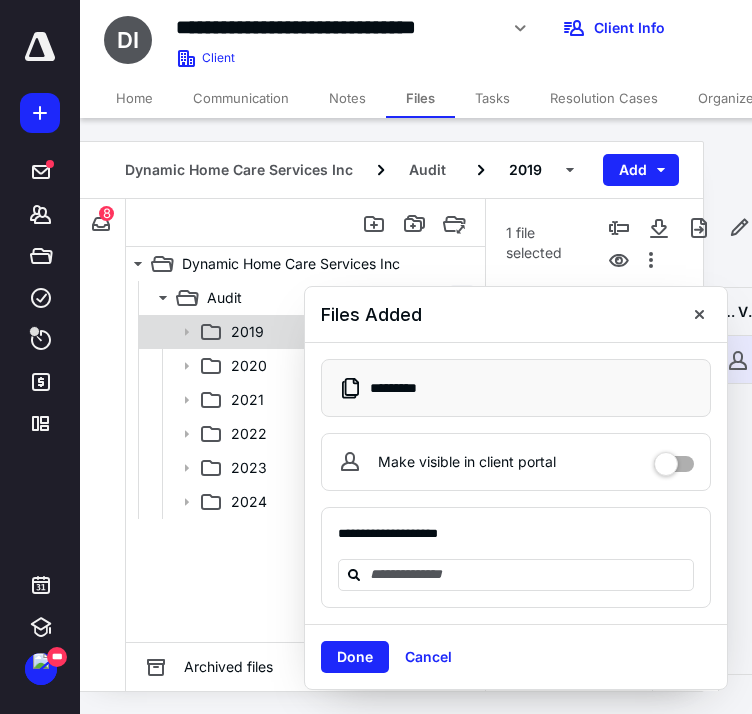 checkbox on "false" 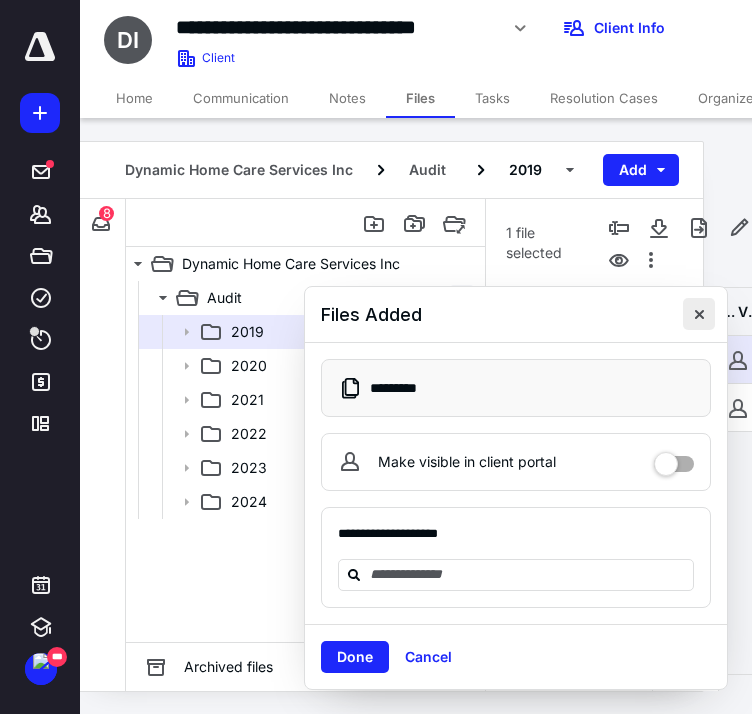 click at bounding box center [699, 314] 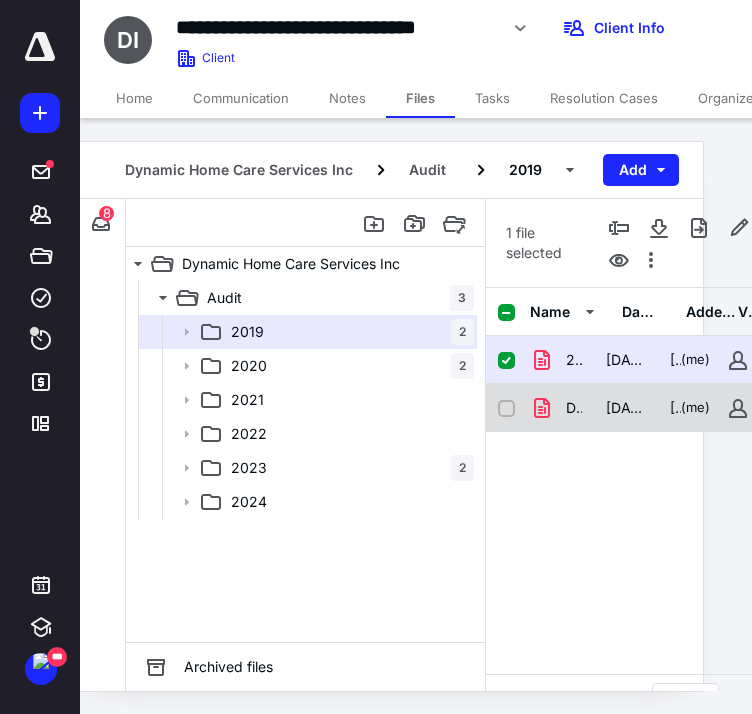 click on "Dynamic 2019-1099s statefarm.pdf" at bounding box center [574, 408] 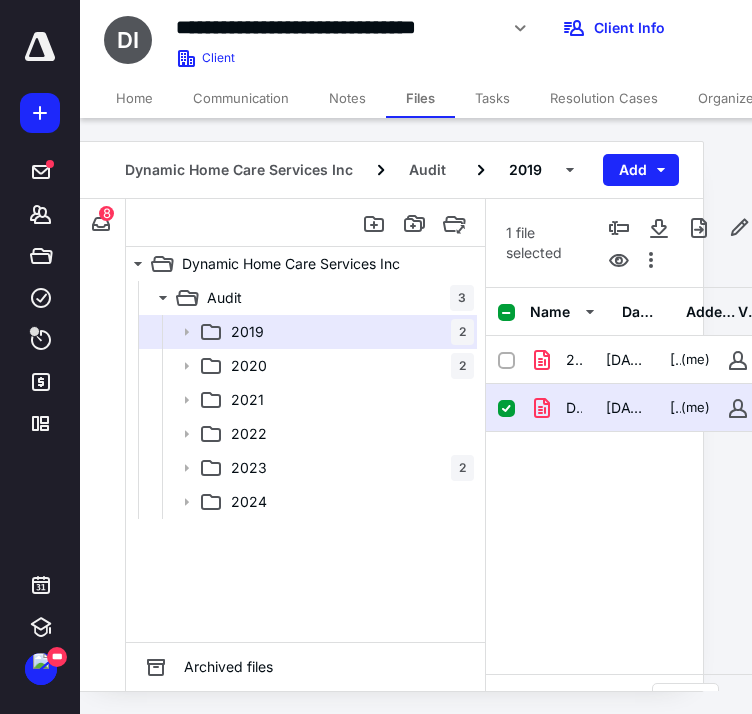 click on "Dynamic 2019-1099s statefarm.pdf" at bounding box center (574, 408) 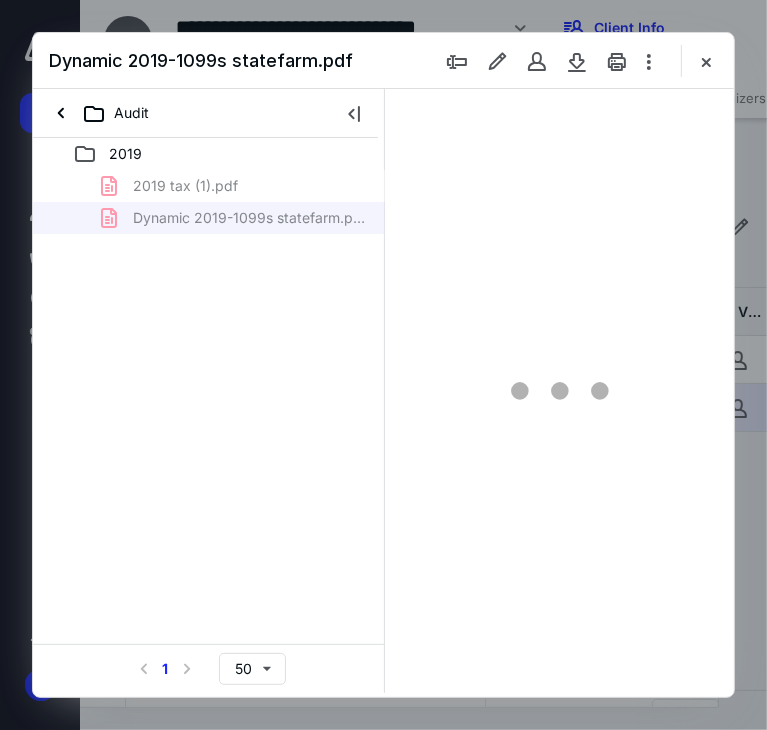 scroll, scrollTop: 0, scrollLeft: 0, axis: both 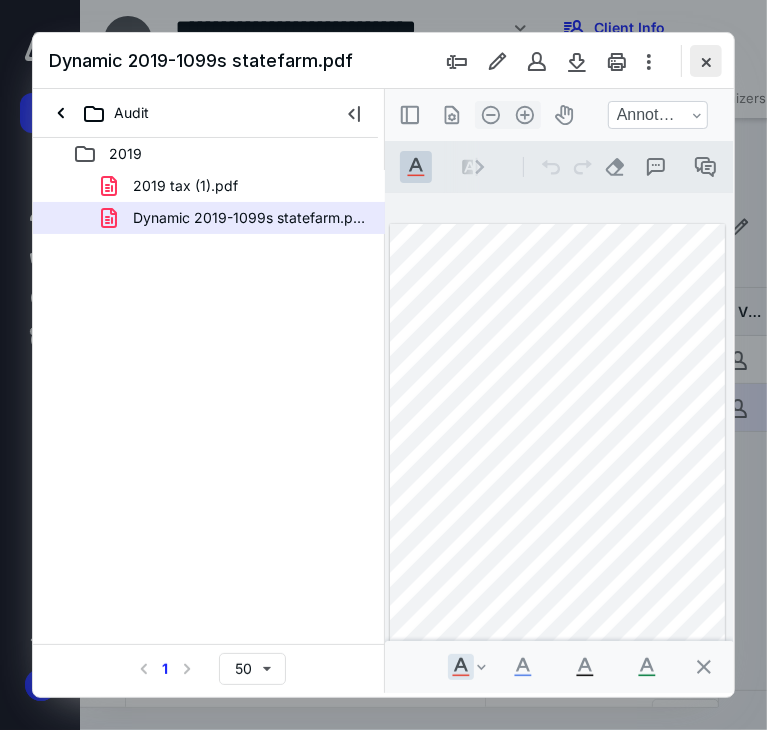 click at bounding box center [706, 61] 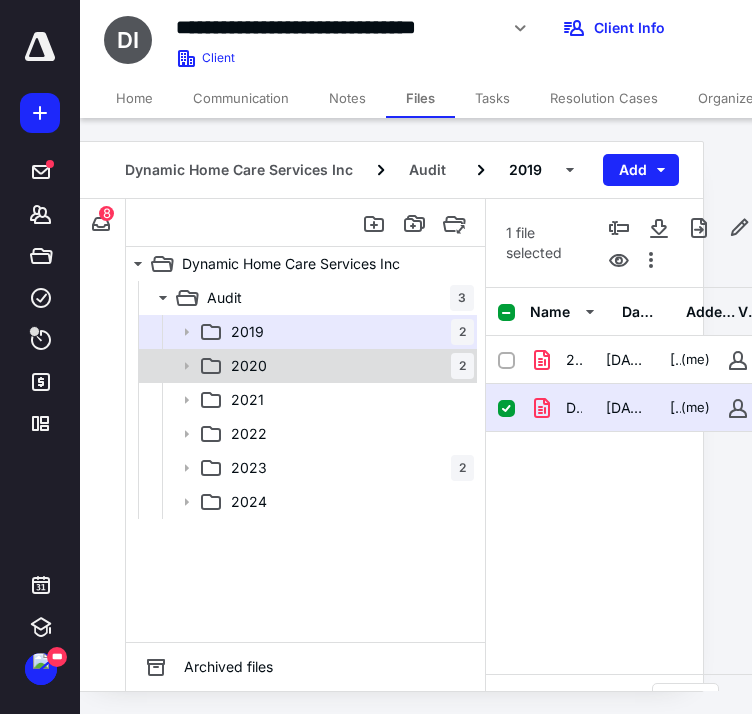 click on "2020 2" at bounding box center [348, 366] 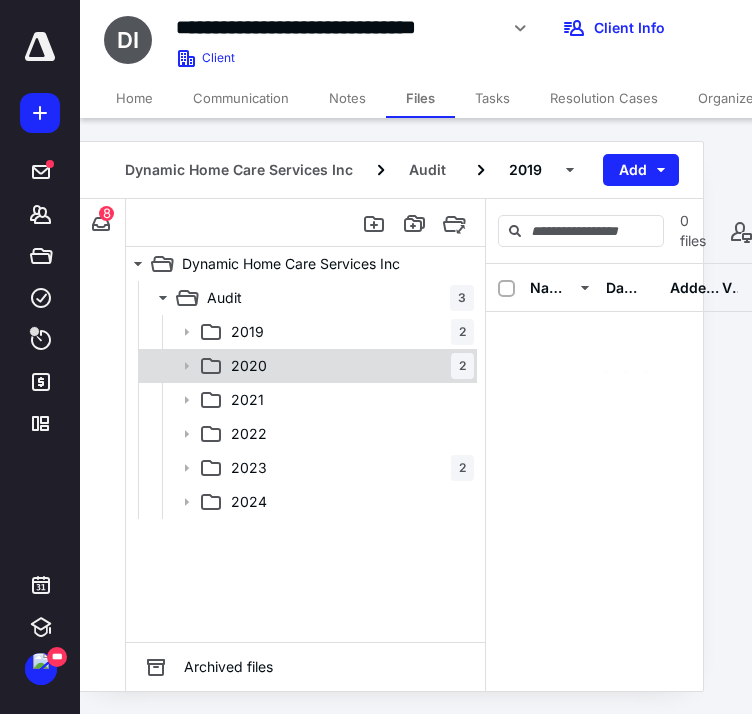 click on "2020 2" at bounding box center [348, 366] 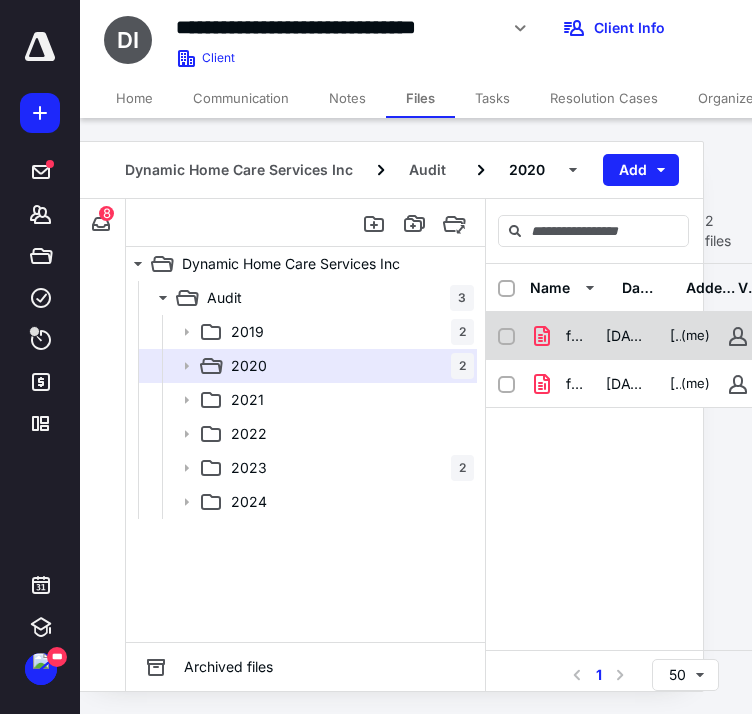 click on "fax for Suresh (1).pdf [DATE] [PERSON_NAME]  (me)" at bounding box center (642, 336) 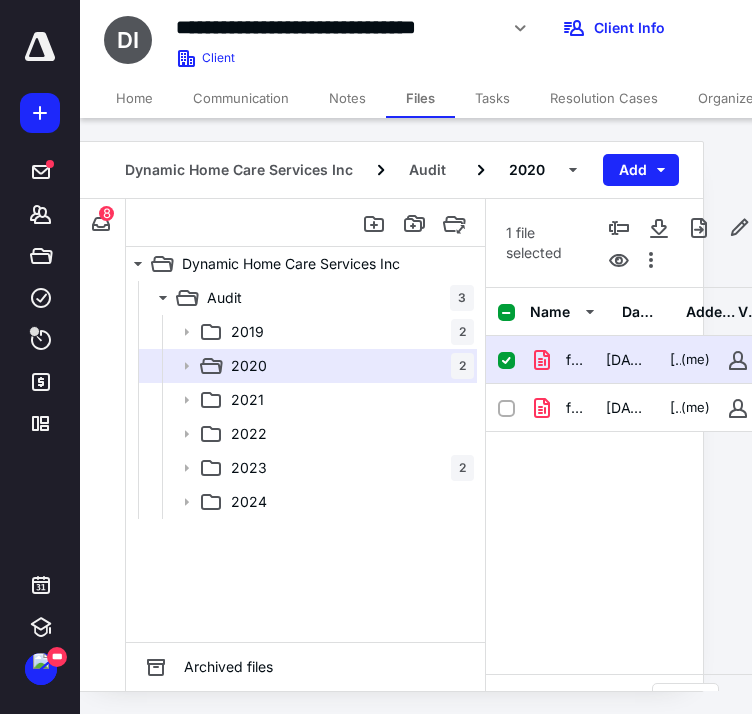 click on "fax for Suresh (1).pdf" at bounding box center [574, 360] 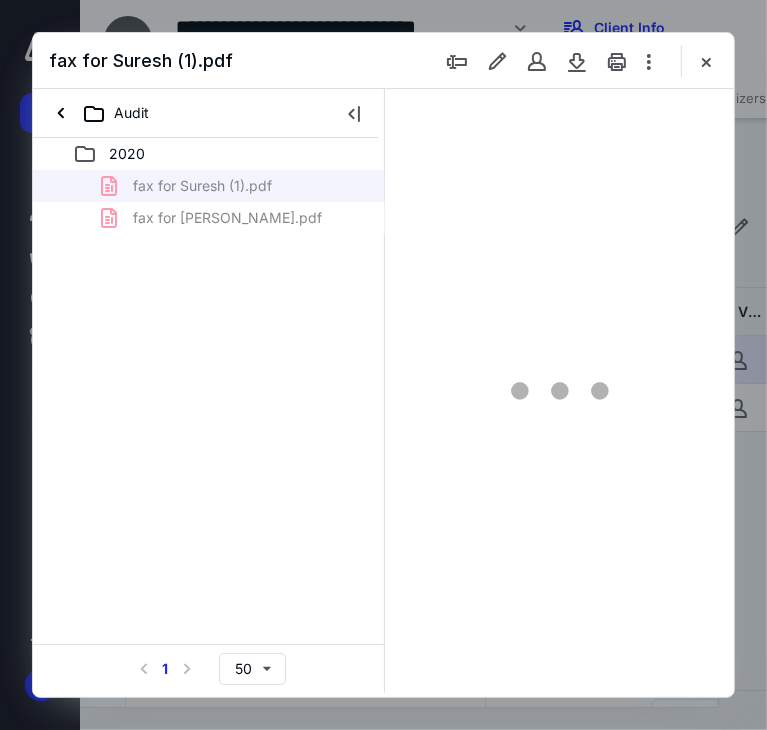 scroll, scrollTop: 0, scrollLeft: 0, axis: both 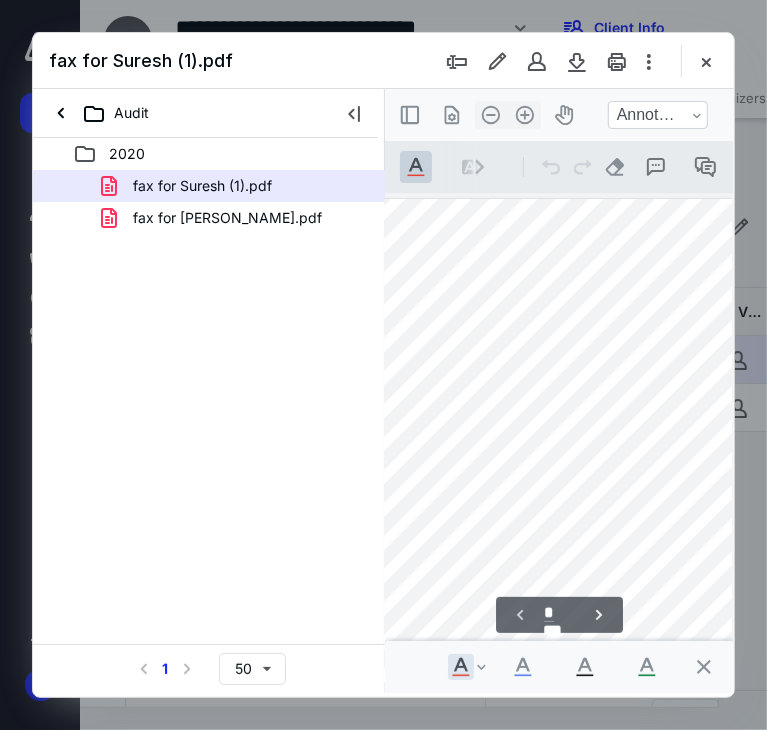 click at bounding box center [788, 830] 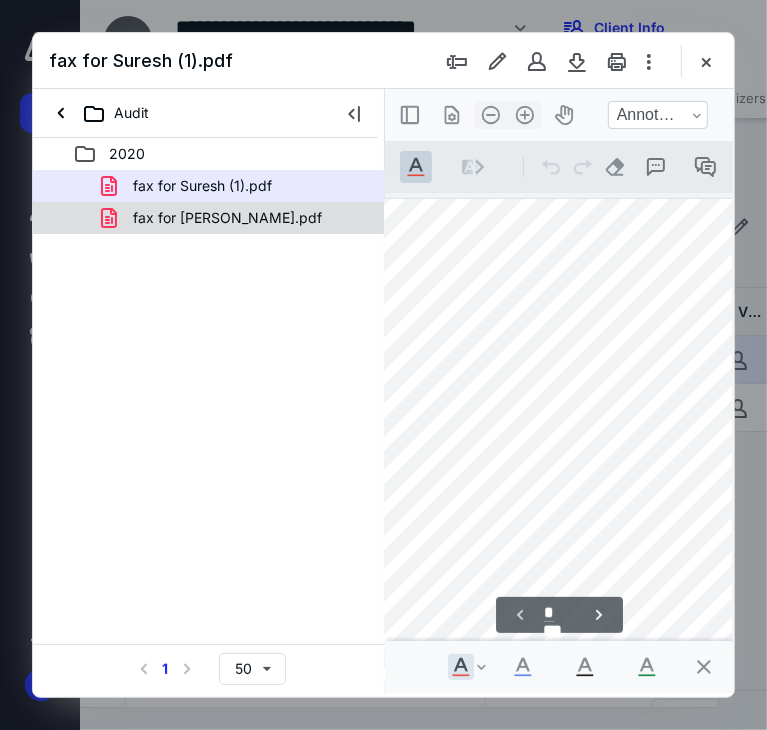 click on "fax for [PERSON_NAME].pdf" at bounding box center [227, 218] 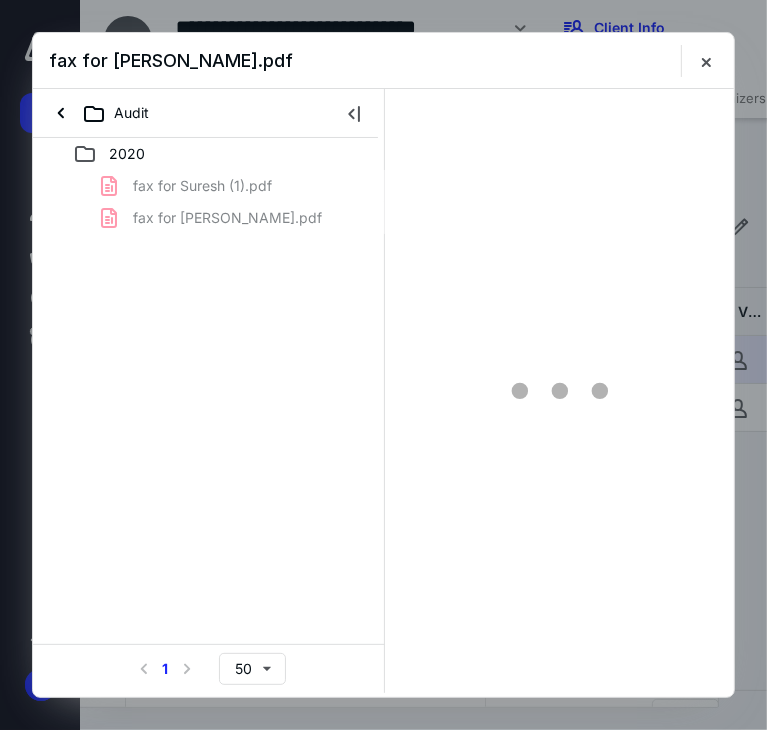 click on "fax for Suresh (1).pdf fax for Suresh.pdf" at bounding box center [209, 202] 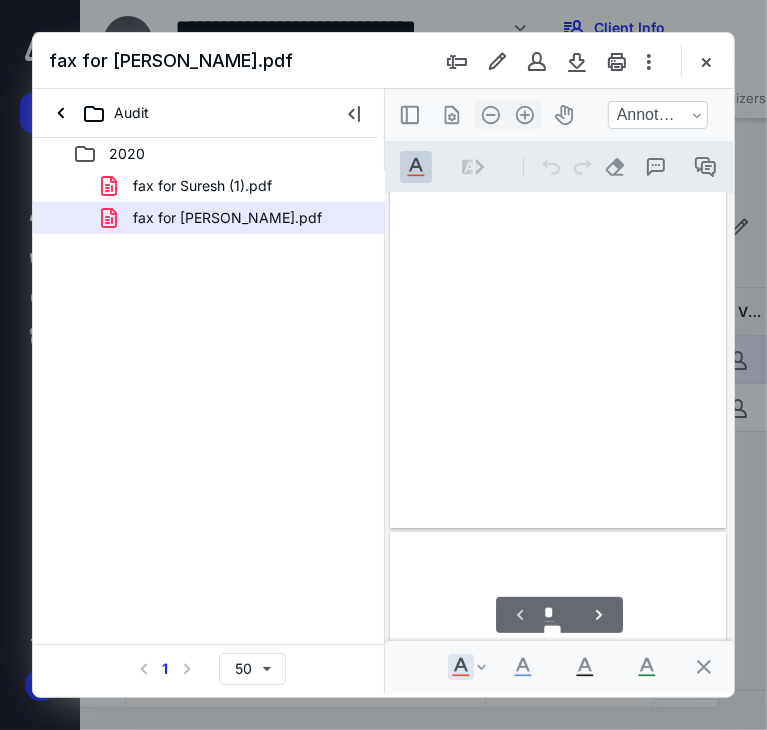 scroll, scrollTop: 104, scrollLeft: 0, axis: vertical 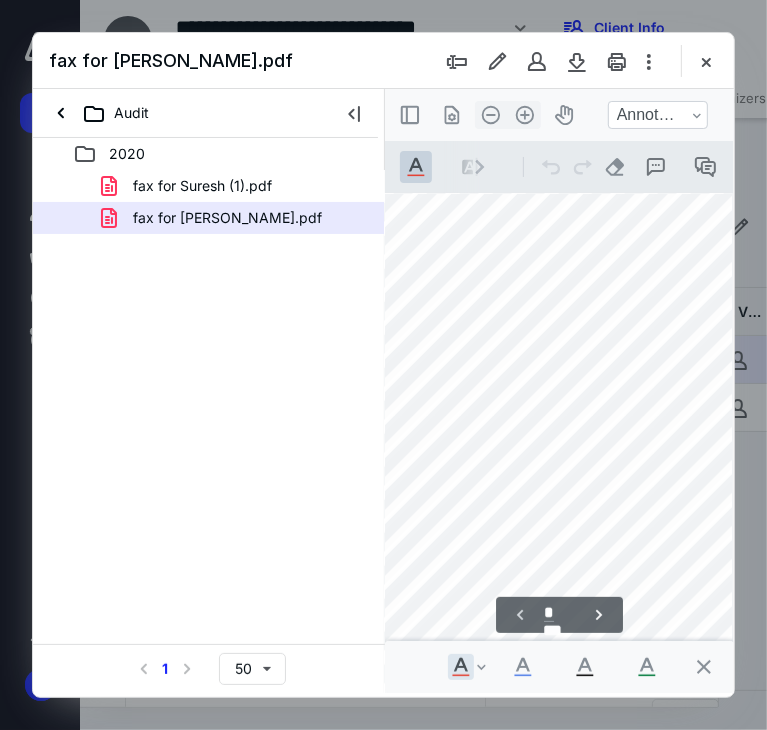 drag, startPoint x: 435, startPoint y: 287, endPoint x: 621, endPoint y: 352, distance: 197.03046 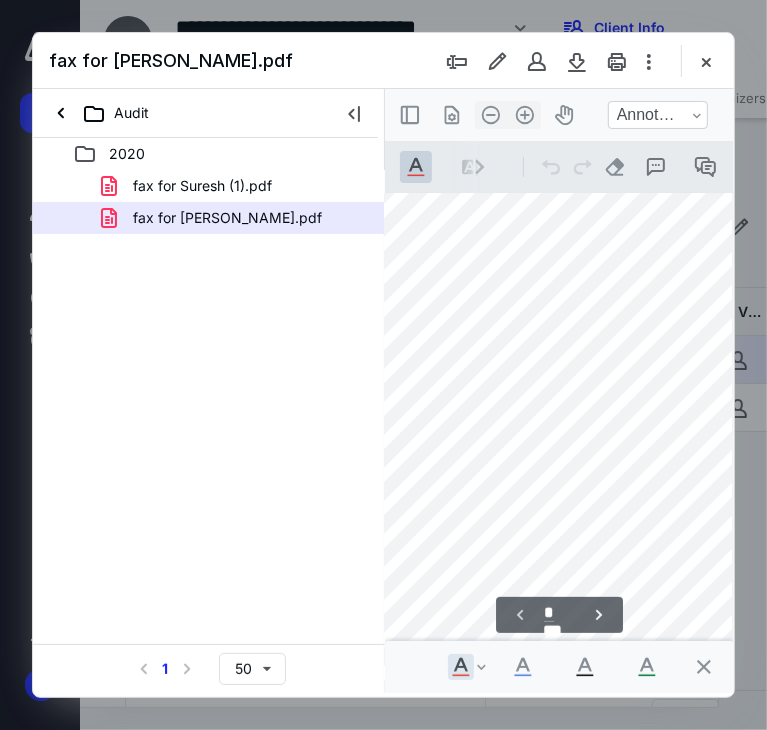 scroll, scrollTop: 192, scrollLeft: 34, axis: both 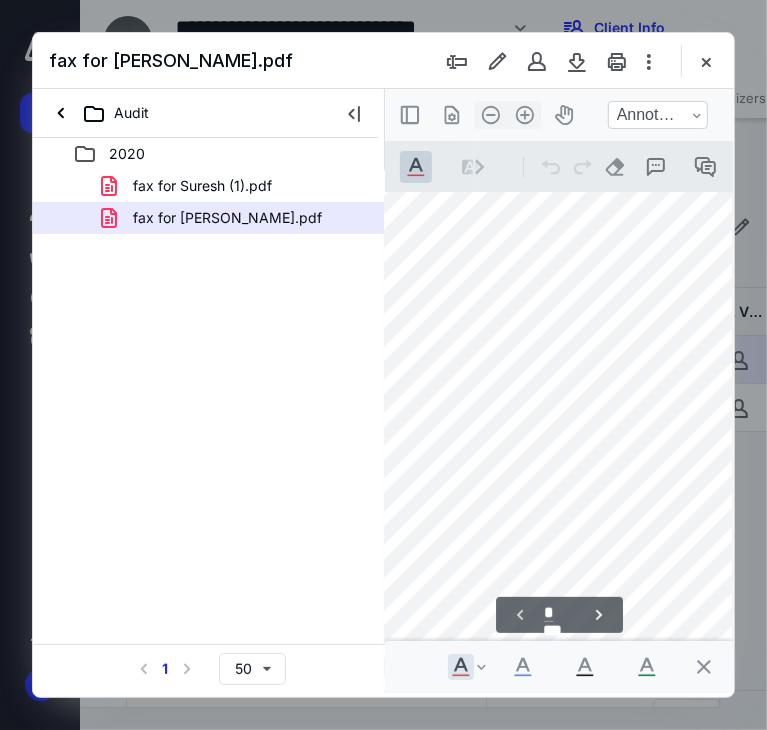 drag, startPoint x: 421, startPoint y: 266, endPoint x: 483, endPoint y: 394, distance: 142.22517 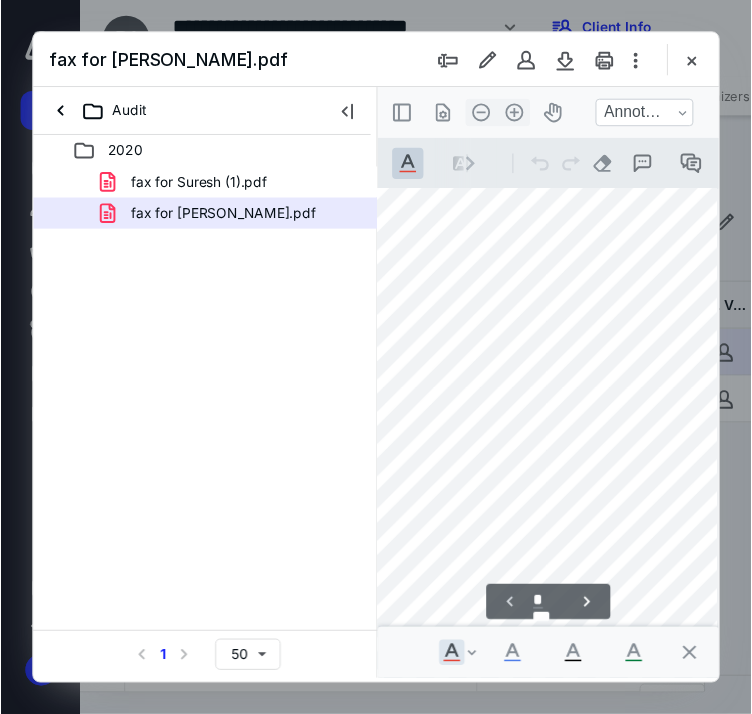 scroll, scrollTop: 0, scrollLeft: 82, axis: horizontal 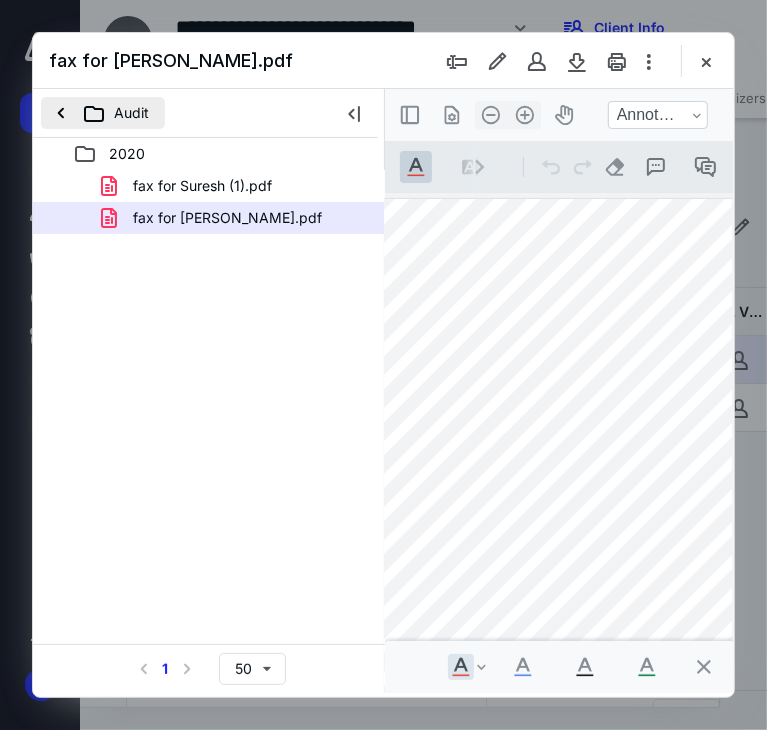 click on "Audit" at bounding box center [103, 113] 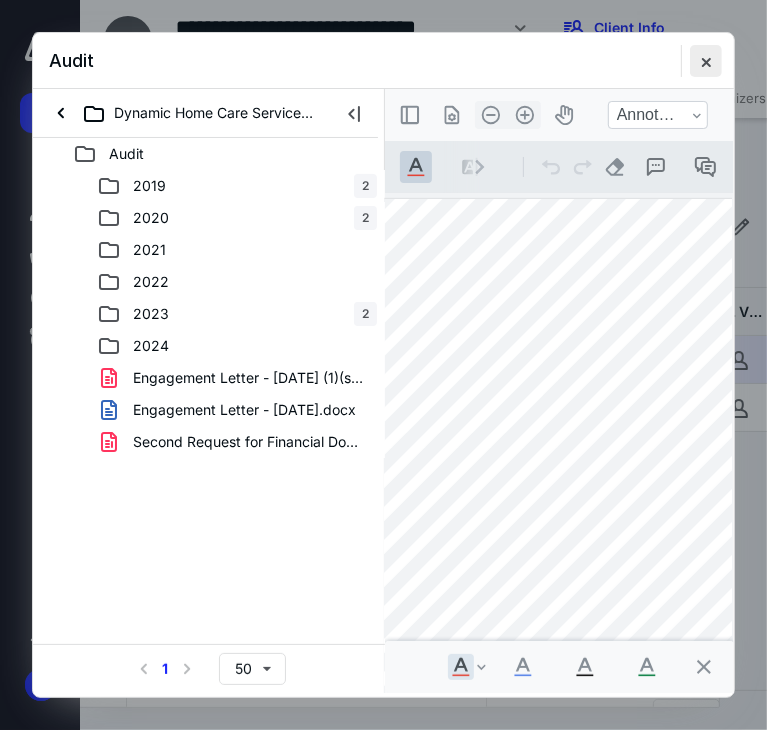 click at bounding box center [706, 61] 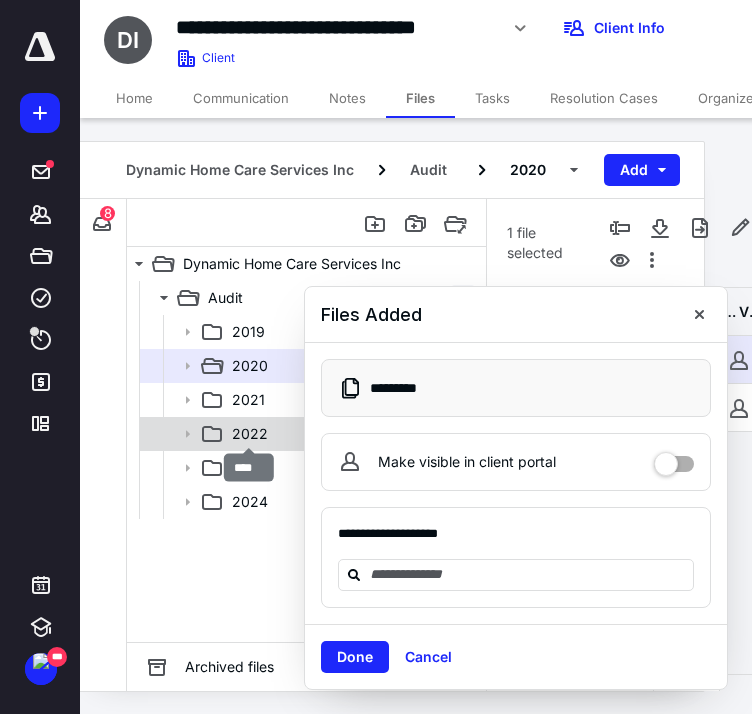 click on "2022" at bounding box center [250, 434] 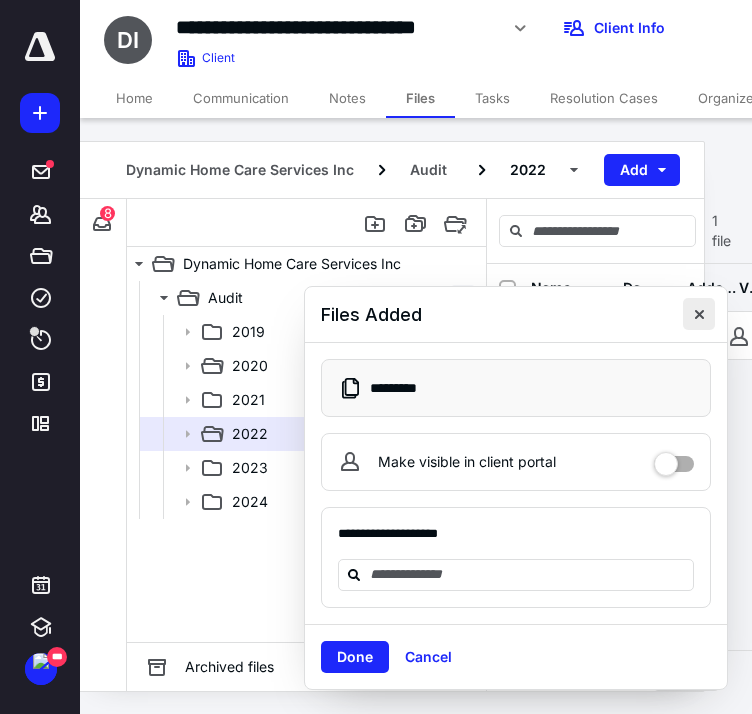 click at bounding box center [699, 314] 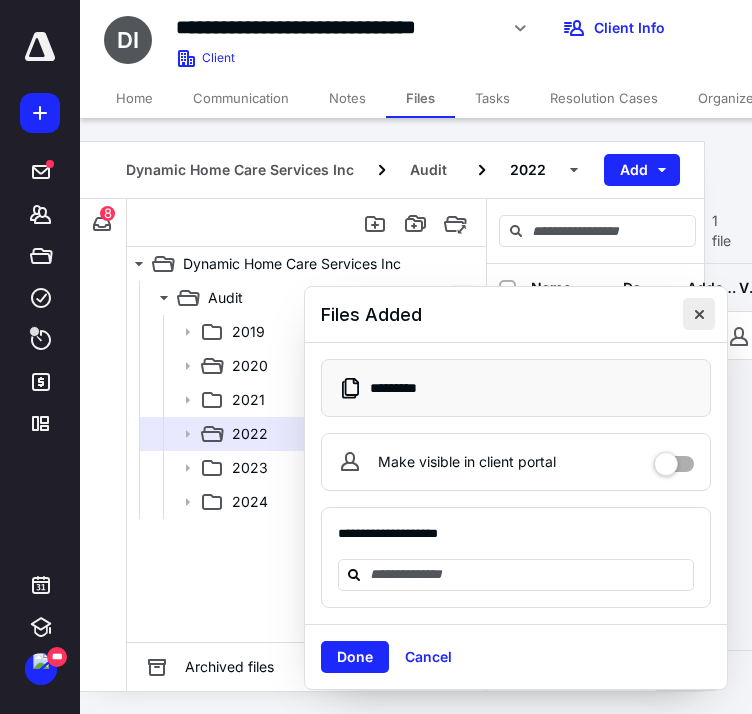 click at bounding box center [699, 314] 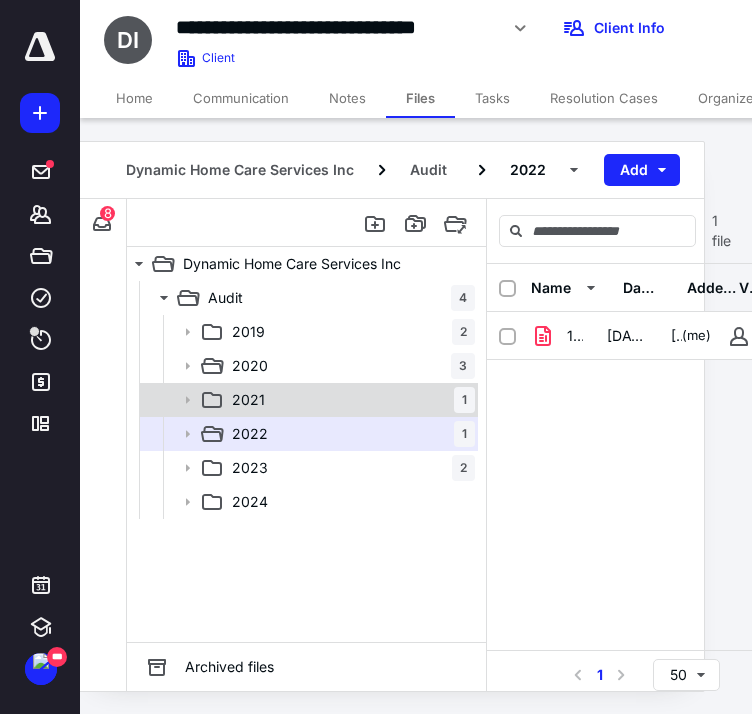 click on "2021" at bounding box center (248, 400) 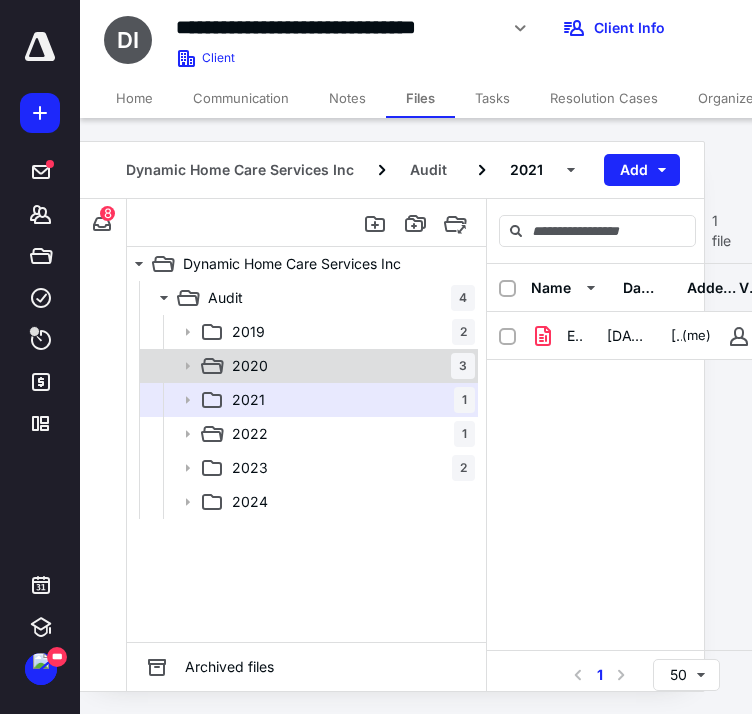 click on "2020 3" at bounding box center [349, 366] 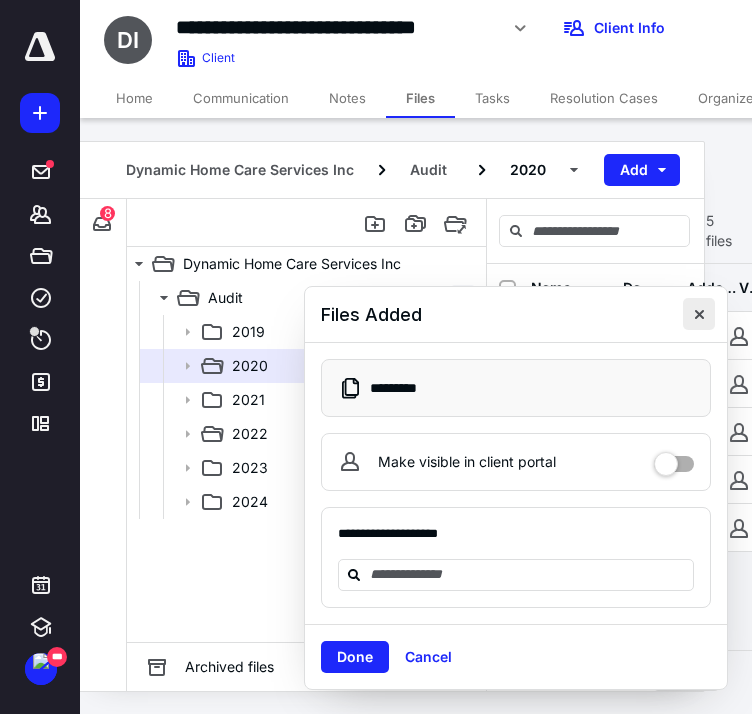 click at bounding box center [699, 314] 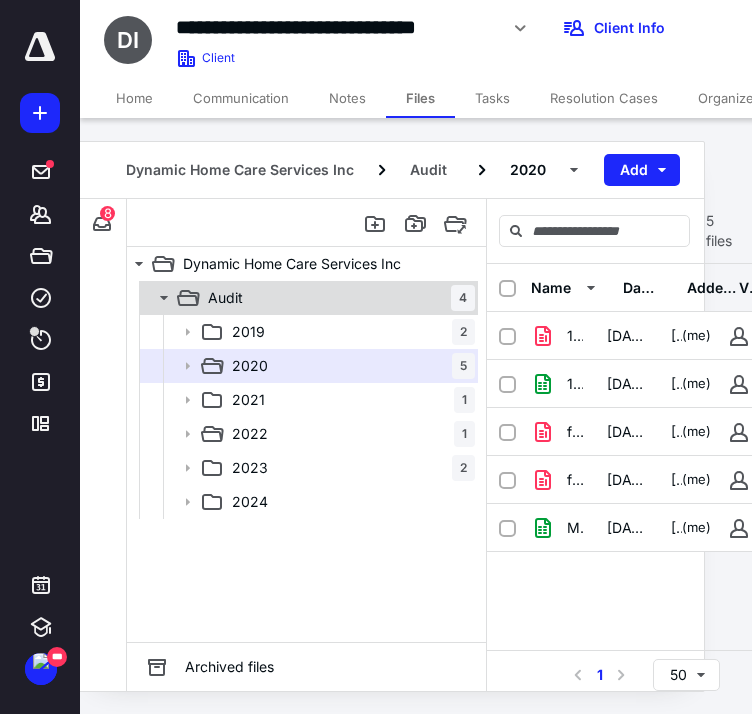 click on "Audit 4" at bounding box center [337, 298] 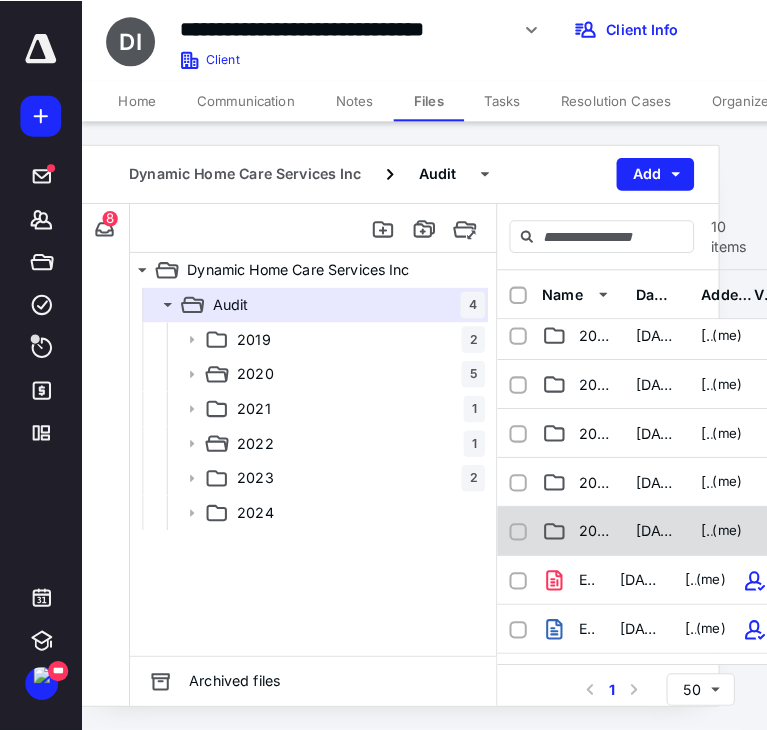 scroll, scrollTop: 248, scrollLeft: 0, axis: vertical 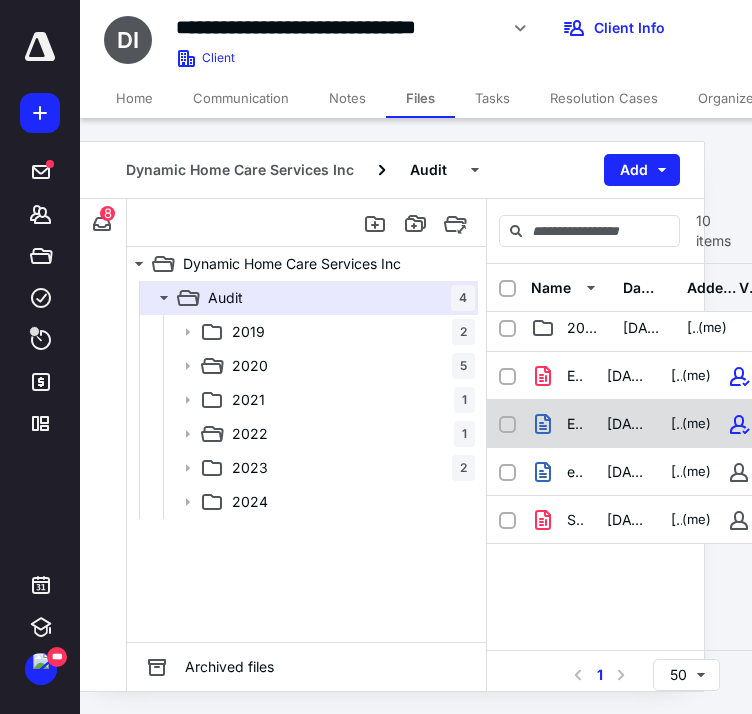 click on "Engagement Letter - [DATE].docx" at bounding box center [575, 424] 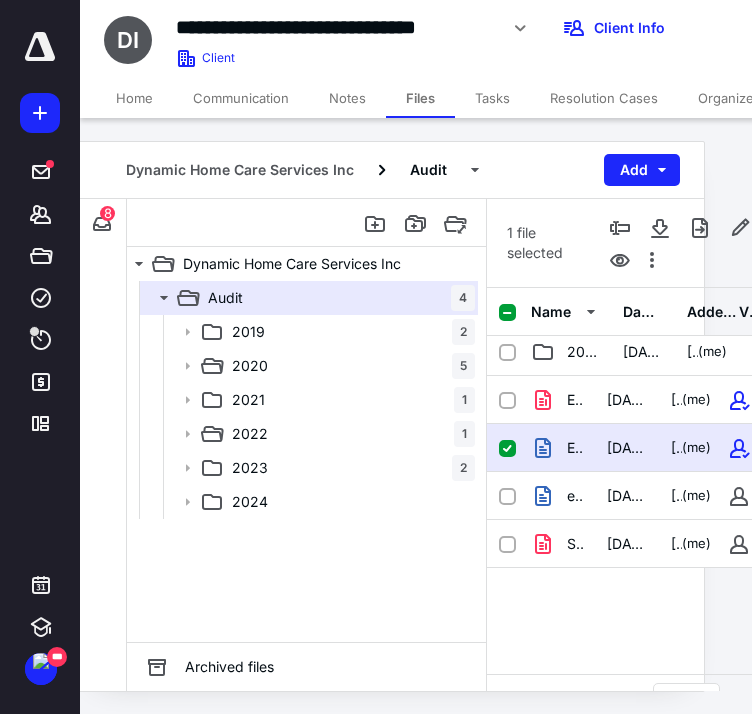 click on "Engagement Letter - [DATE].docx" at bounding box center (575, 448) 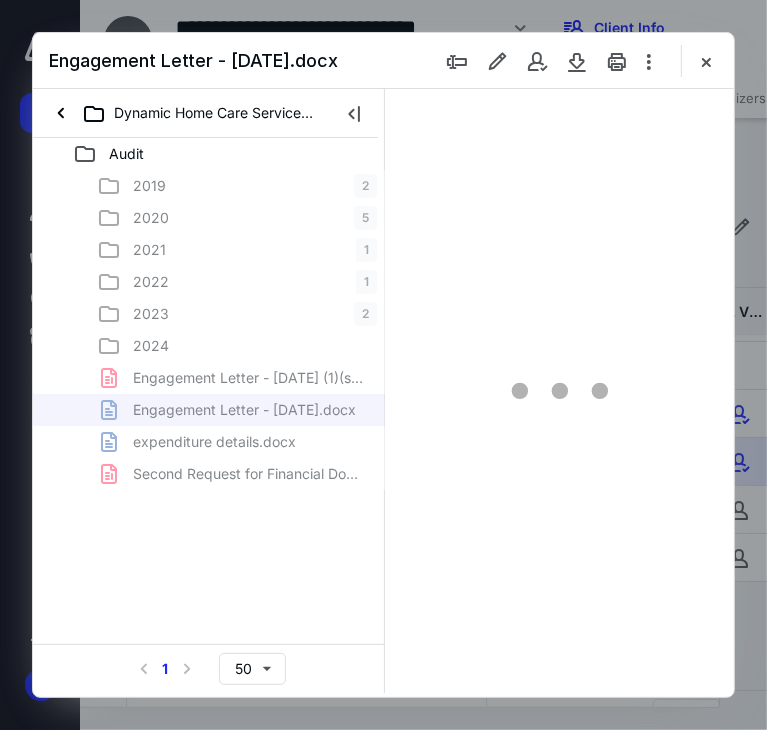 scroll, scrollTop: 0, scrollLeft: 0, axis: both 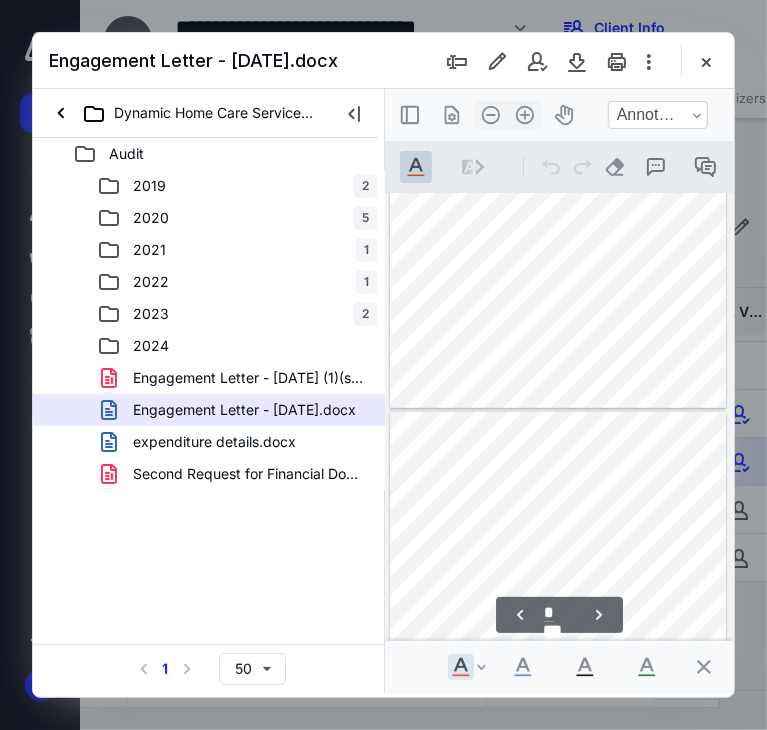type on "*" 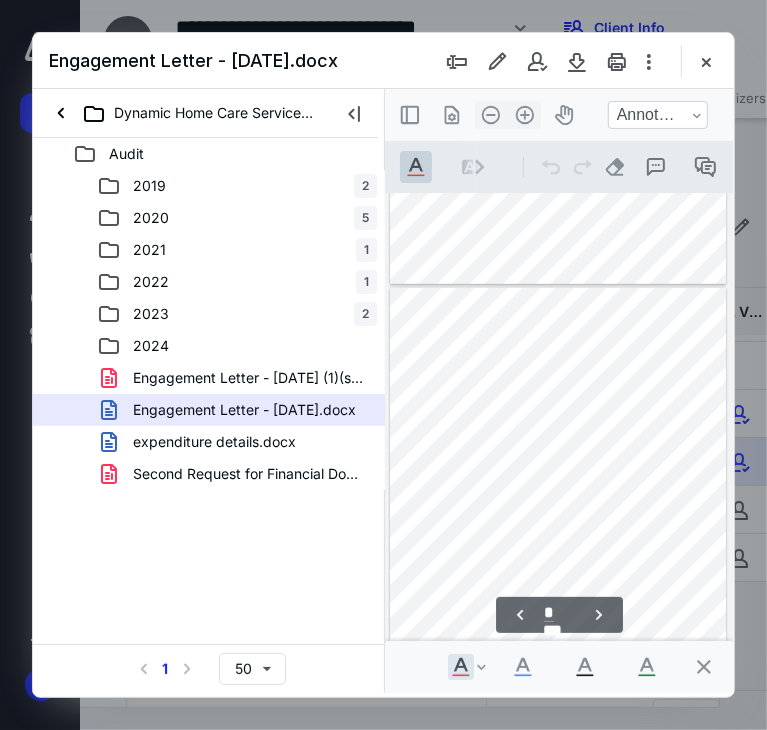 scroll, scrollTop: 806, scrollLeft: 0, axis: vertical 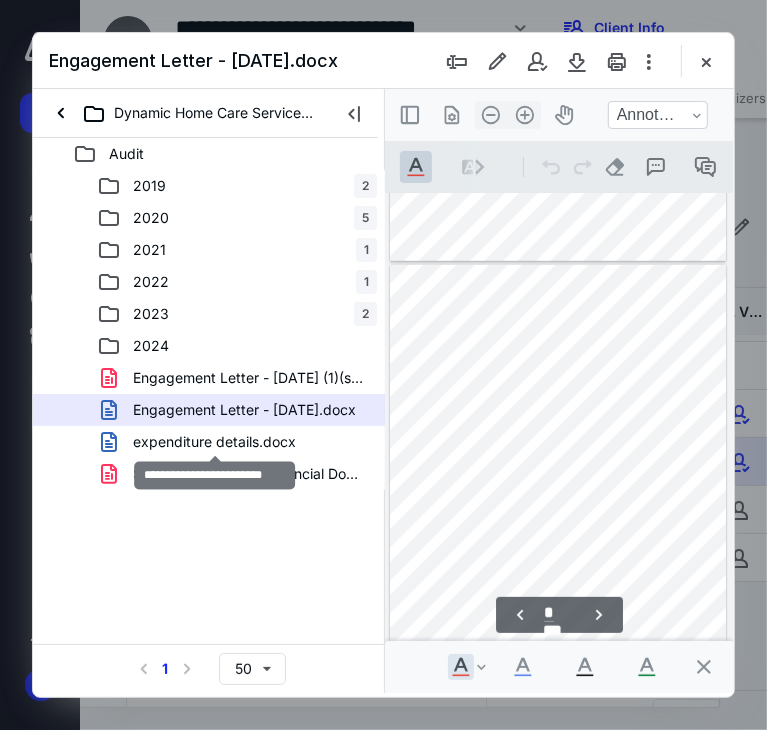 click on "expenditure details.docx" at bounding box center [214, 442] 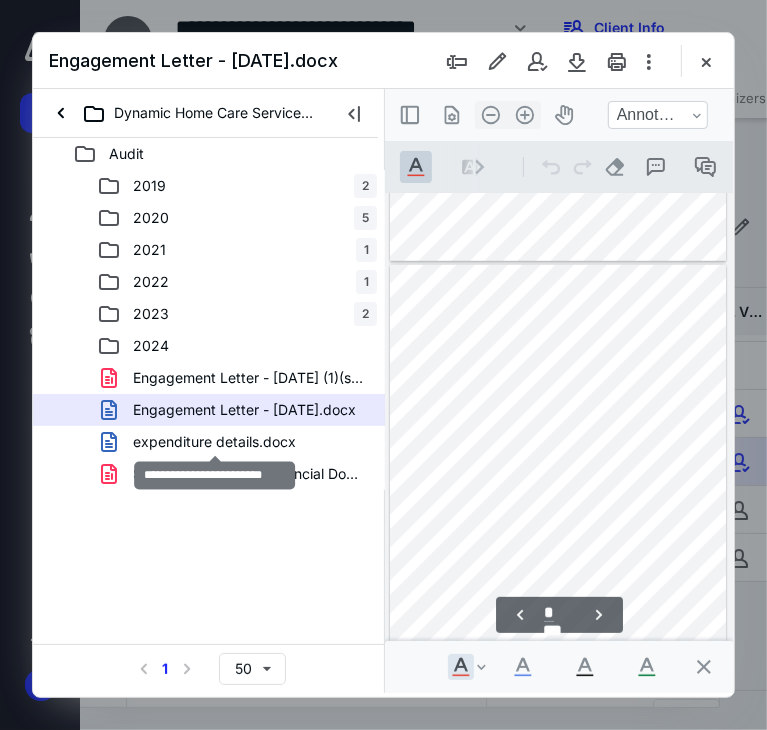 click on "2019 2 2020 5 2021 1 2022 1 2023 2 2024 Engagement Letter - [DATE] (1)(signed_[DATE]).pdf Engagement Letter - [DATE].docx expenditure details.docx Second Request for Financial Documents.pdf" at bounding box center (209, 330) 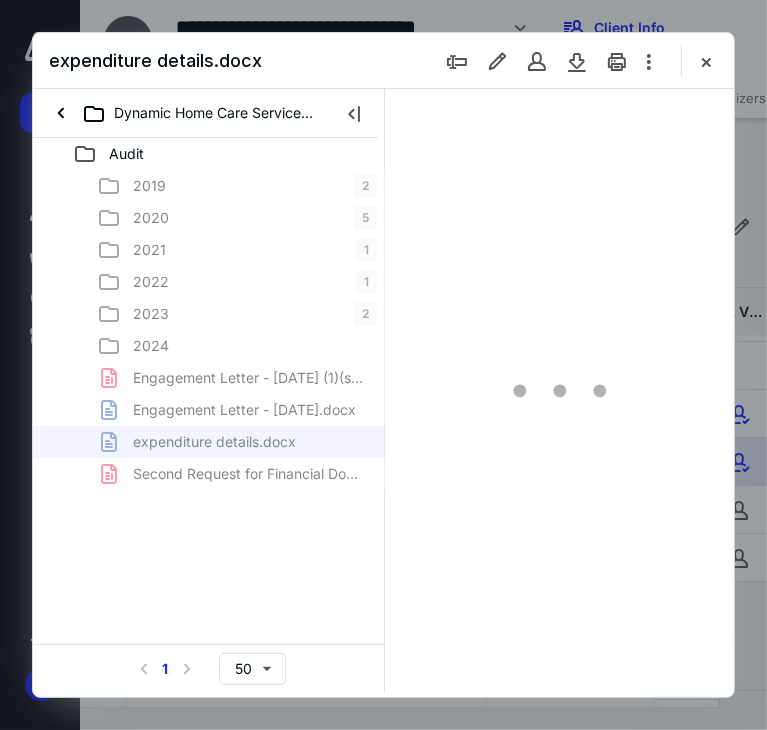 scroll, scrollTop: 0, scrollLeft: 0, axis: both 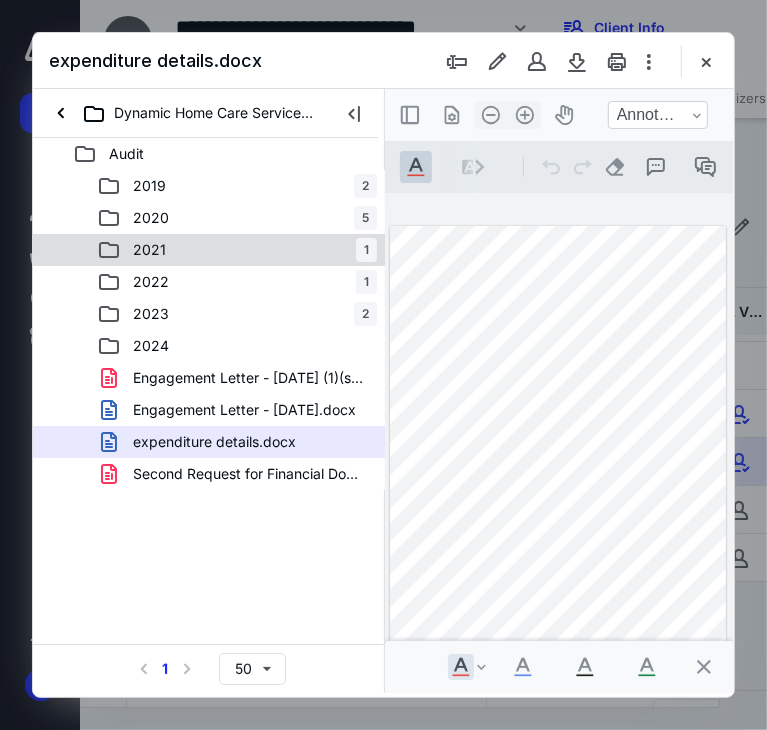 click on "2021" at bounding box center (149, 250) 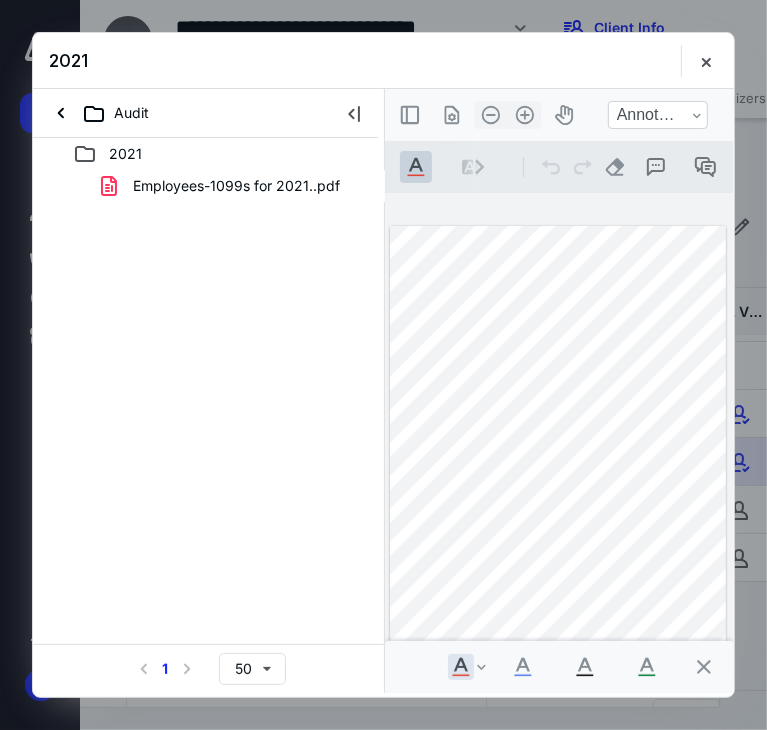 click on "2021 Employees-1099s for 2021..pdf Select a page number for more results 1 50" at bounding box center [209, 415] 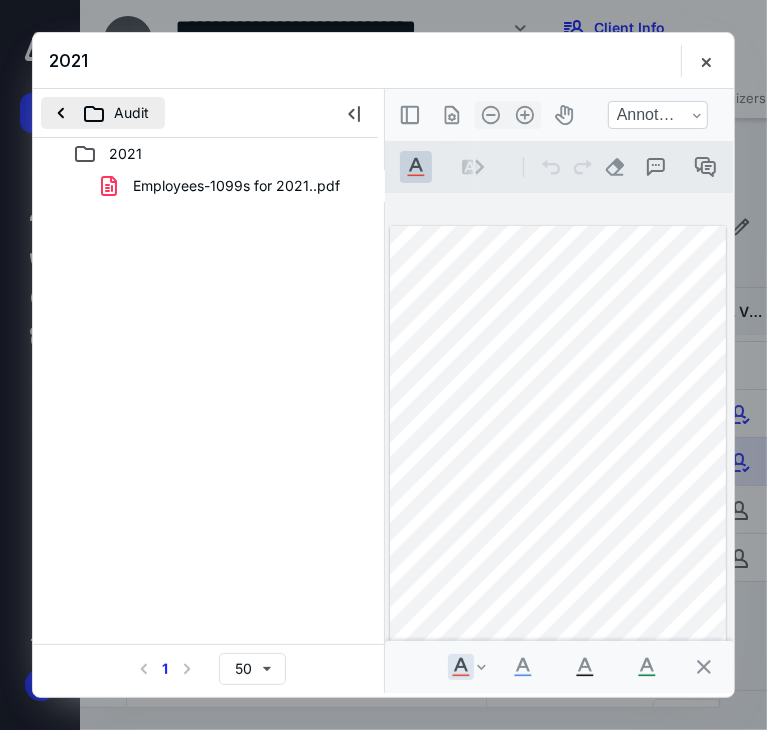 click on "Audit" at bounding box center (103, 113) 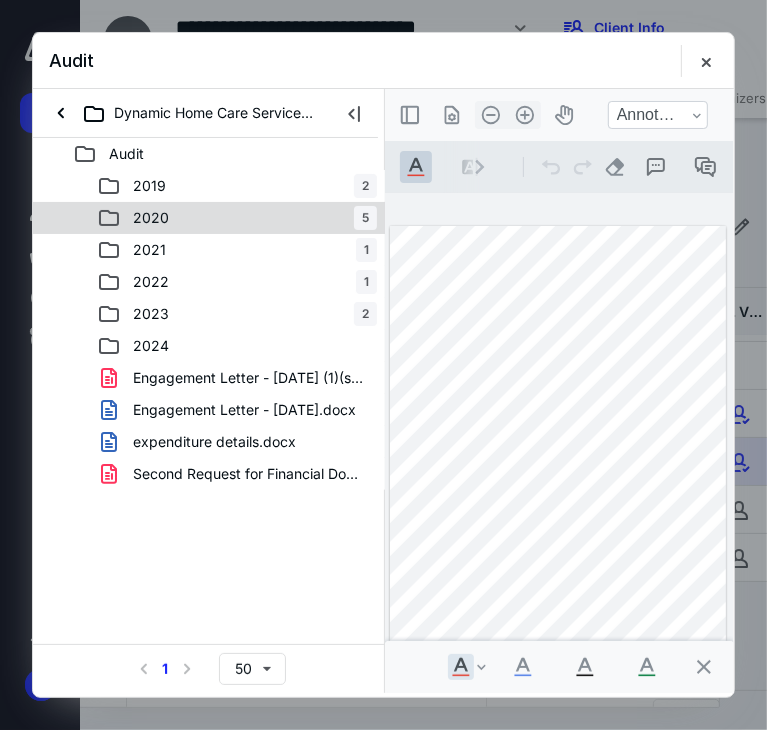 click on "2020" at bounding box center [151, 218] 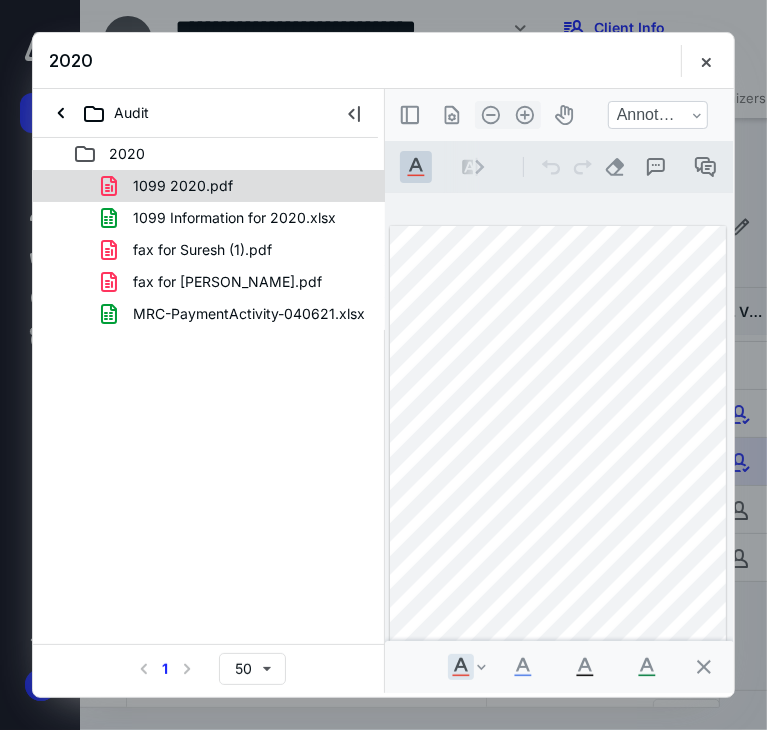 click on "1099 2020.pdf" at bounding box center (183, 186) 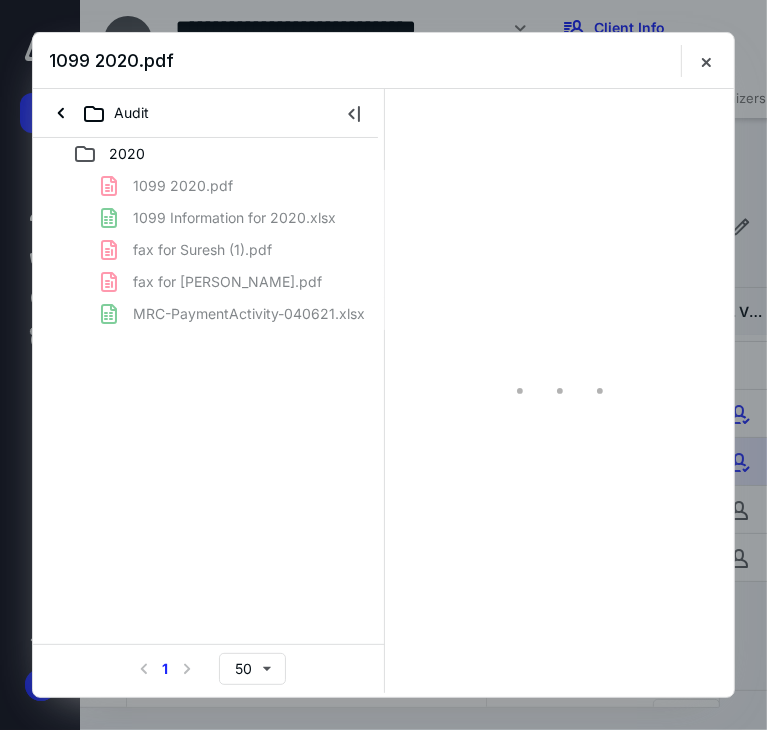 click on "1099 2020.pdf 1099 Information for 2020.xlsx fax for Suresh (1).pdf fax for Suresh.pdf MRC-PaymentActivity-040621.xlsx" at bounding box center (209, 250) 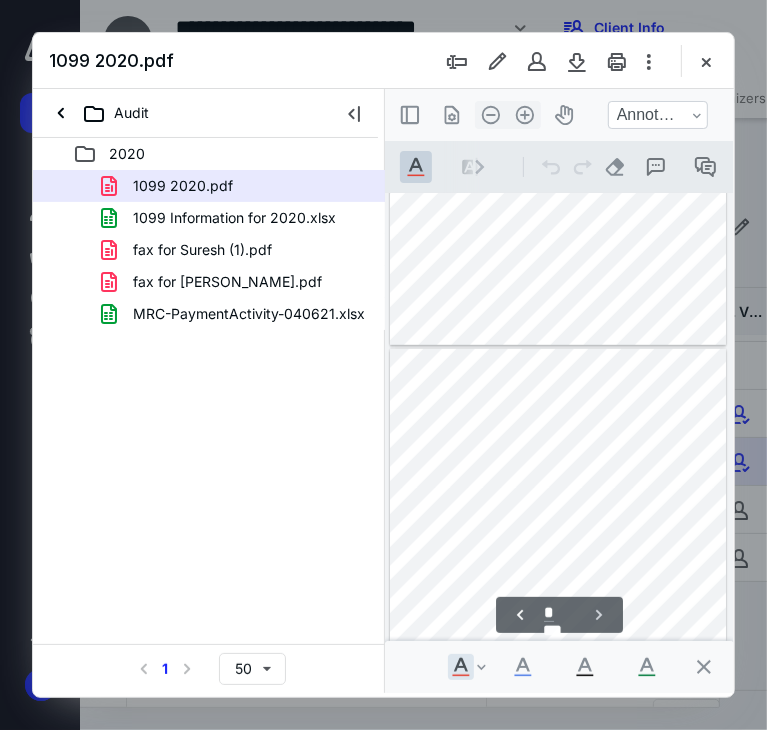 scroll, scrollTop: 814, scrollLeft: 0, axis: vertical 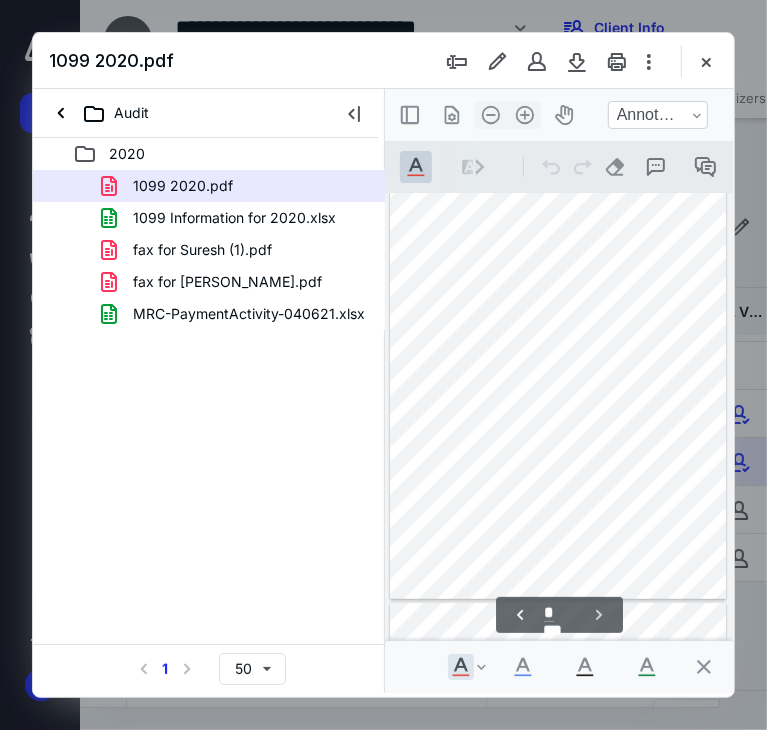 type on "*" 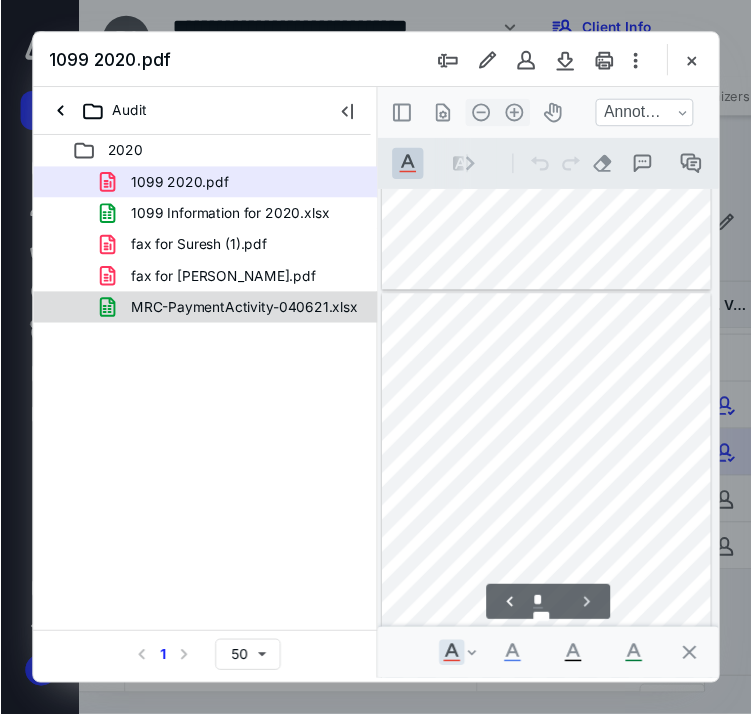 scroll, scrollTop: 214, scrollLeft: 0, axis: vertical 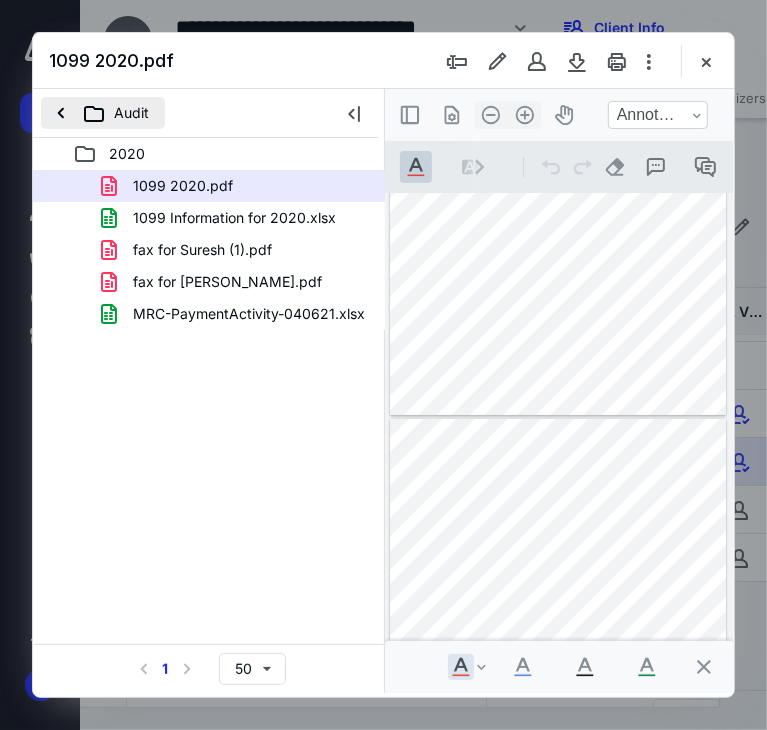 click on "Audit" at bounding box center [103, 113] 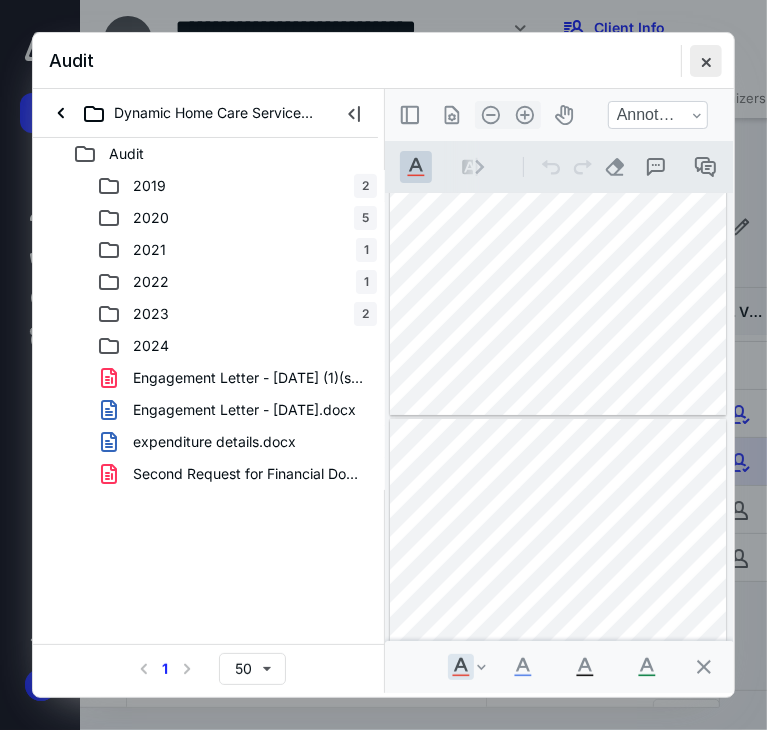 click at bounding box center (706, 61) 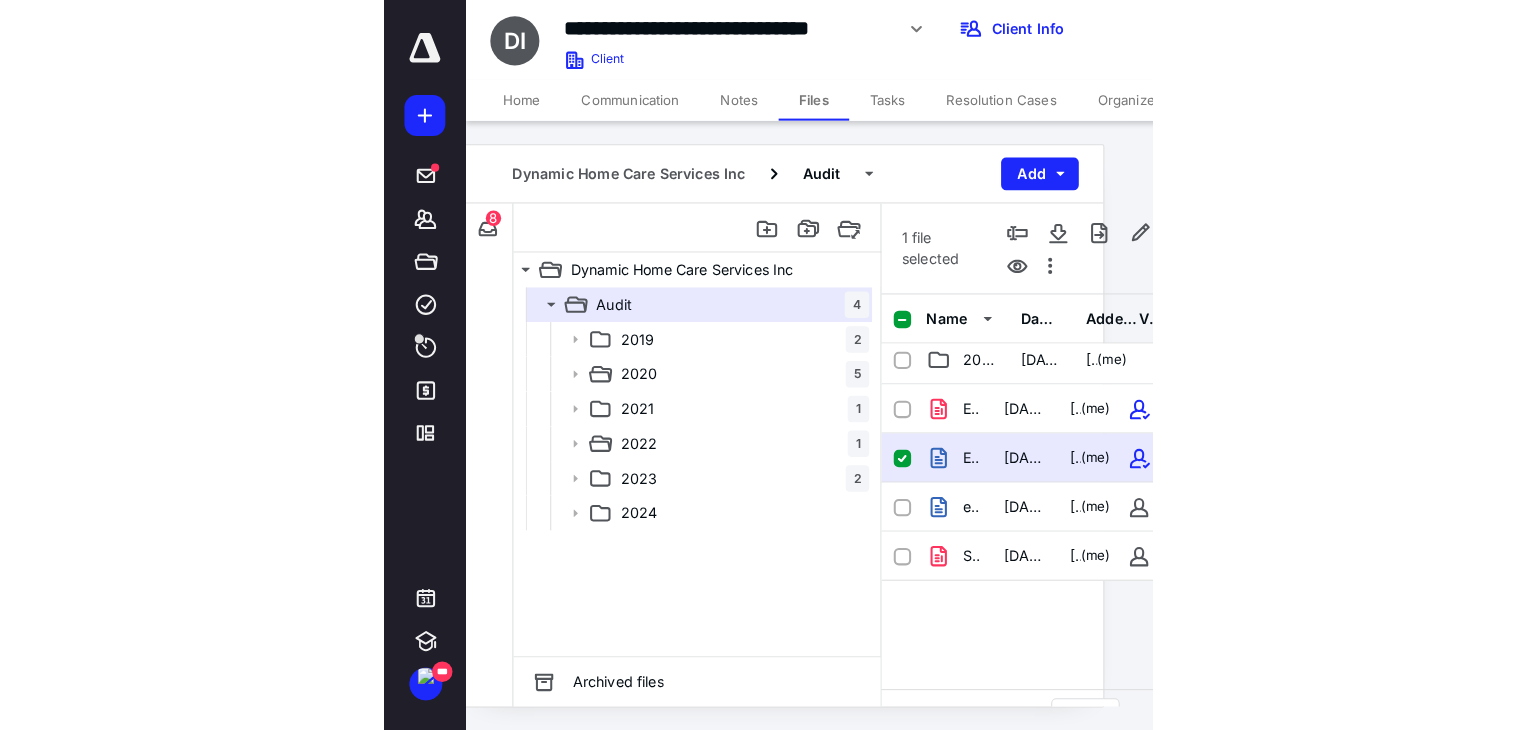 scroll, scrollTop: 0, scrollLeft: 0, axis: both 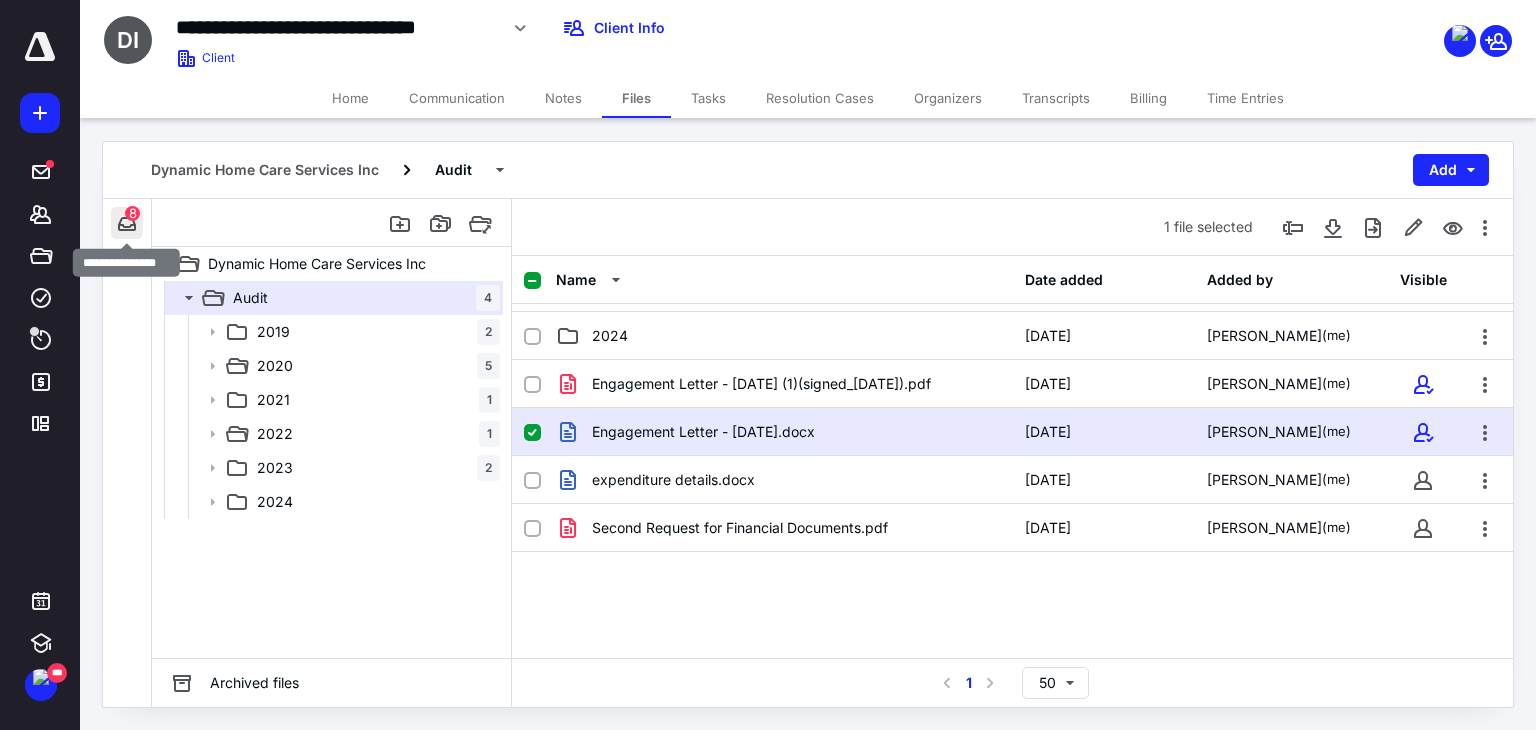 click at bounding box center (127, 223) 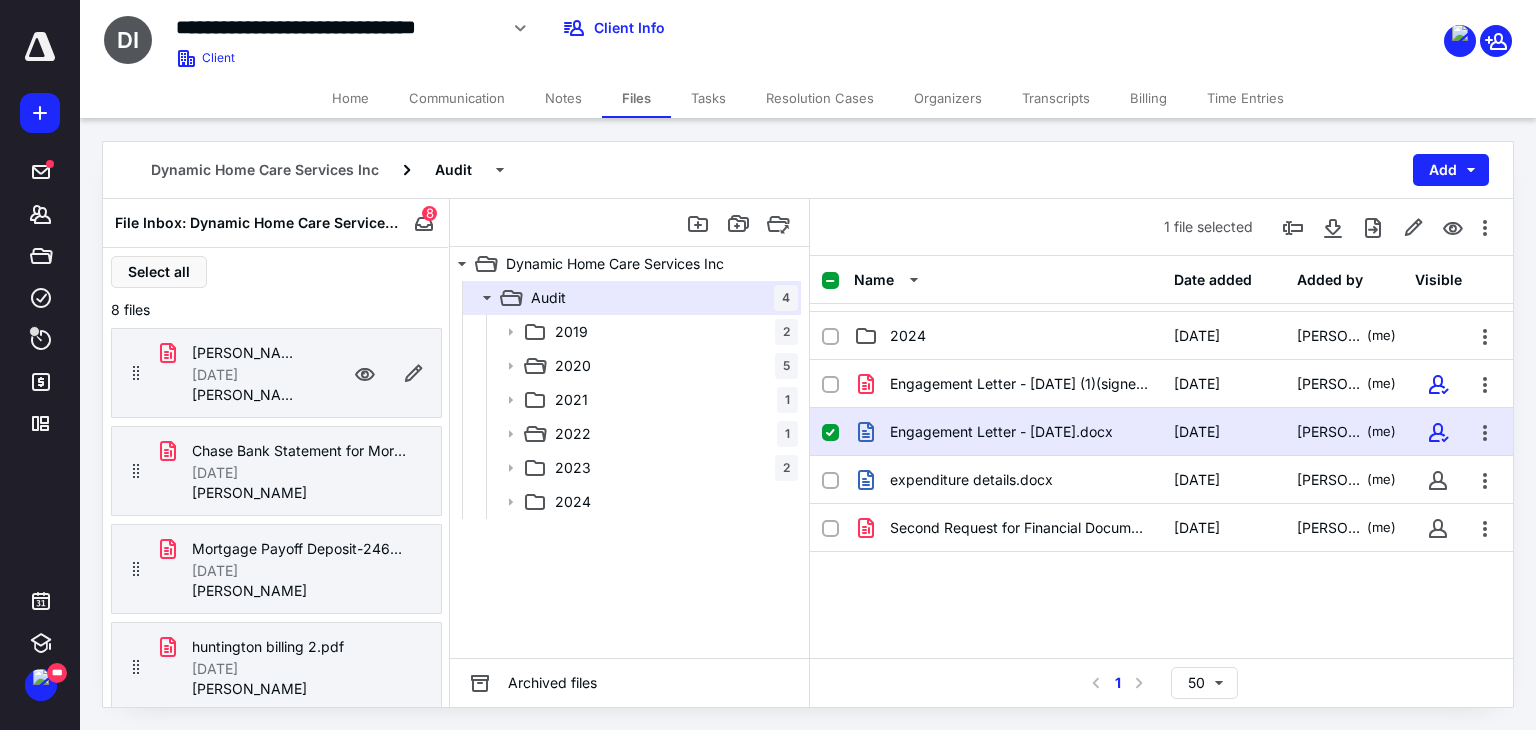 click on "[DATE]" at bounding box center [248, 375] 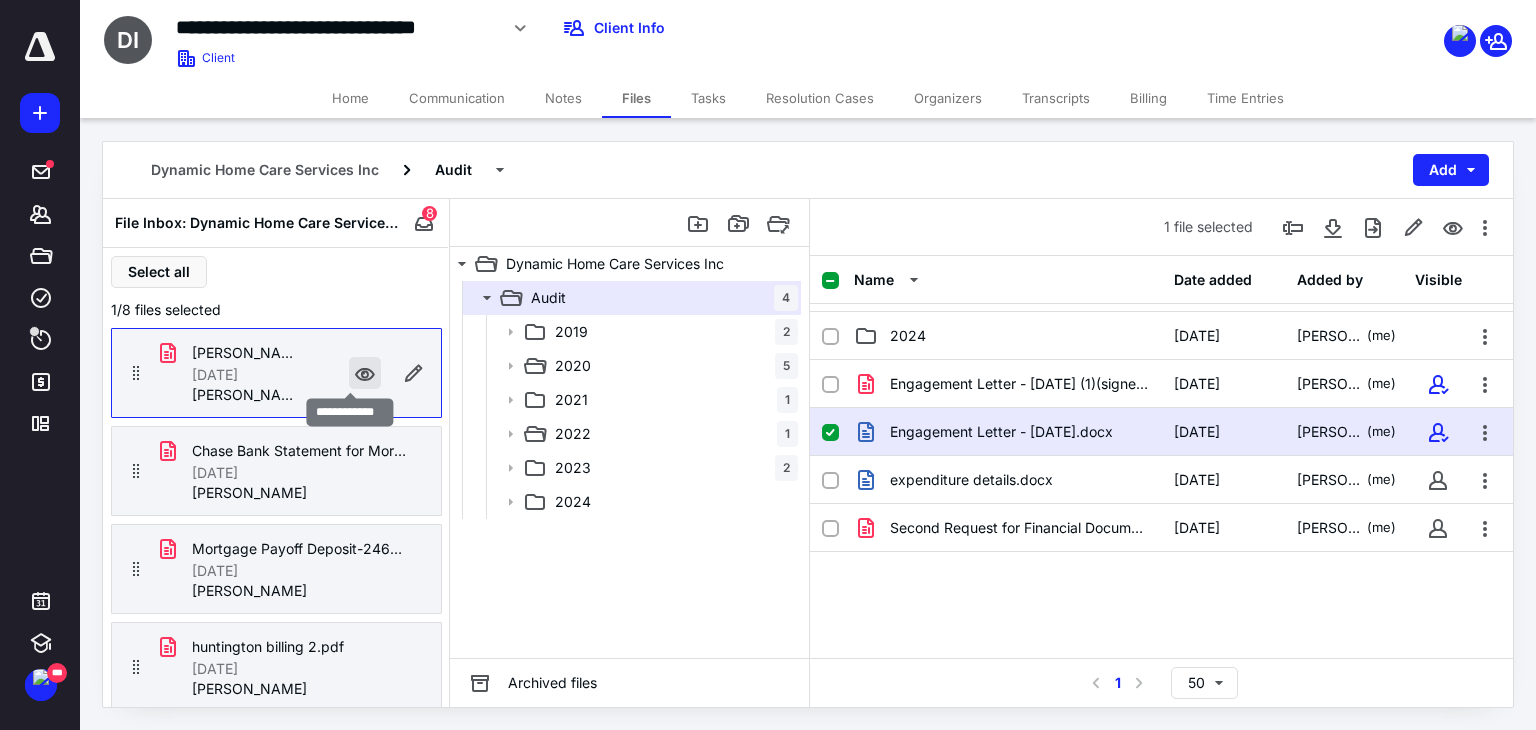 click at bounding box center [365, 373] 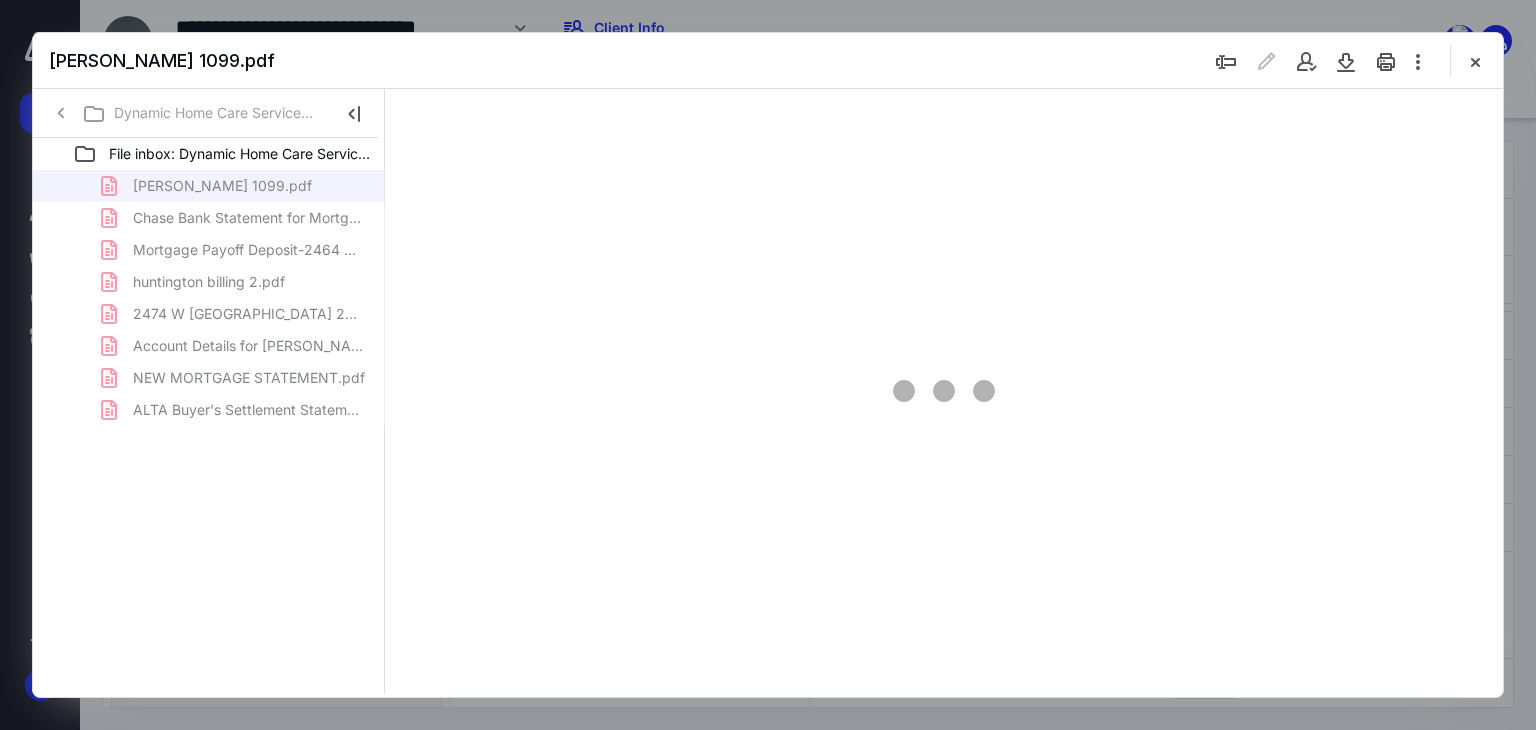 scroll, scrollTop: 0, scrollLeft: 0, axis: both 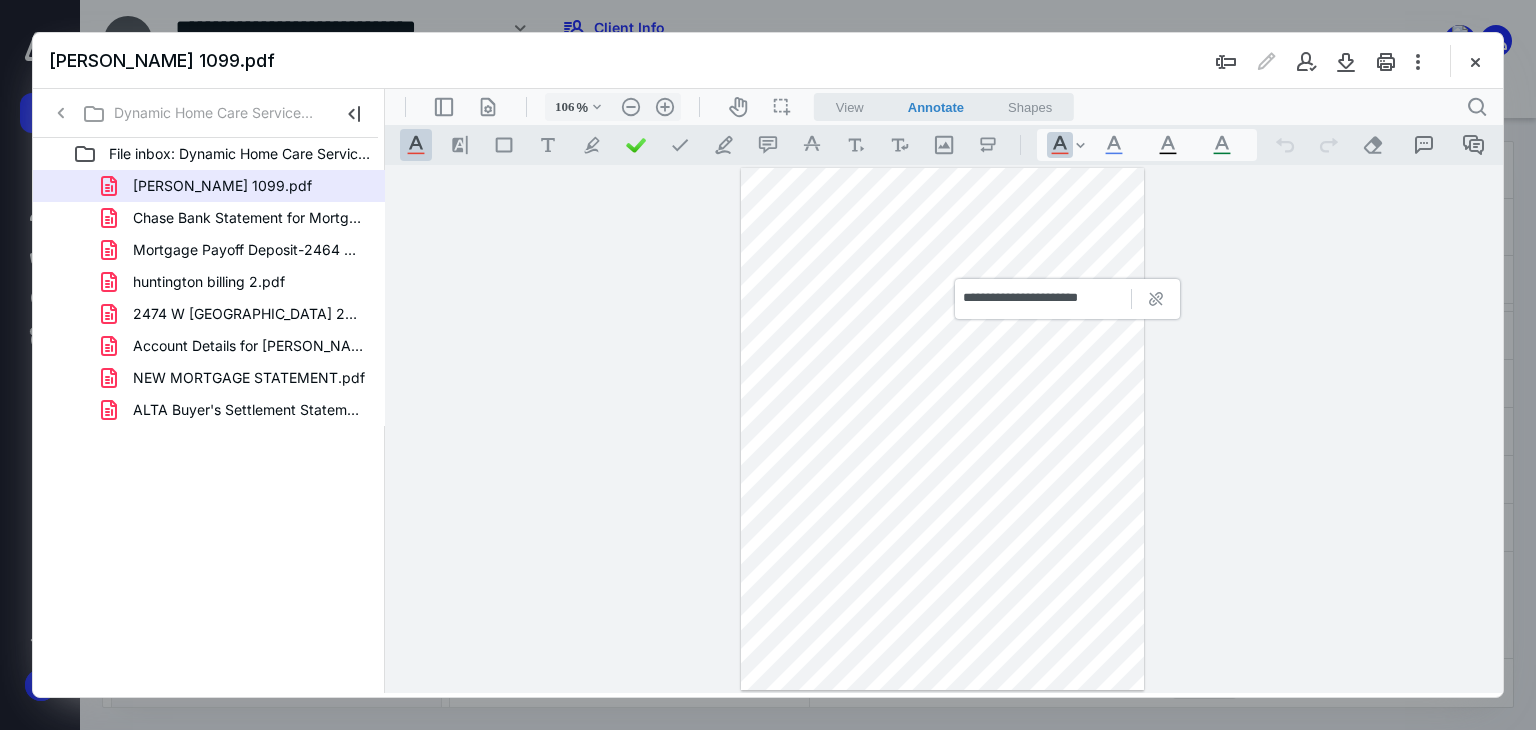 type on "131" 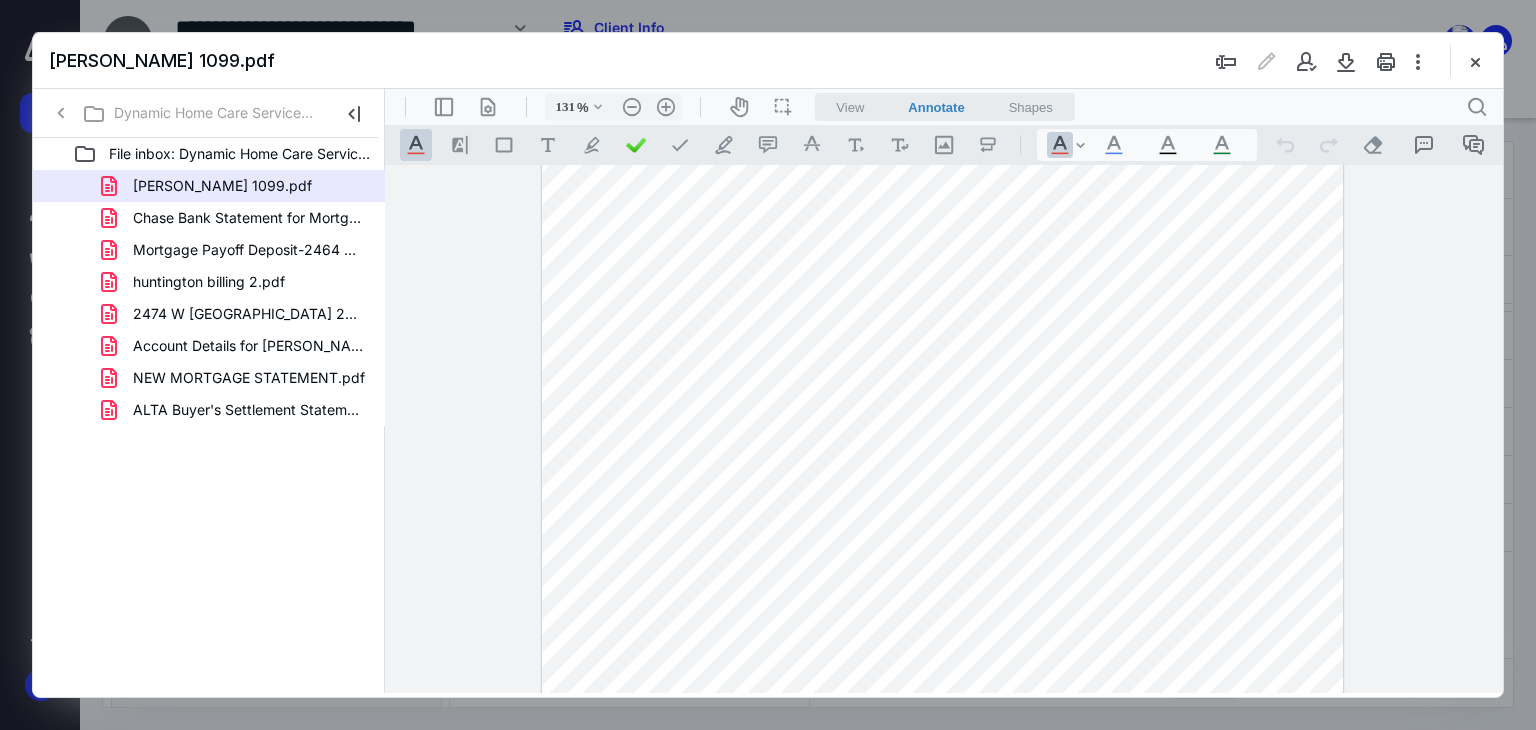 scroll, scrollTop: 0, scrollLeft: 0, axis: both 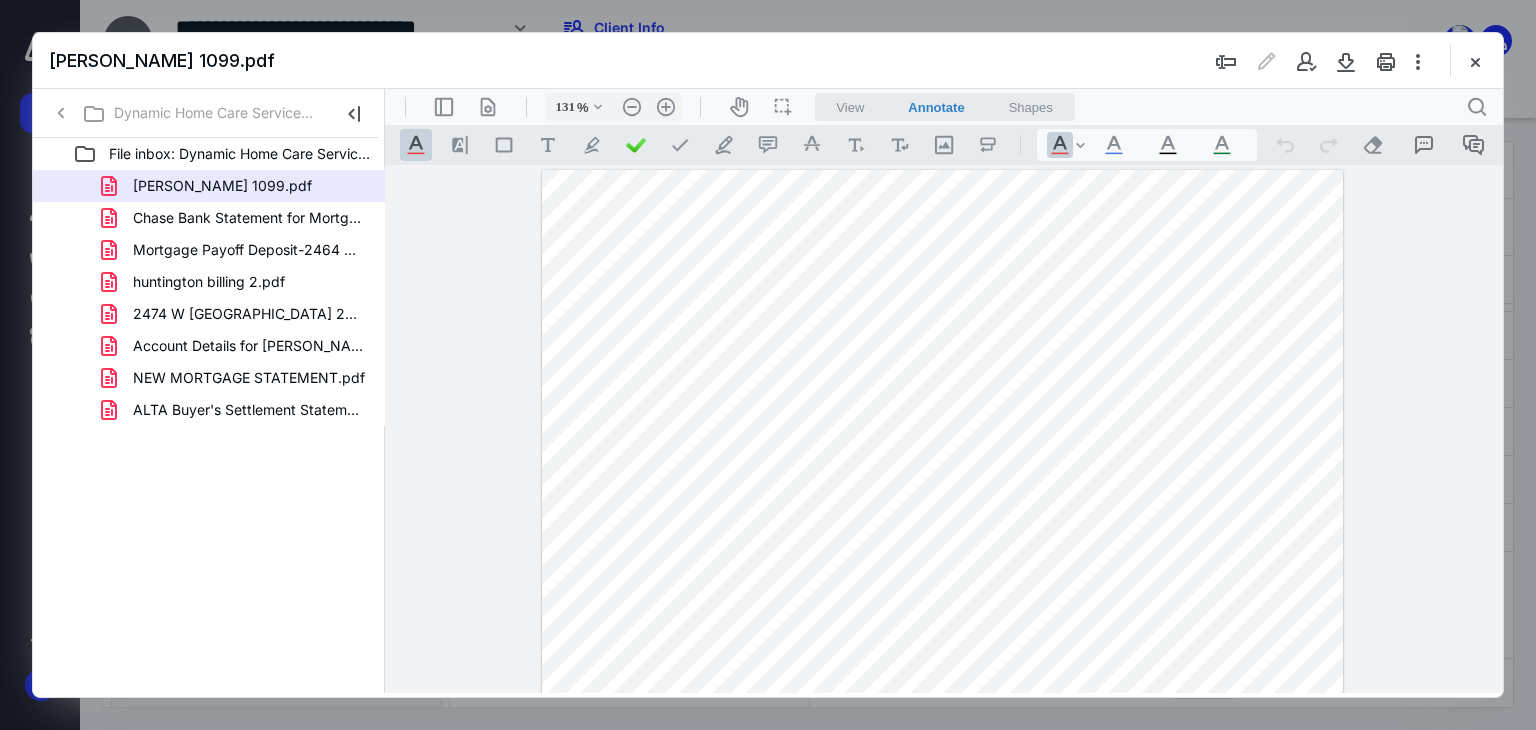 click at bounding box center (944, 429) 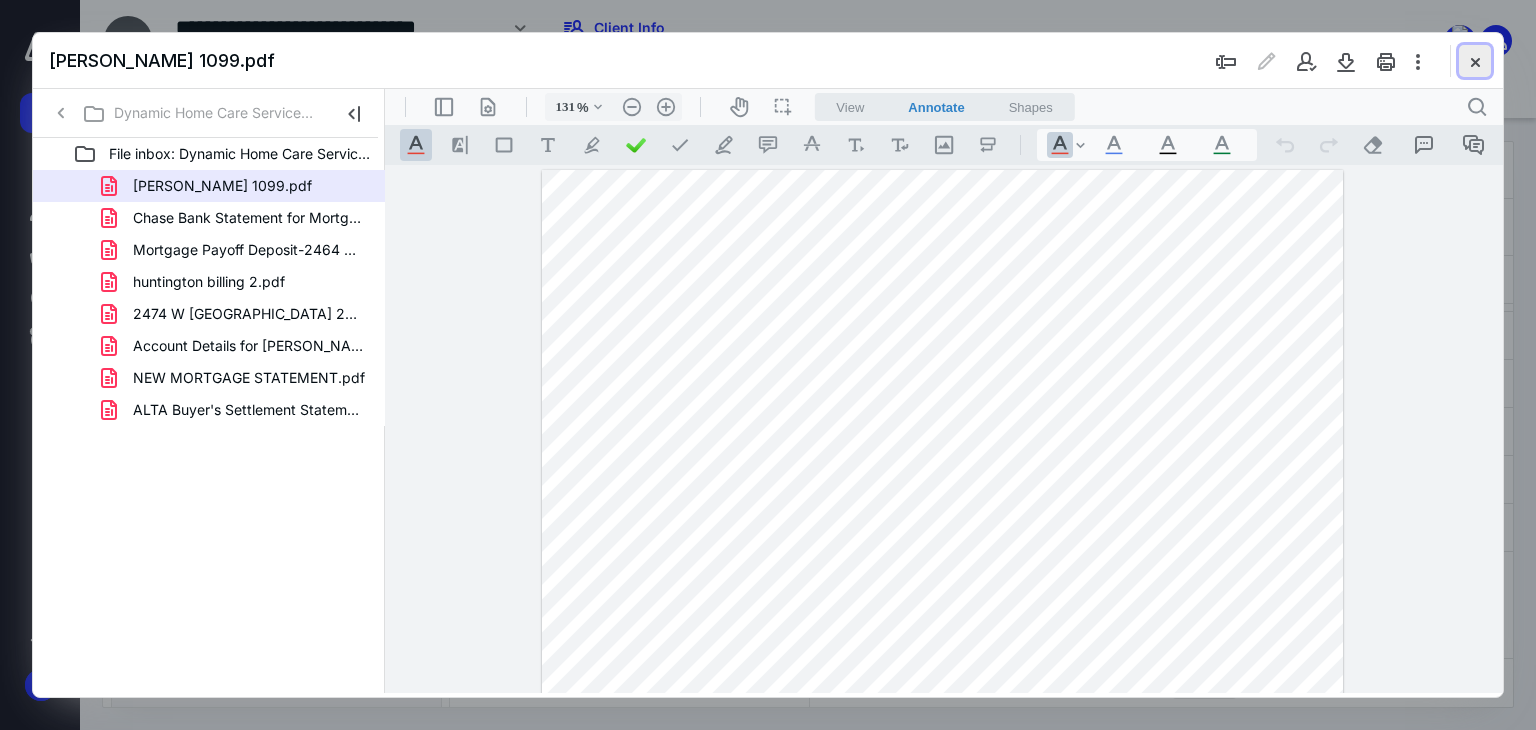 click at bounding box center (1475, 61) 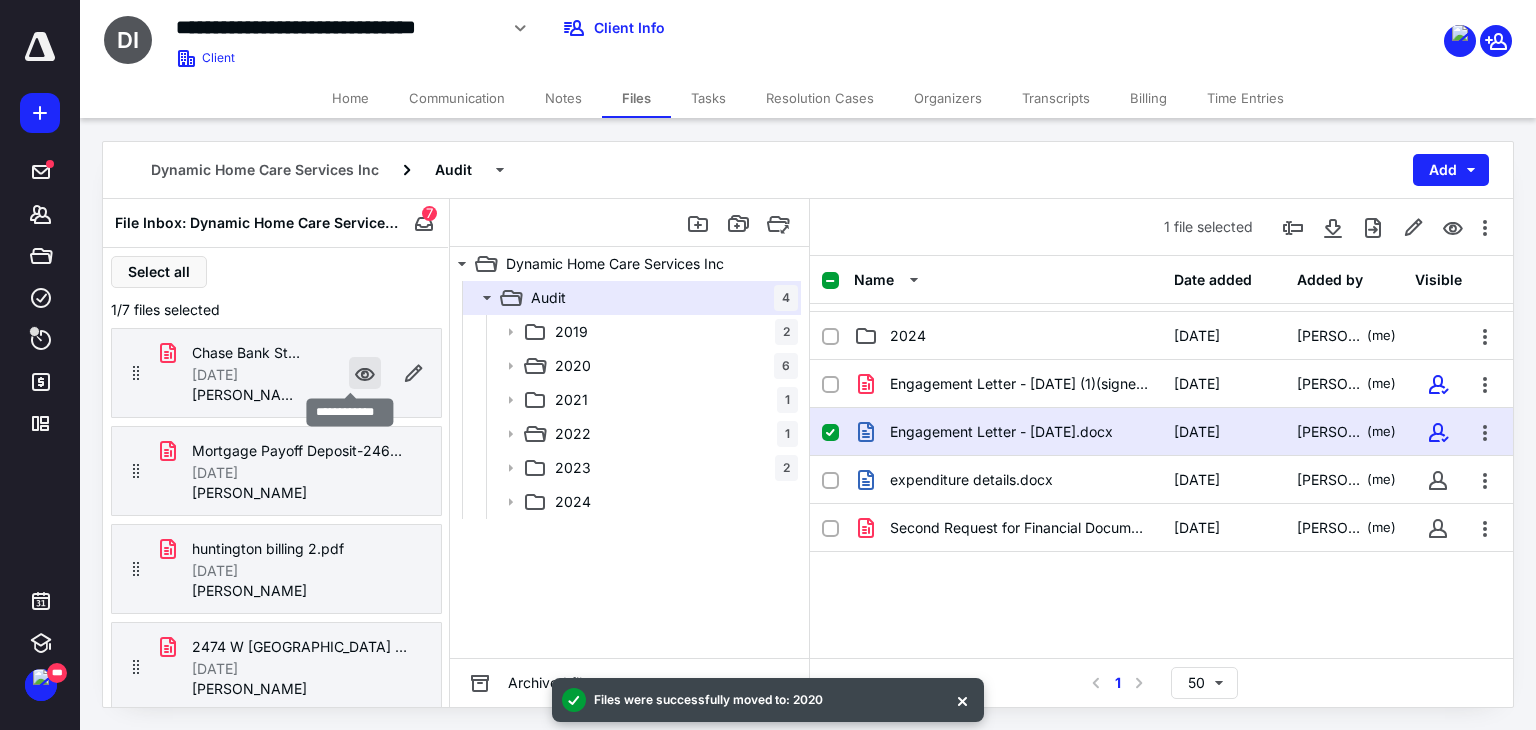 click at bounding box center [365, 373] 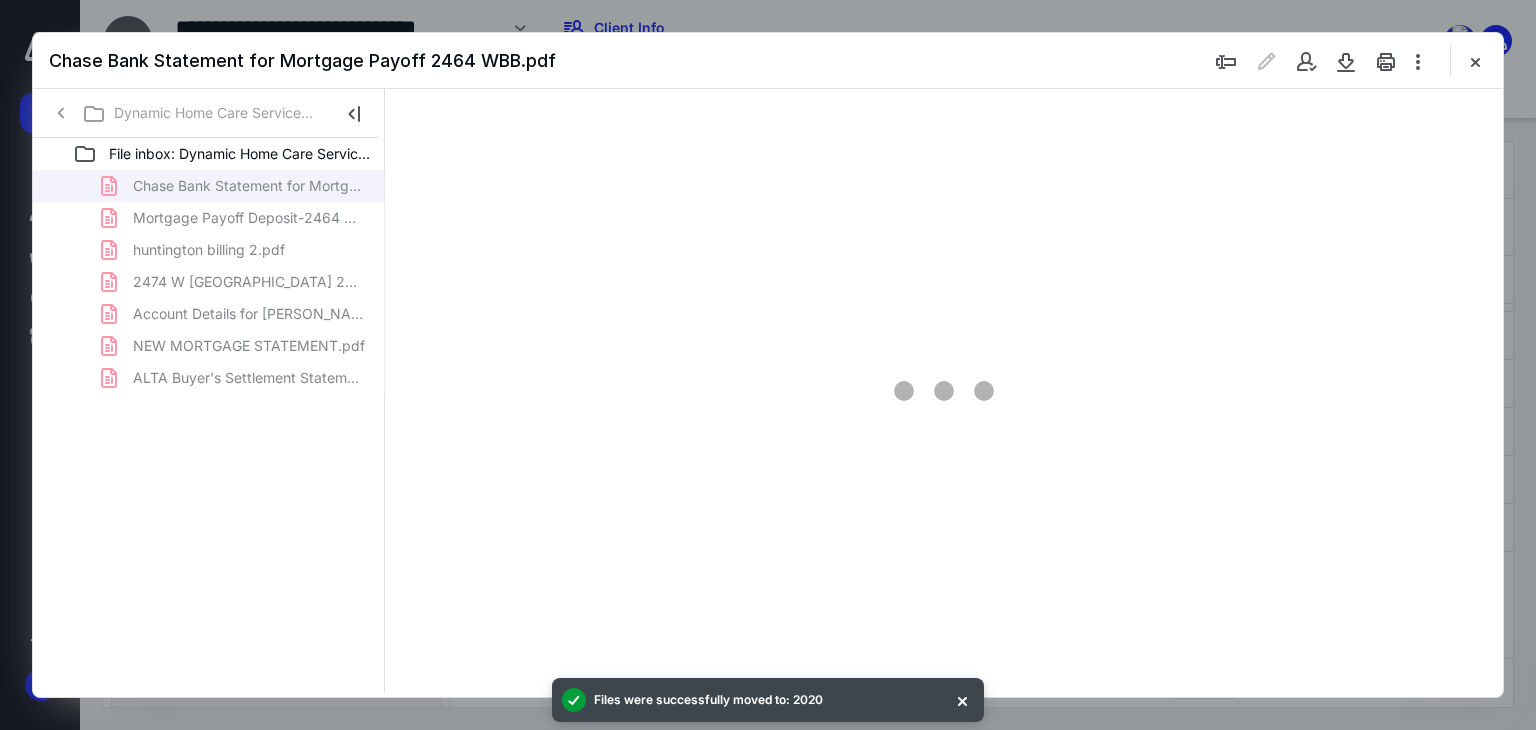 scroll, scrollTop: 0, scrollLeft: 0, axis: both 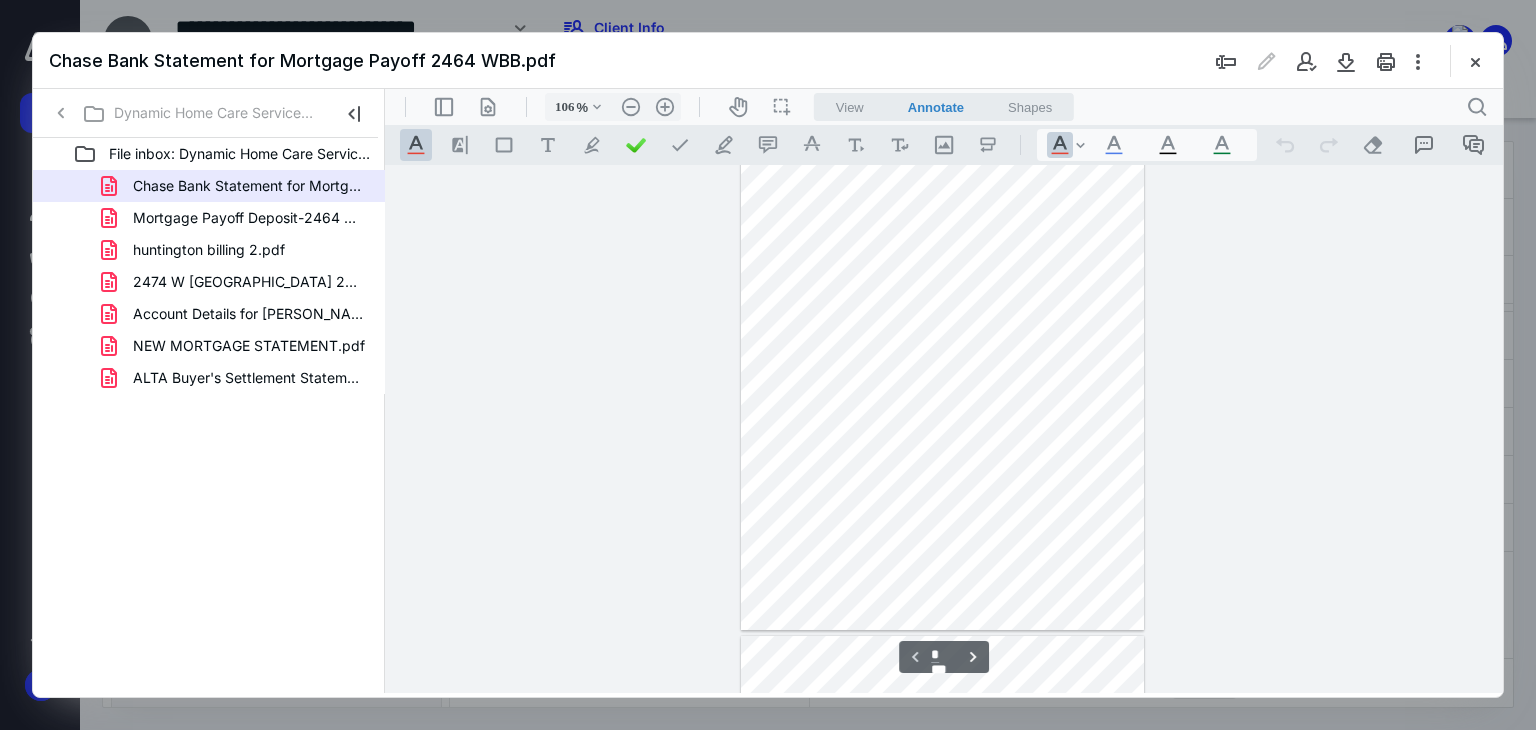 type on "131" 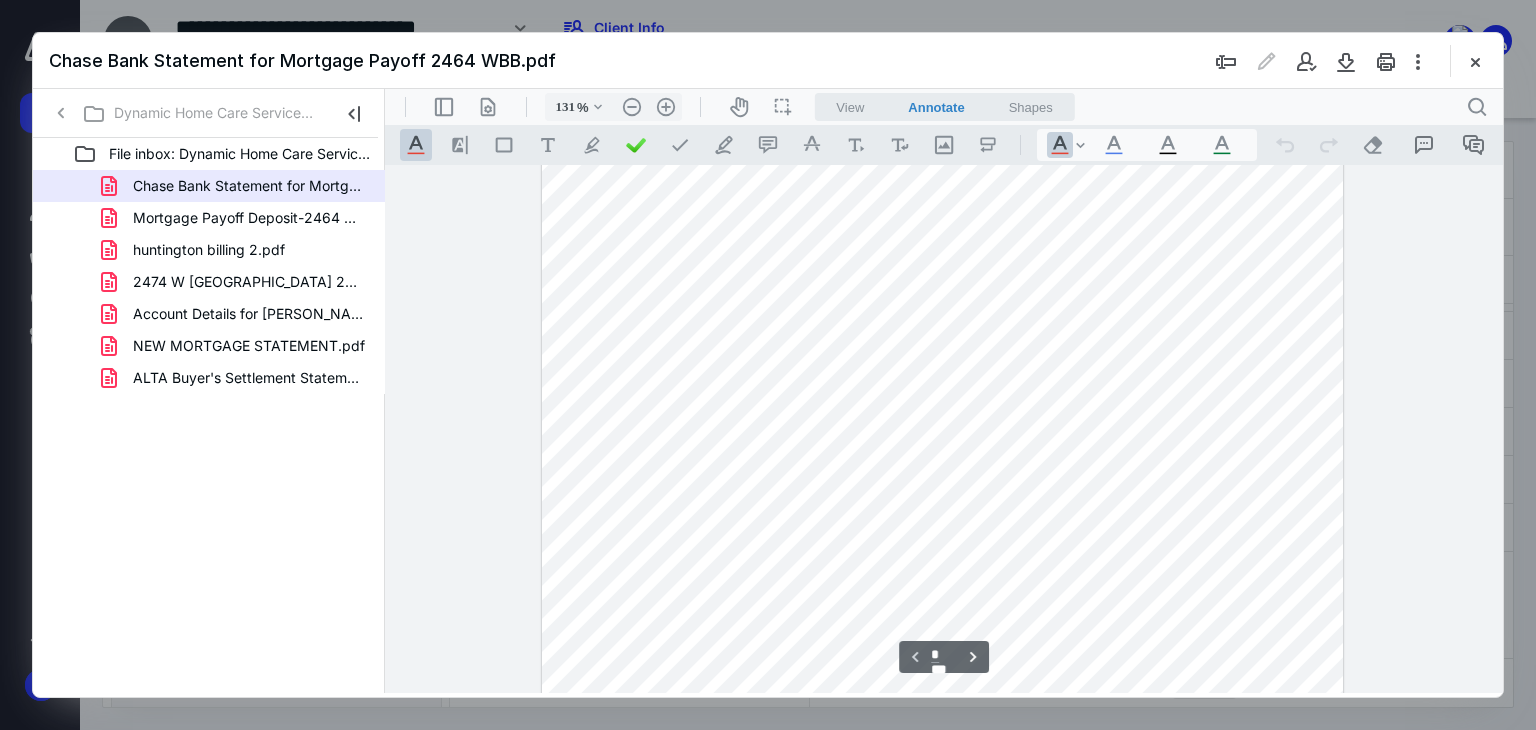 scroll, scrollTop: 0, scrollLeft: 0, axis: both 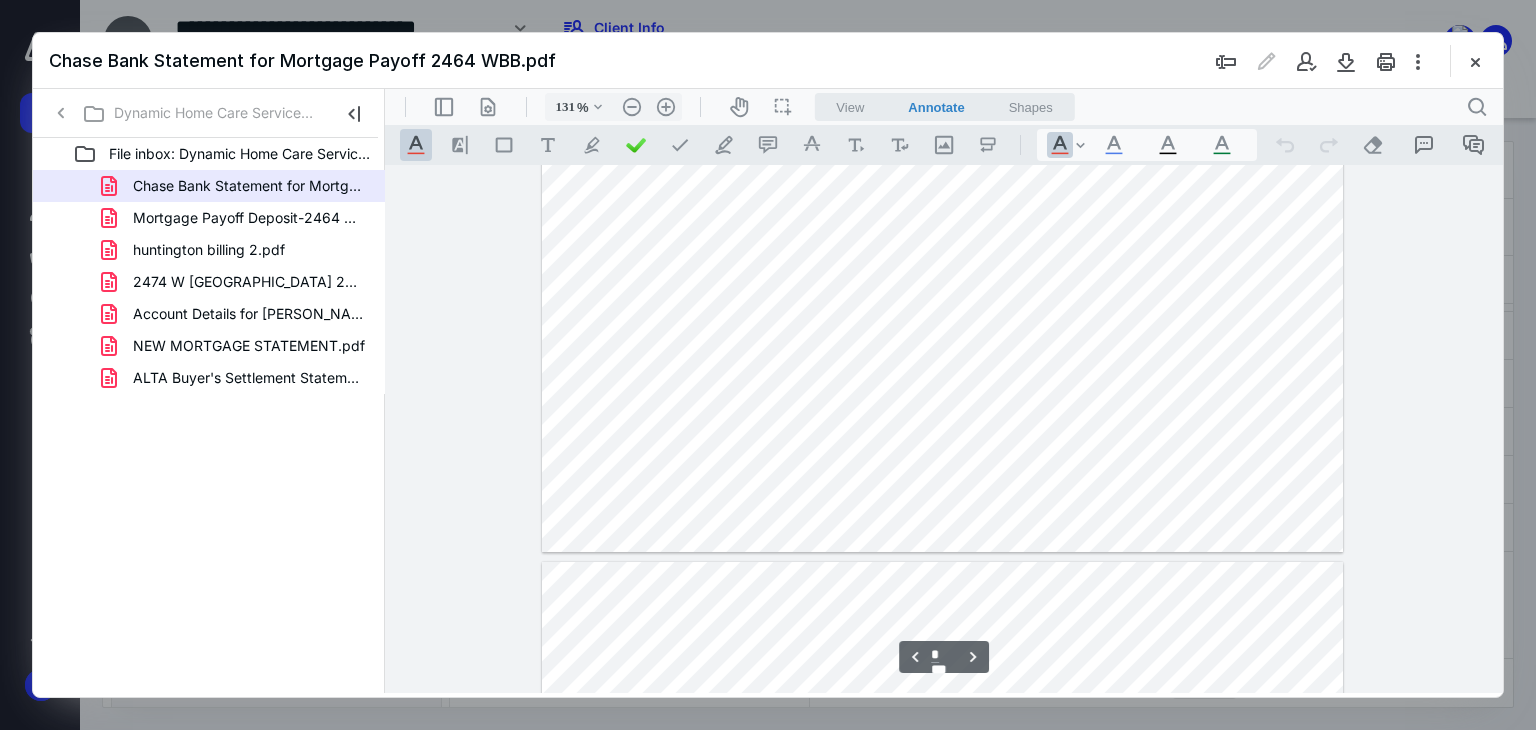 type on "*" 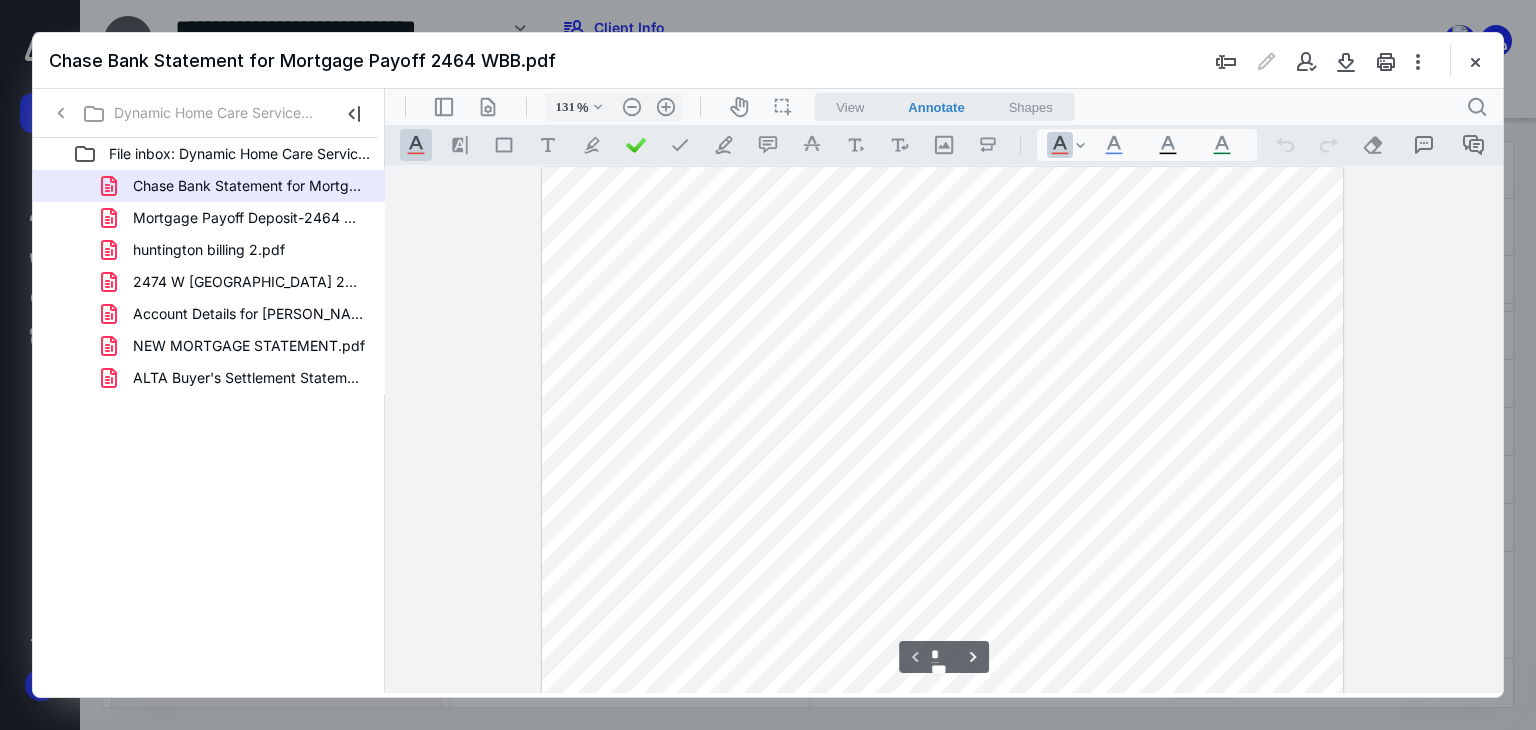 scroll, scrollTop: 0, scrollLeft: 0, axis: both 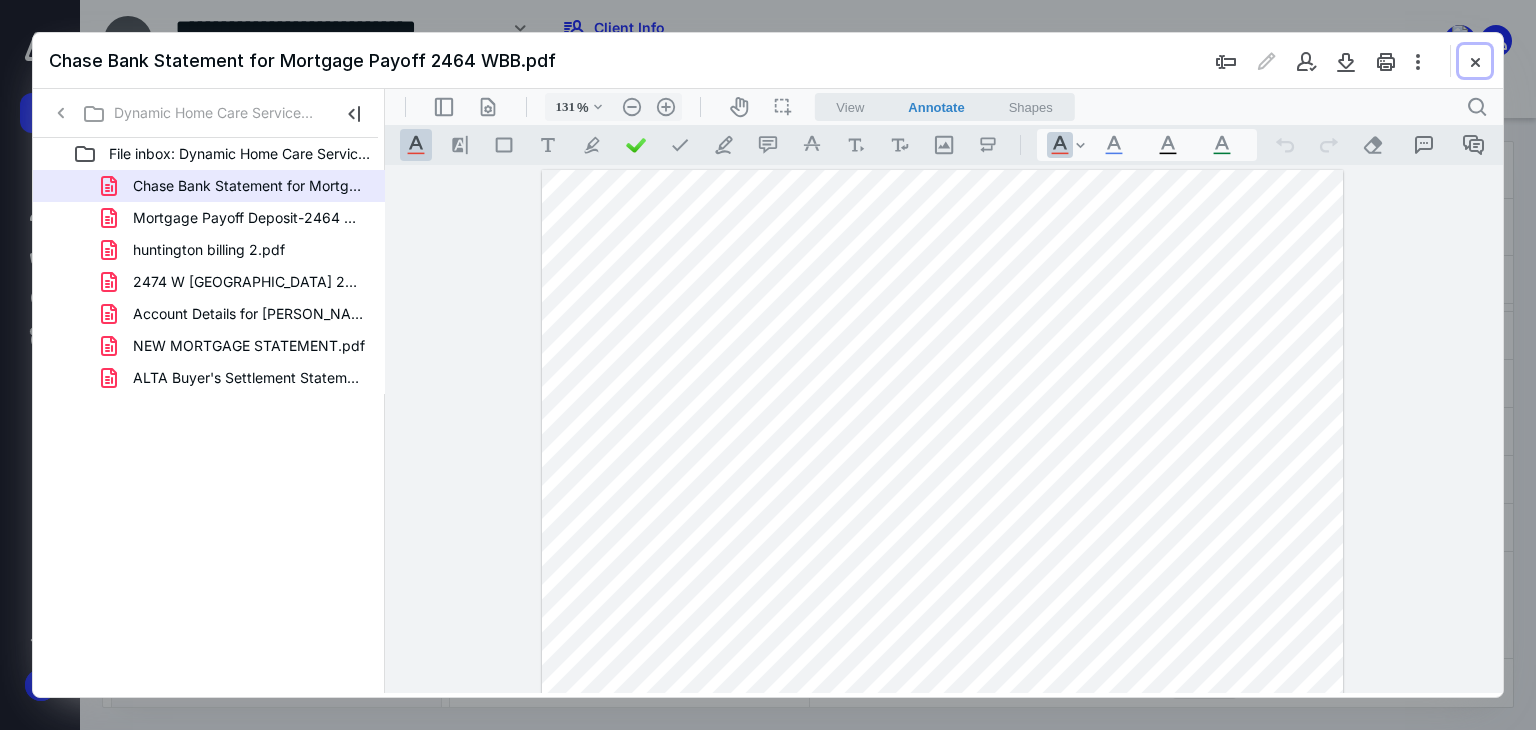 click at bounding box center [1475, 61] 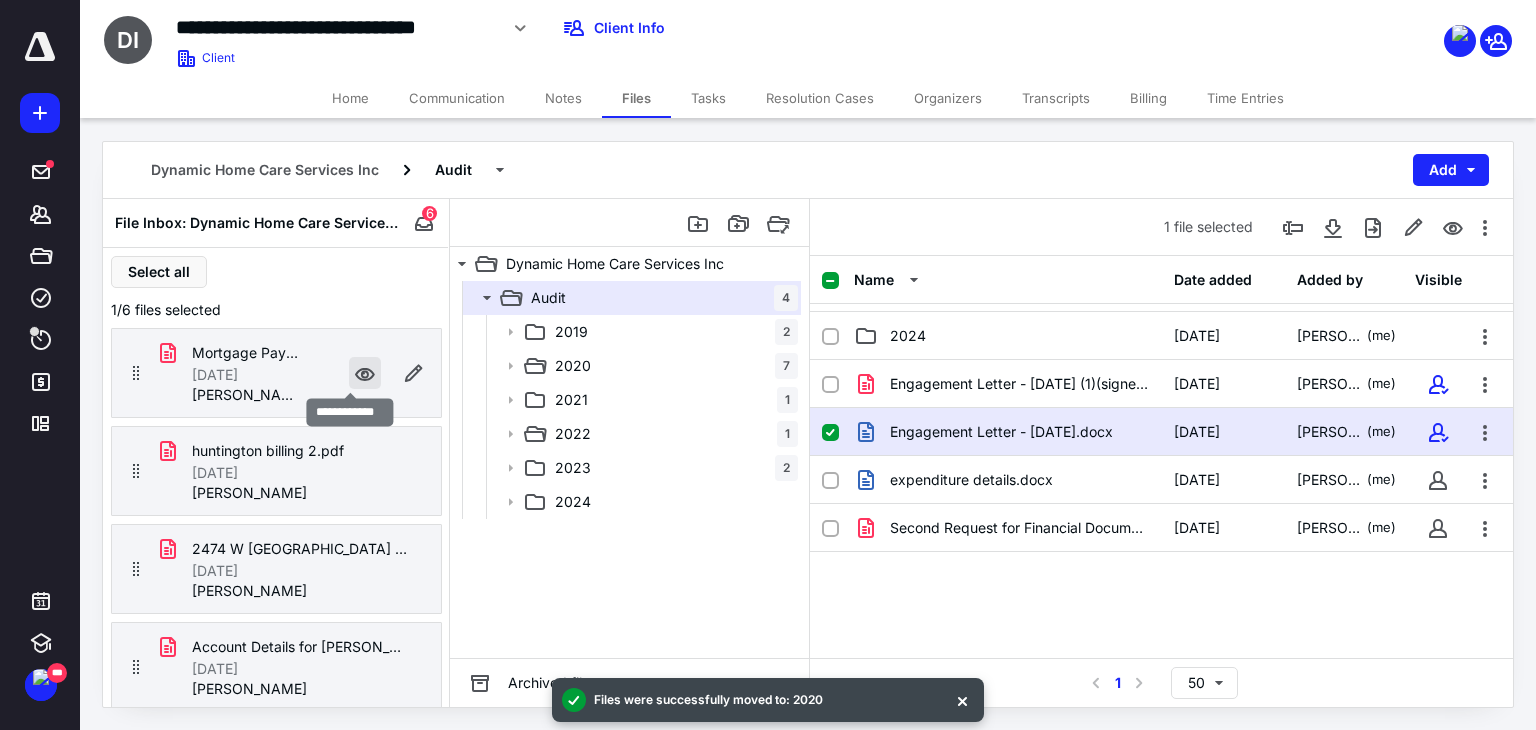 click at bounding box center (365, 373) 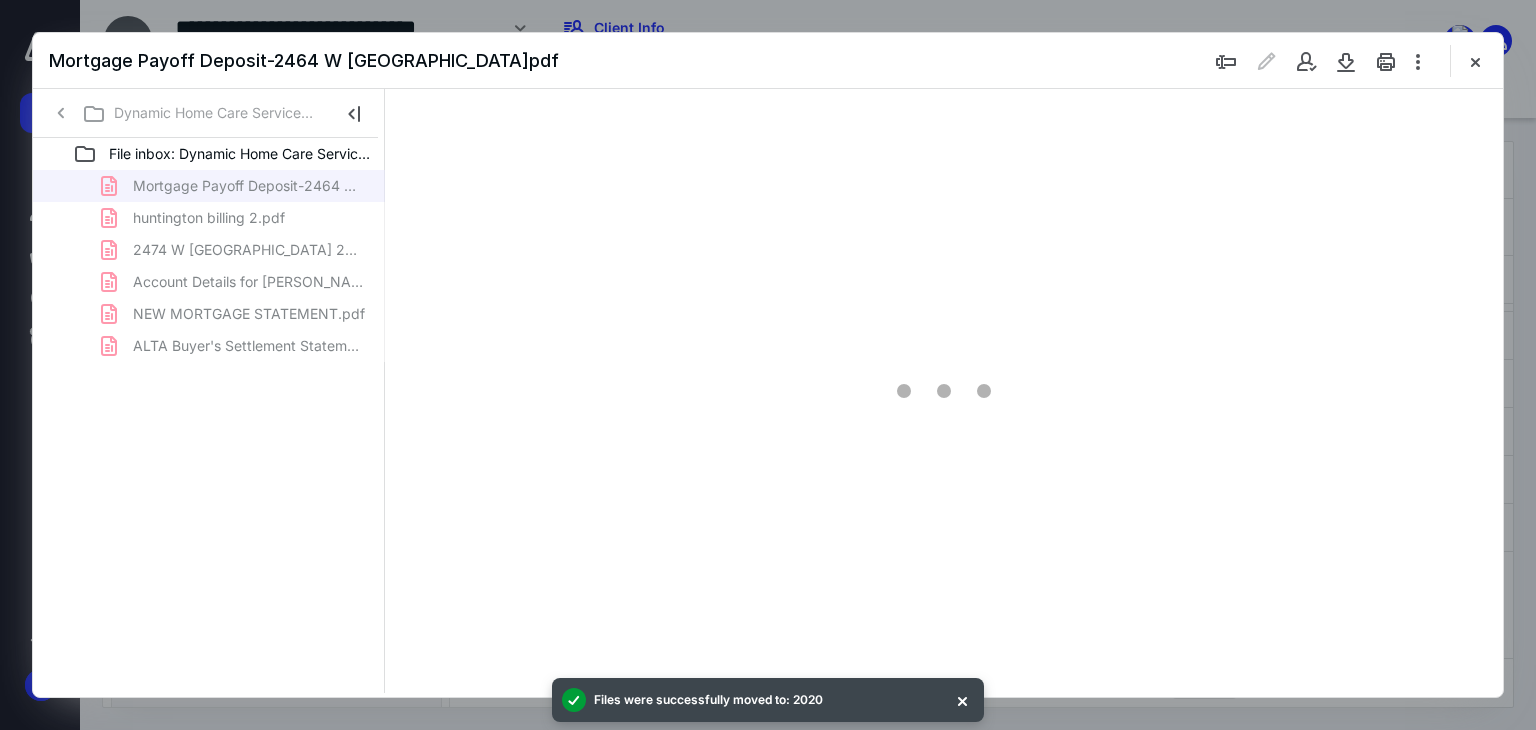 scroll, scrollTop: 0, scrollLeft: 0, axis: both 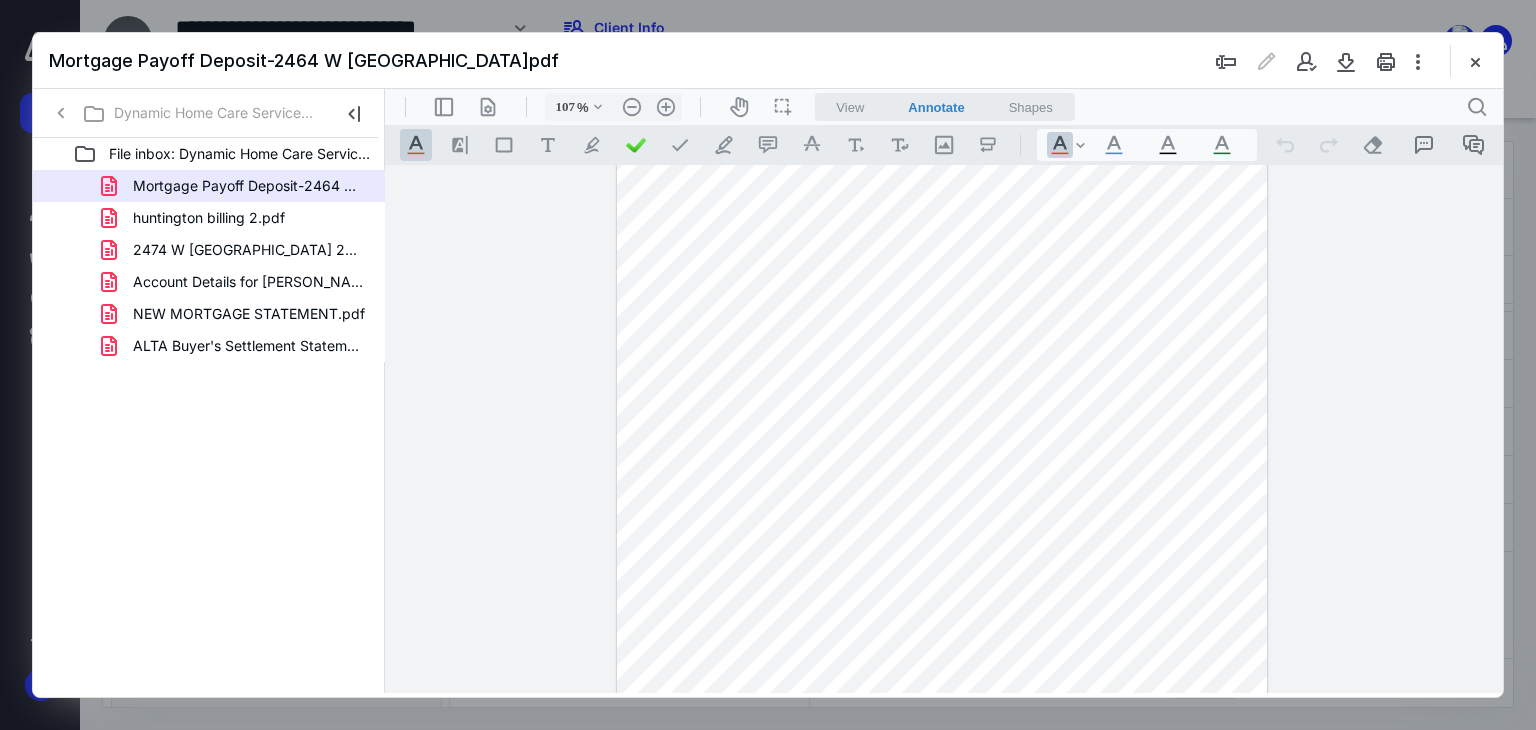 type on "132" 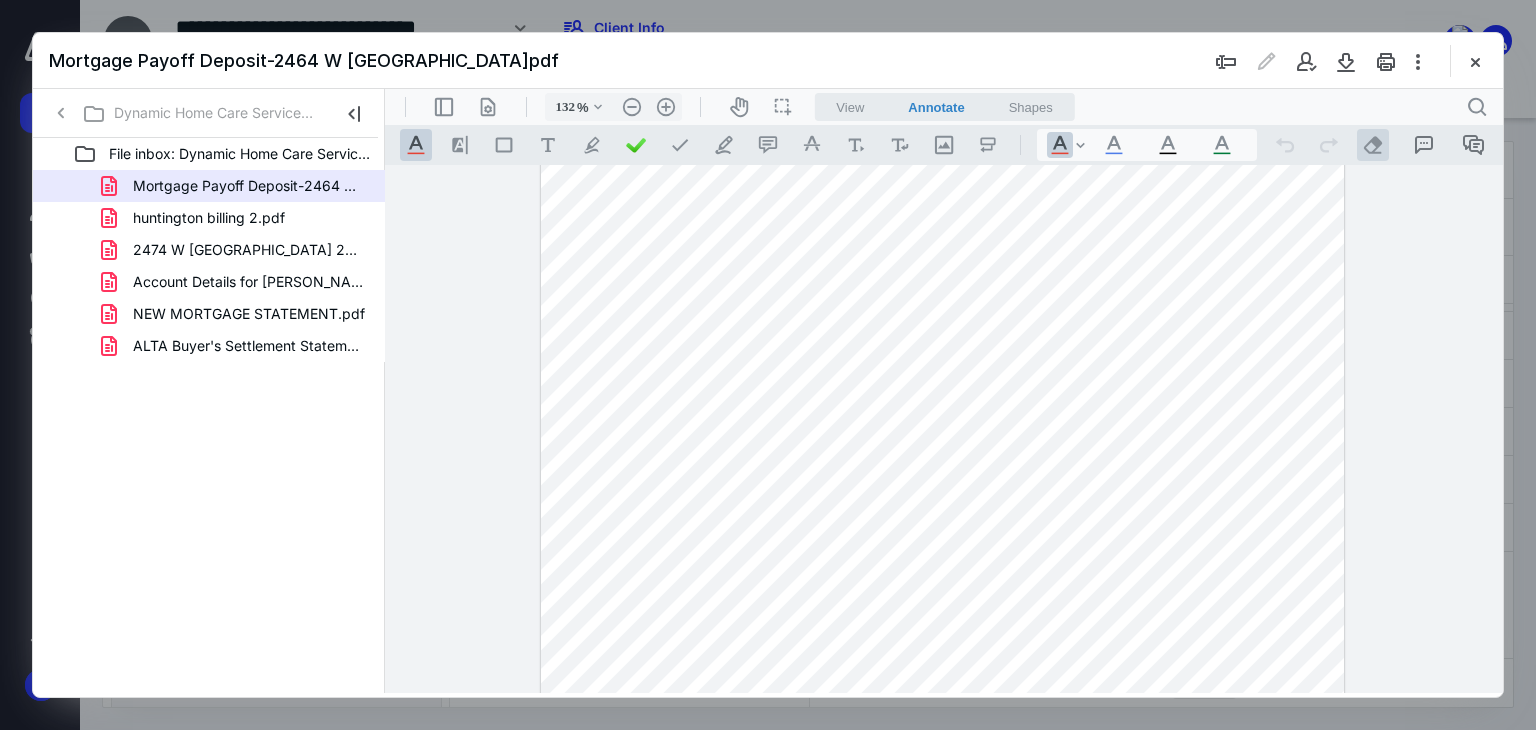 scroll, scrollTop: 200, scrollLeft: 0, axis: vertical 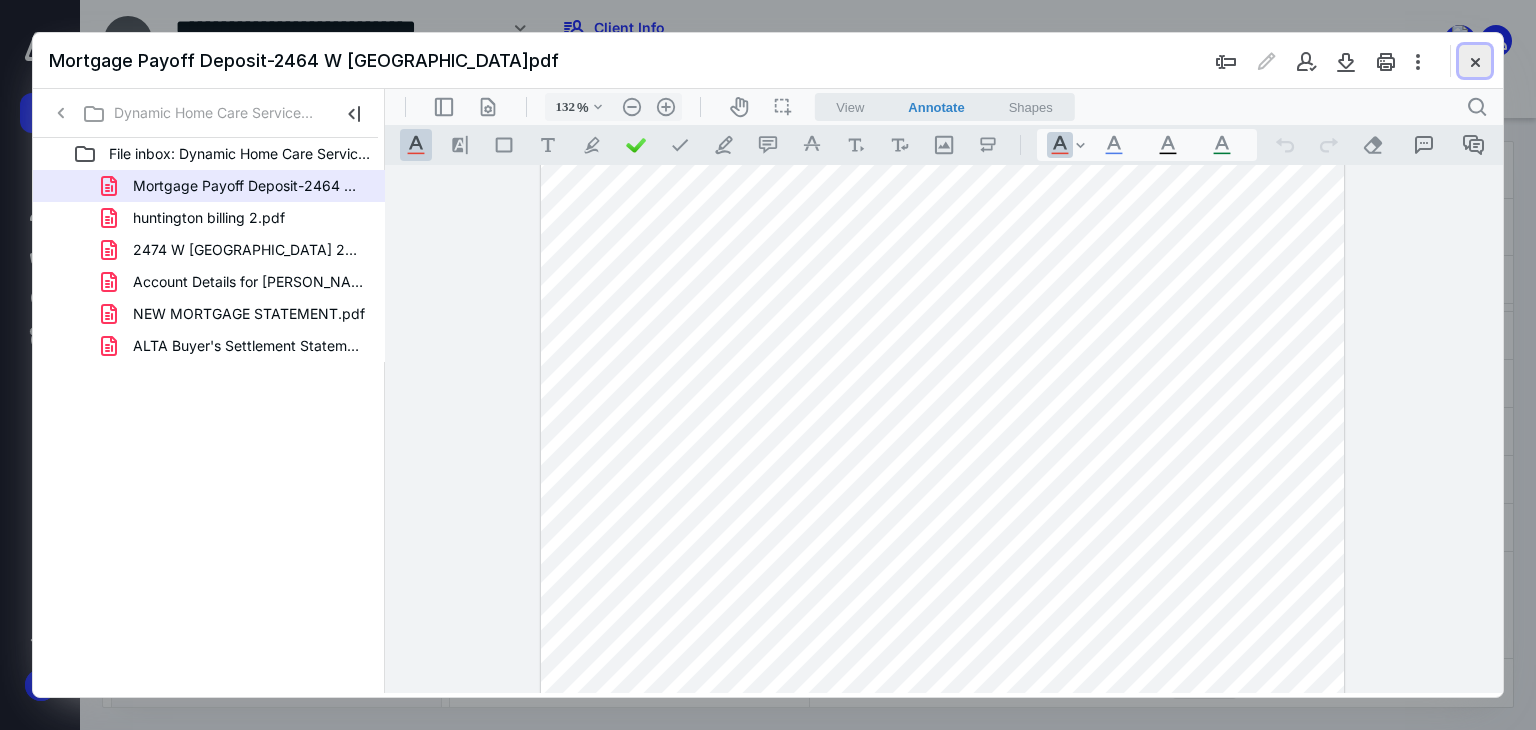 click at bounding box center [1475, 61] 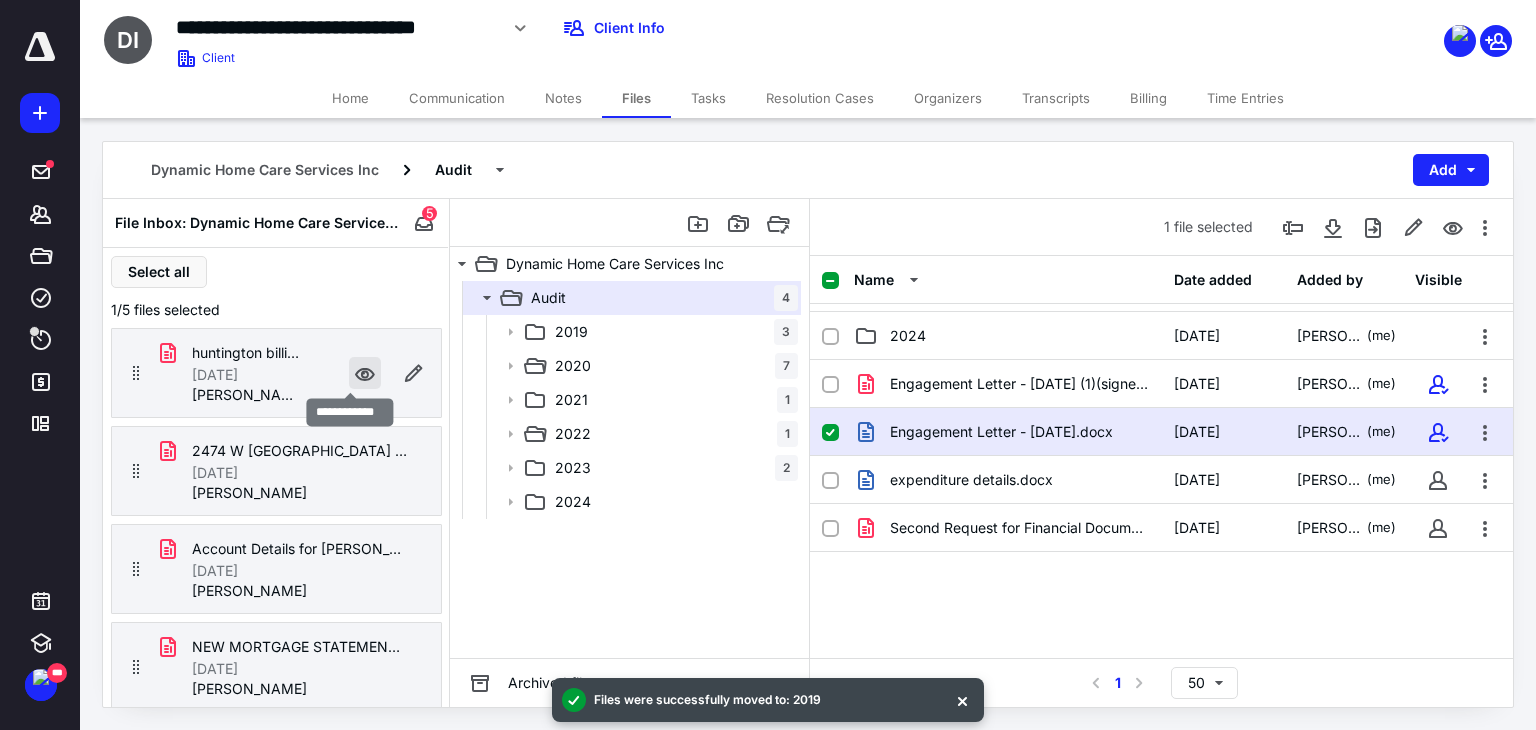 click at bounding box center (365, 373) 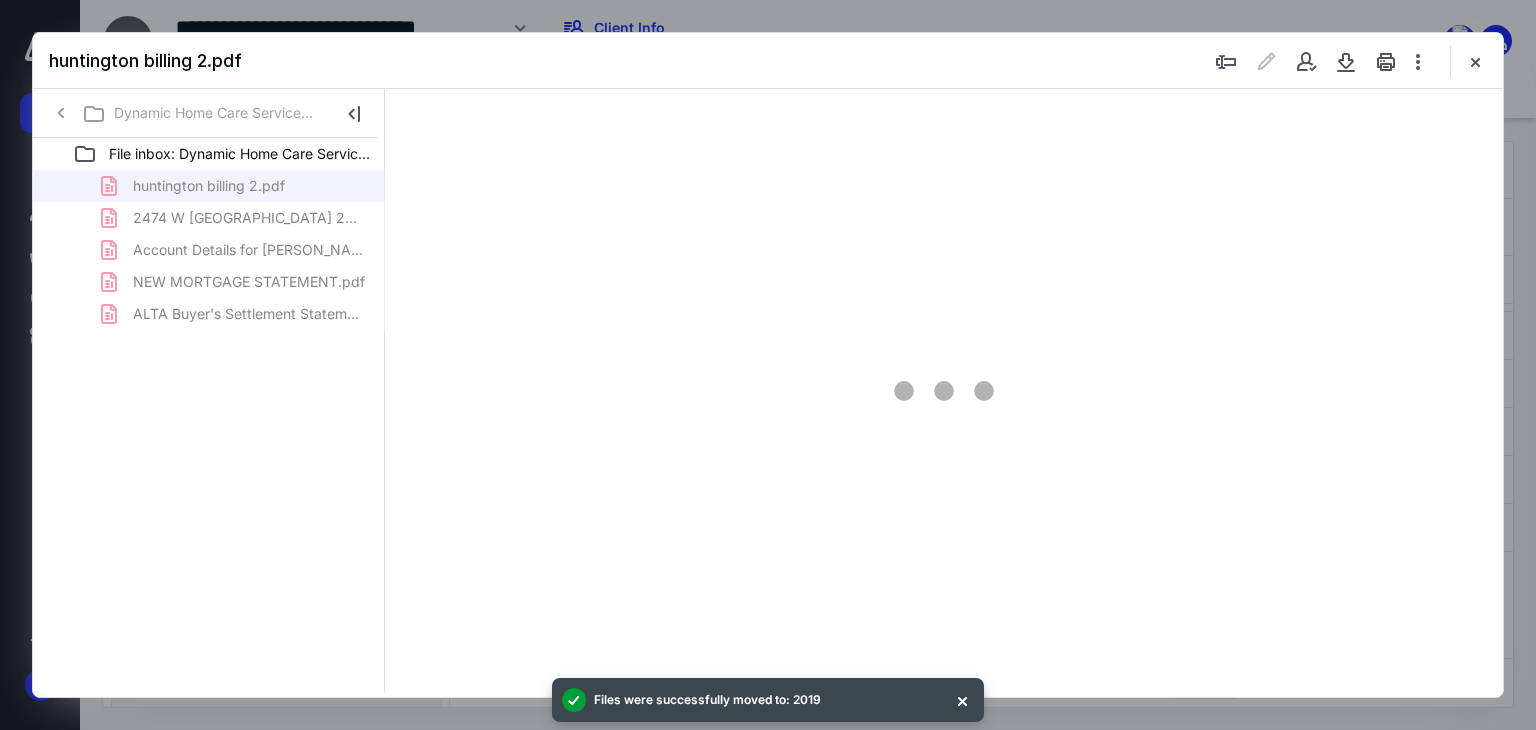 scroll, scrollTop: 0, scrollLeft: 0, axis: both 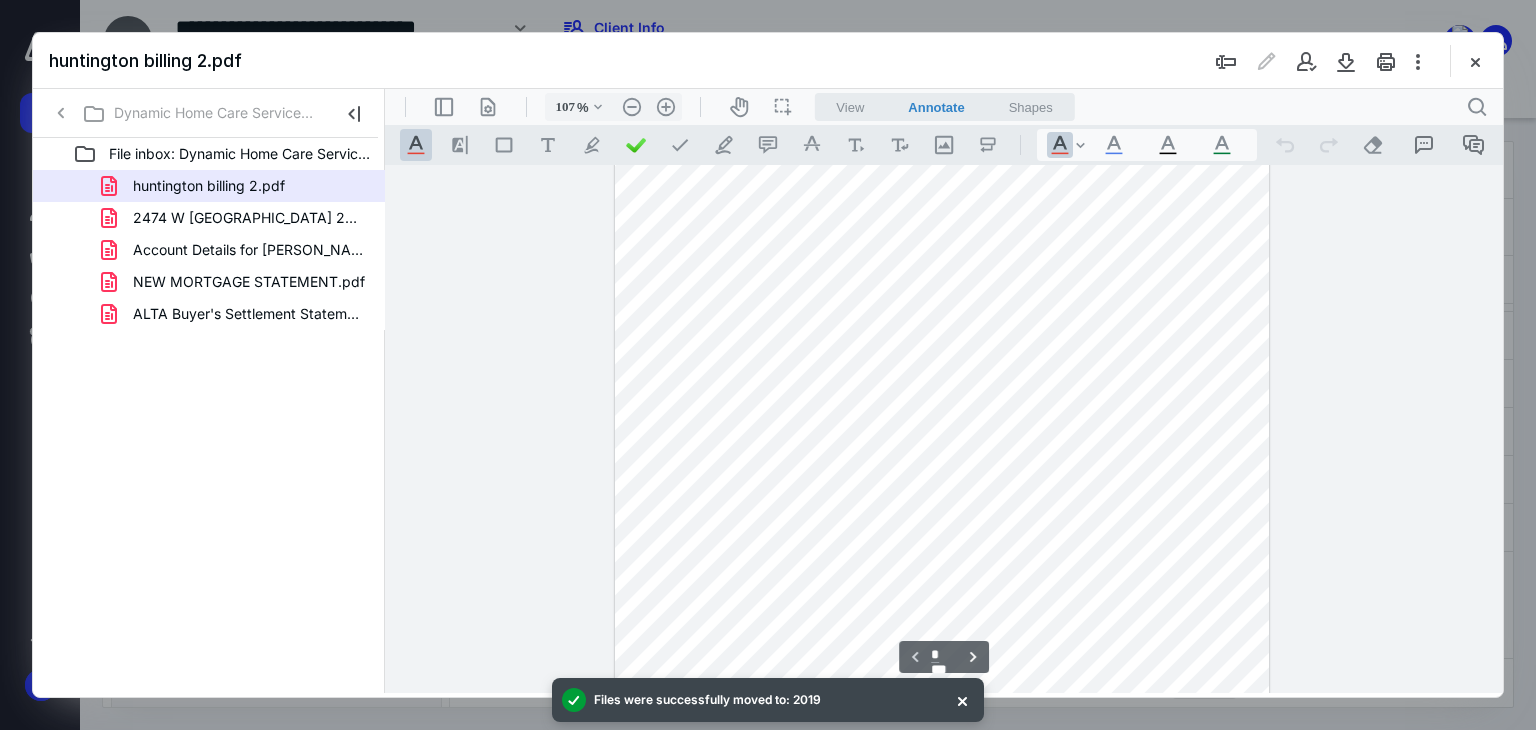 type on "132" 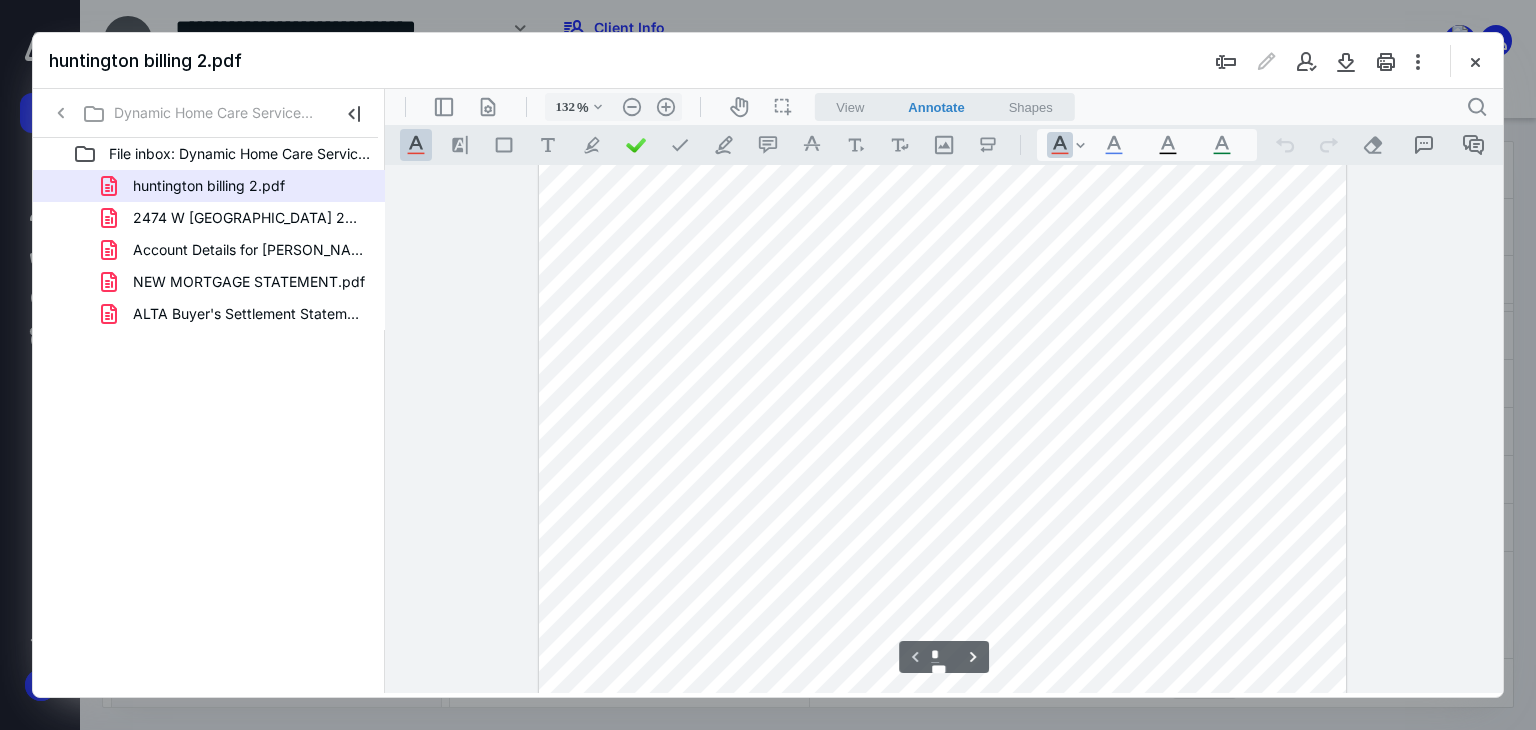 scroll, scrollTop: 0, scrollLeft: 0, axis: both 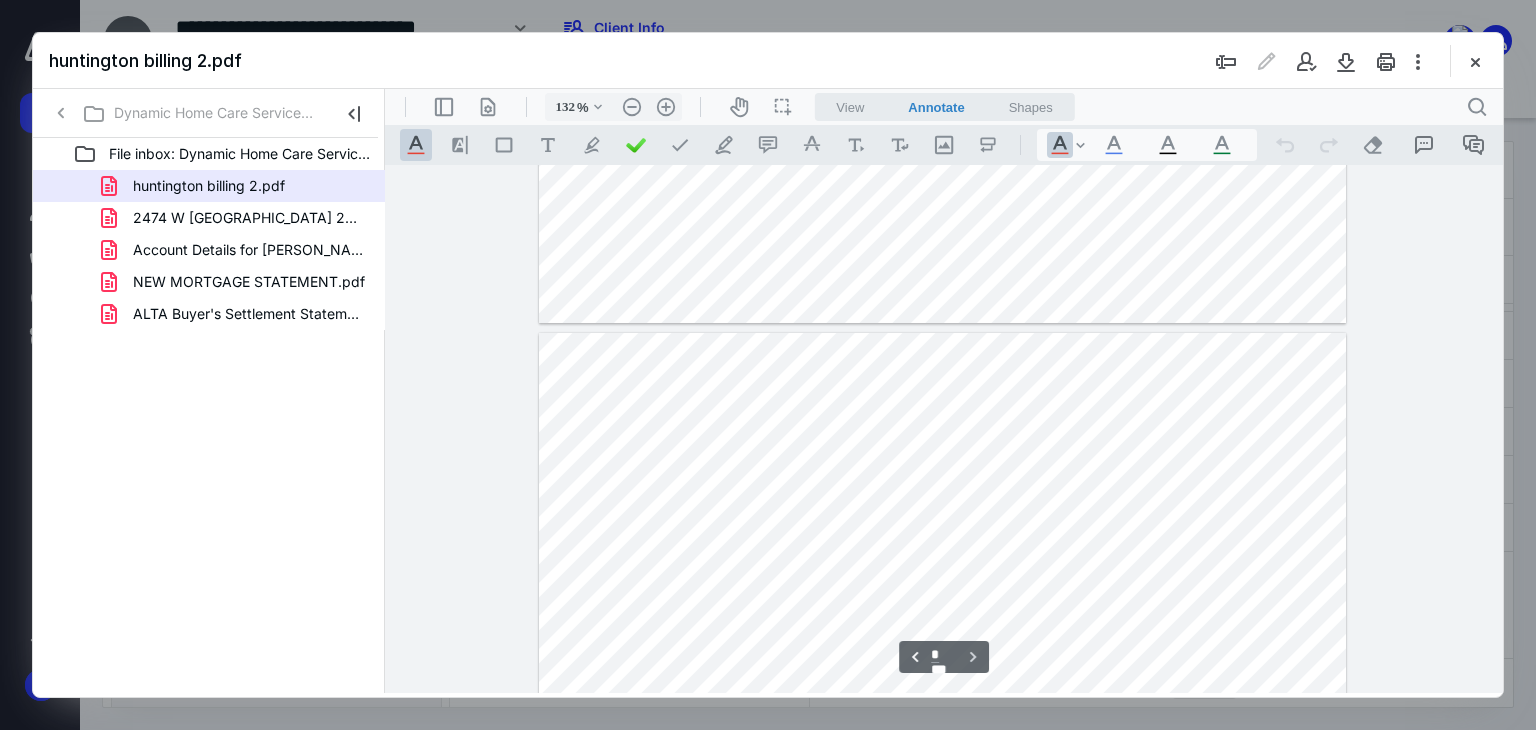 type on "*" 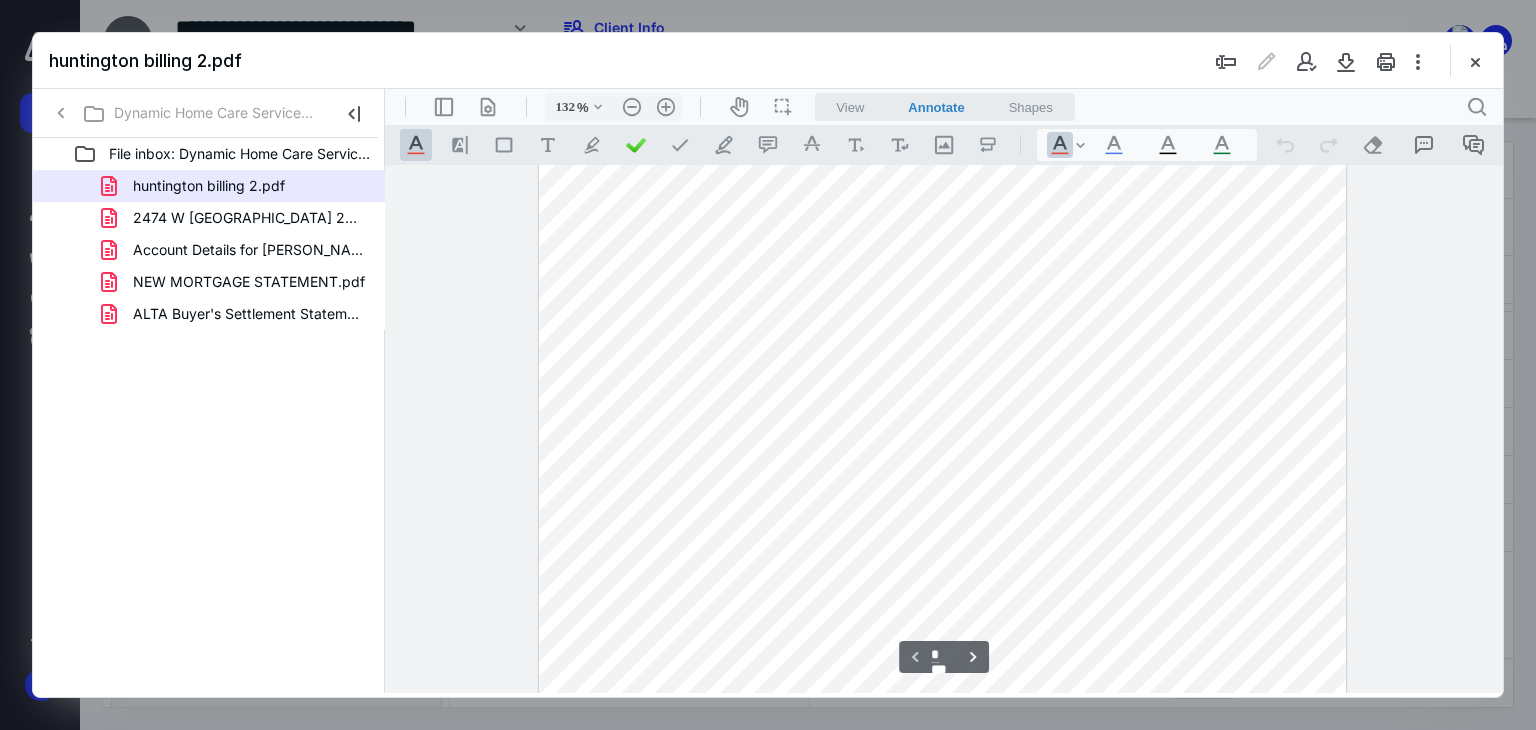 scroll, scrollTop: 0, scrollLeft: 0, axis: both 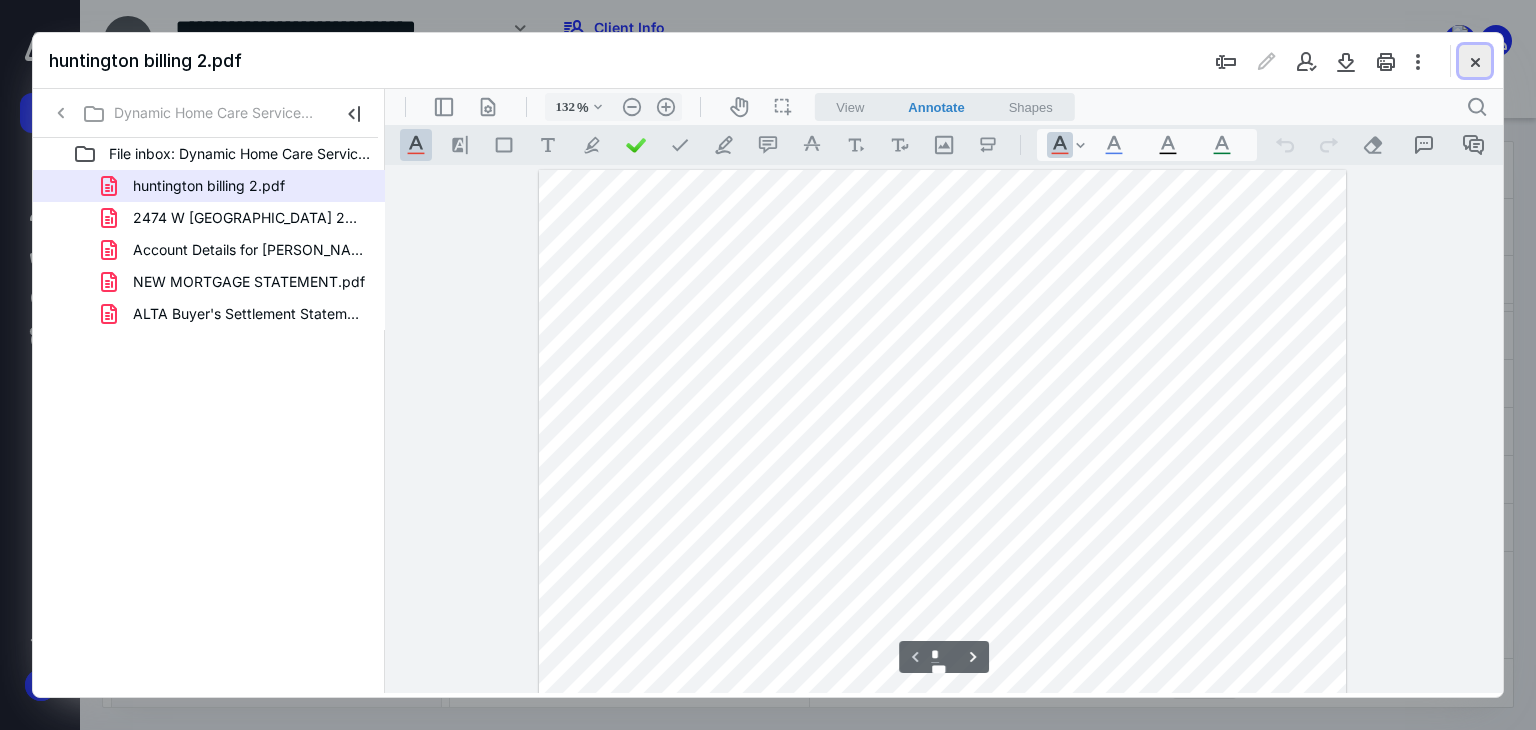 click at bounding box center [1475, 61] 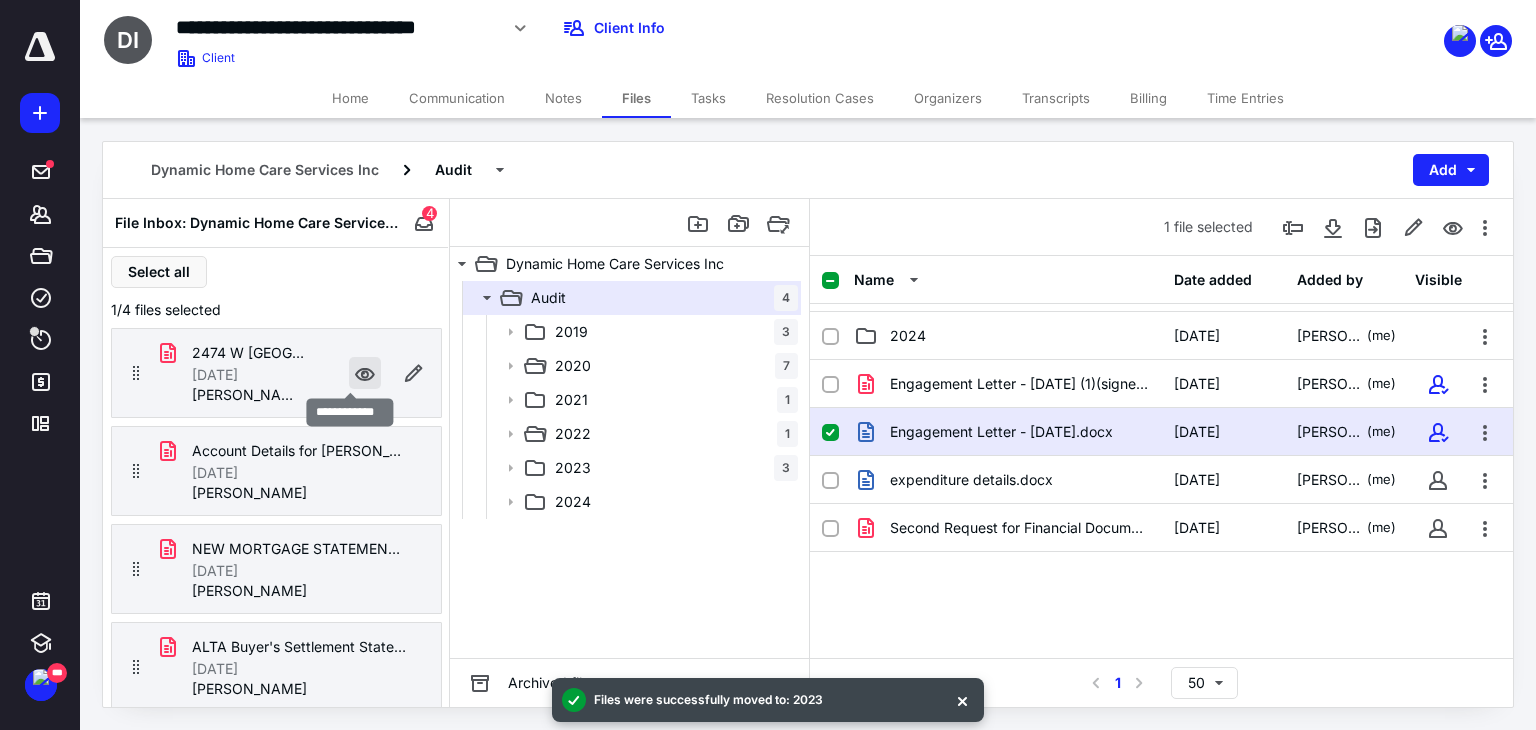 click at bounding box center (365, 373) 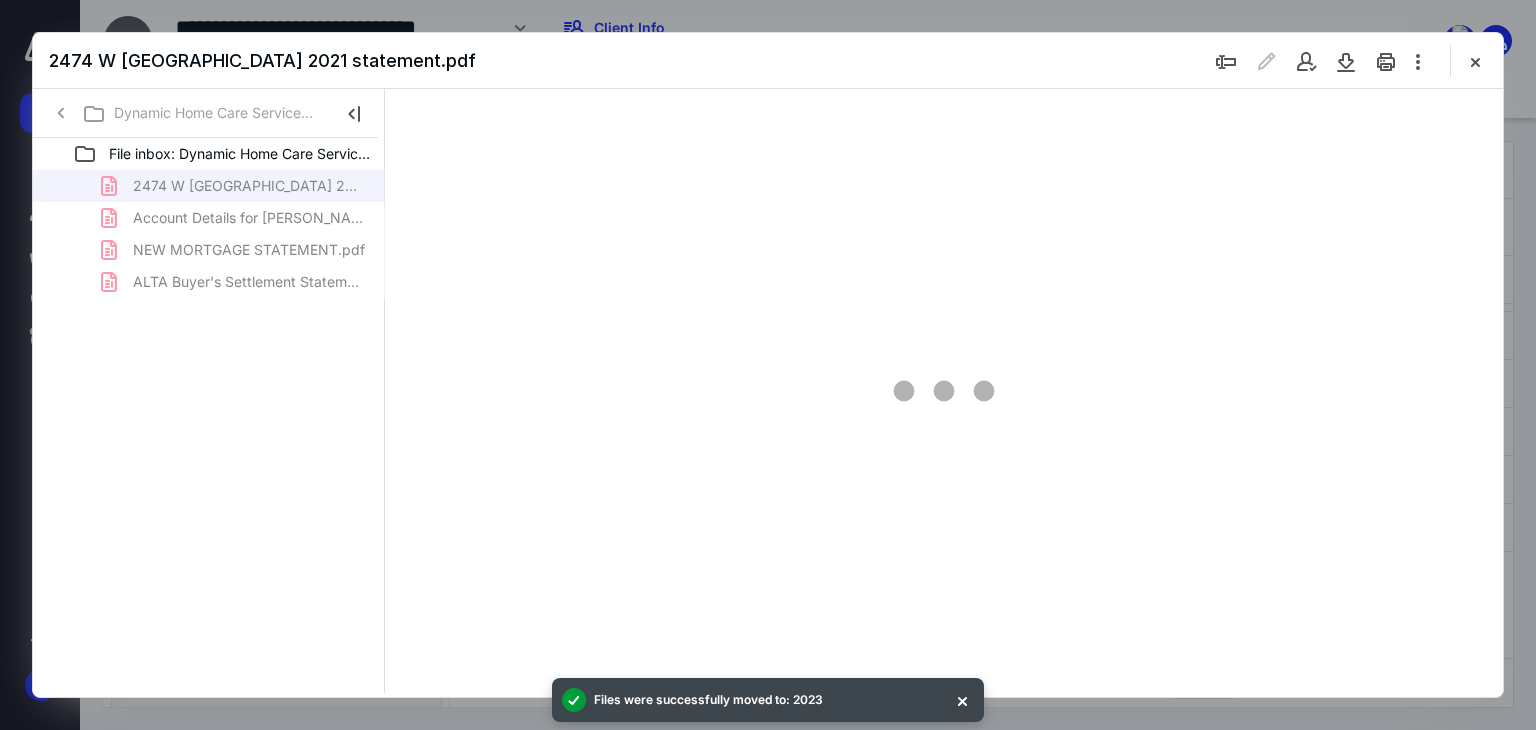scroll, scrollTop: 0, scrollLeft: 0, axis: both 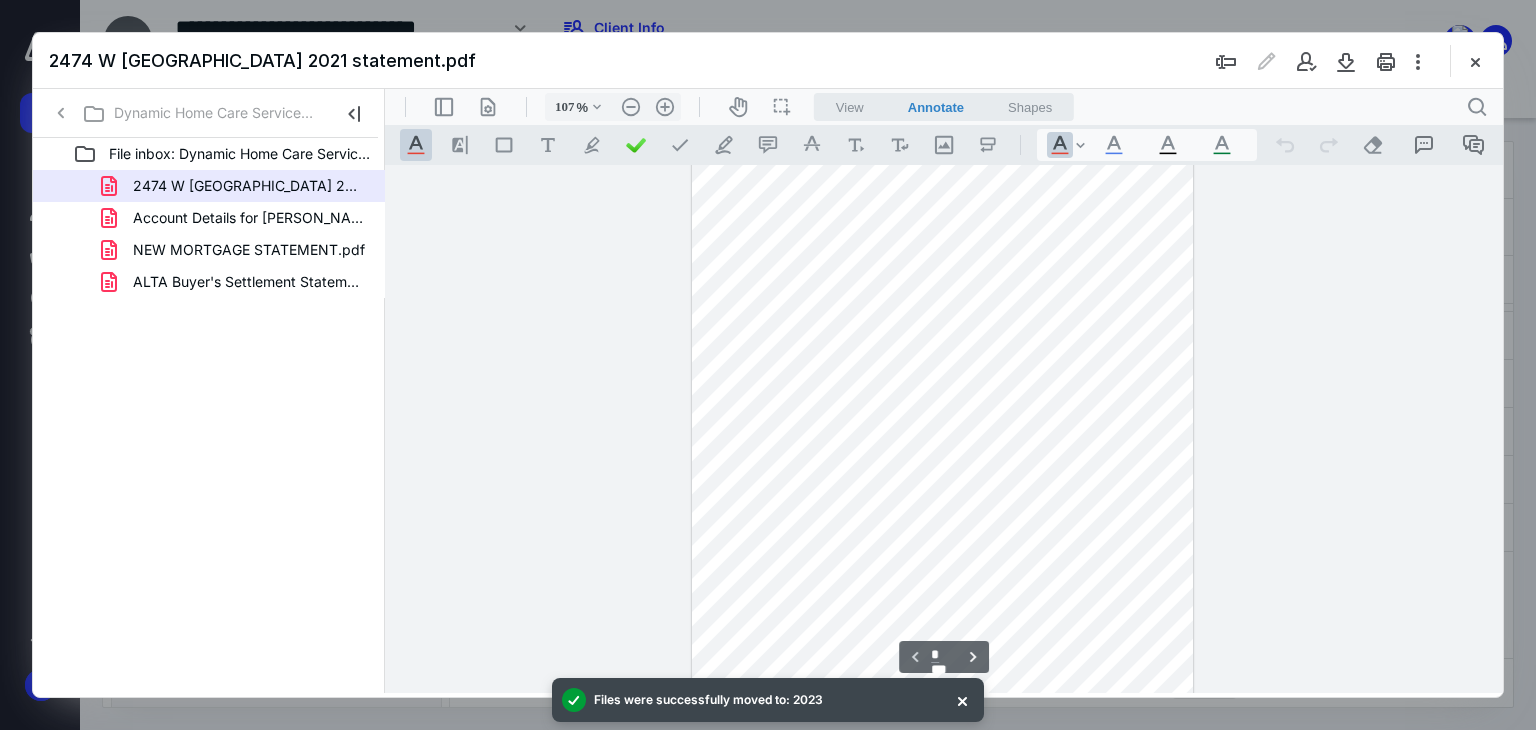 type on "132" 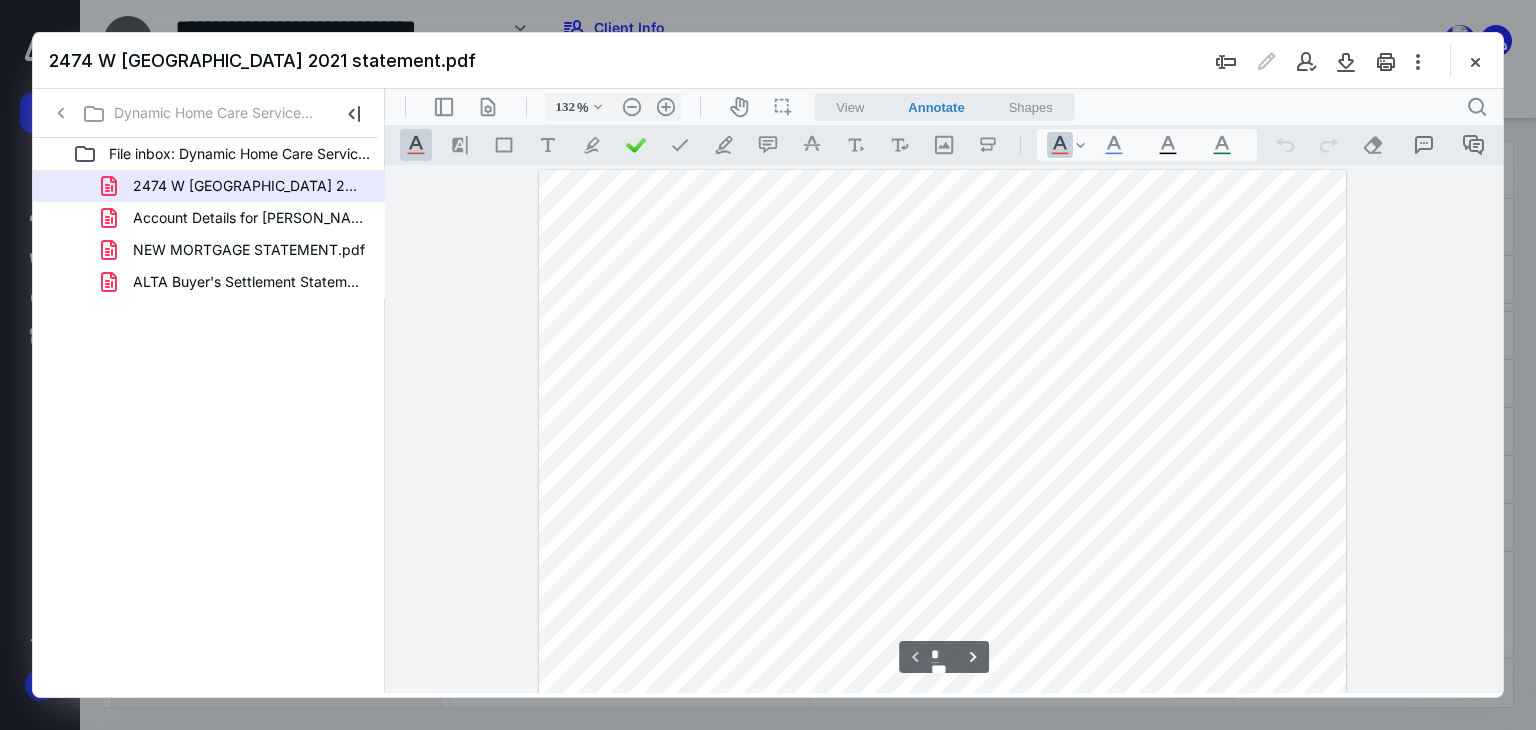 scroll, scrollTop: 0, scrollLeft: 0, axis: both 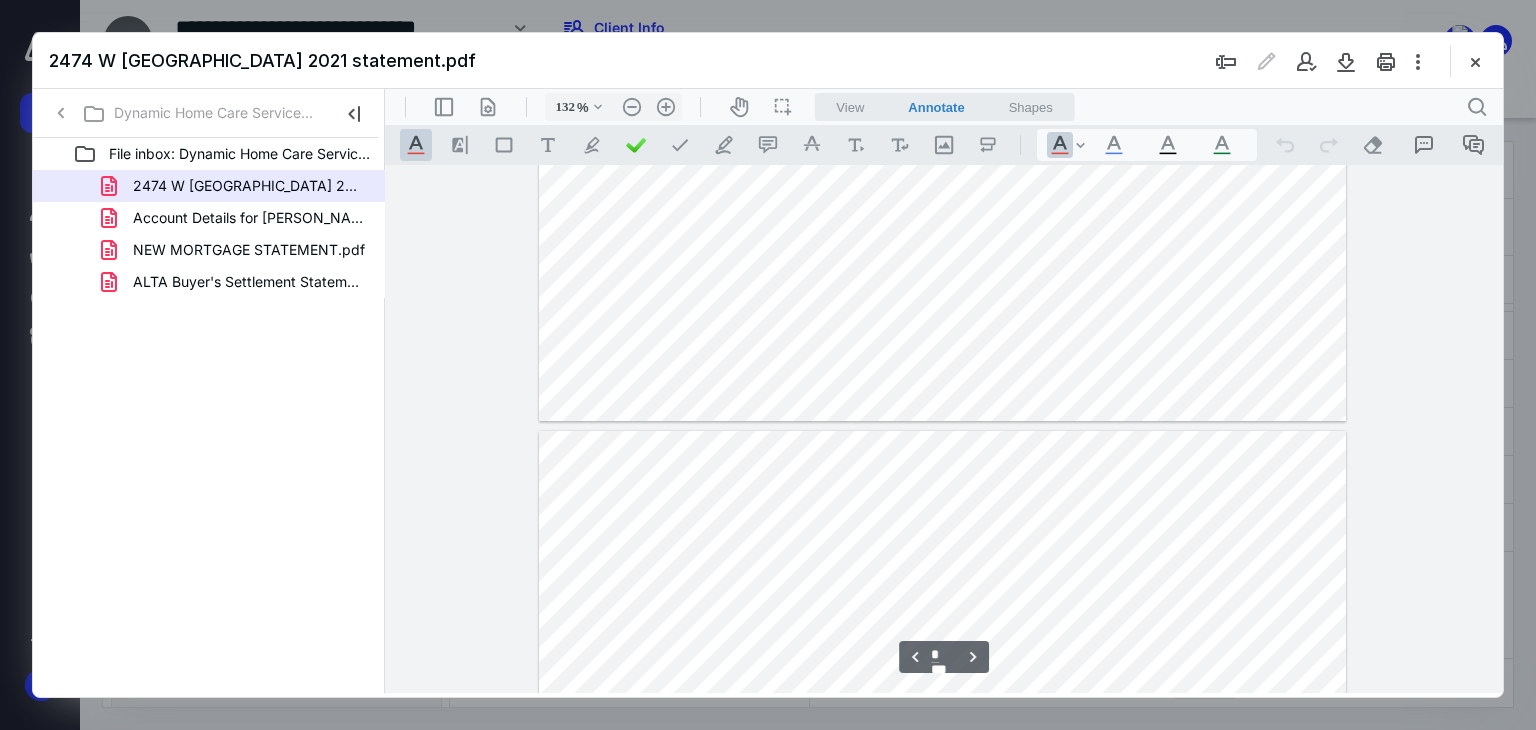 type on "*" 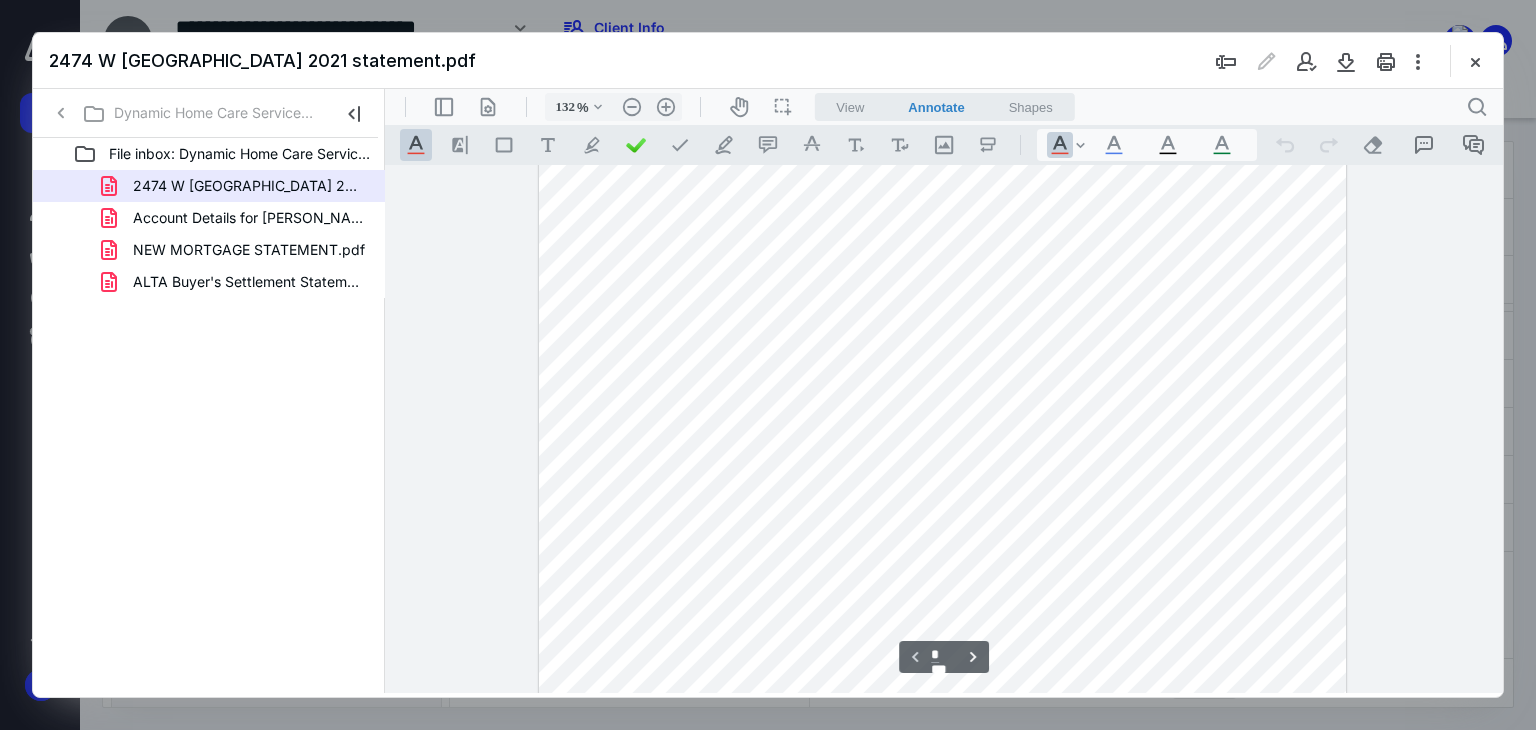 scroll, scrollTop: 0, scrollLeft: 0, axis: both 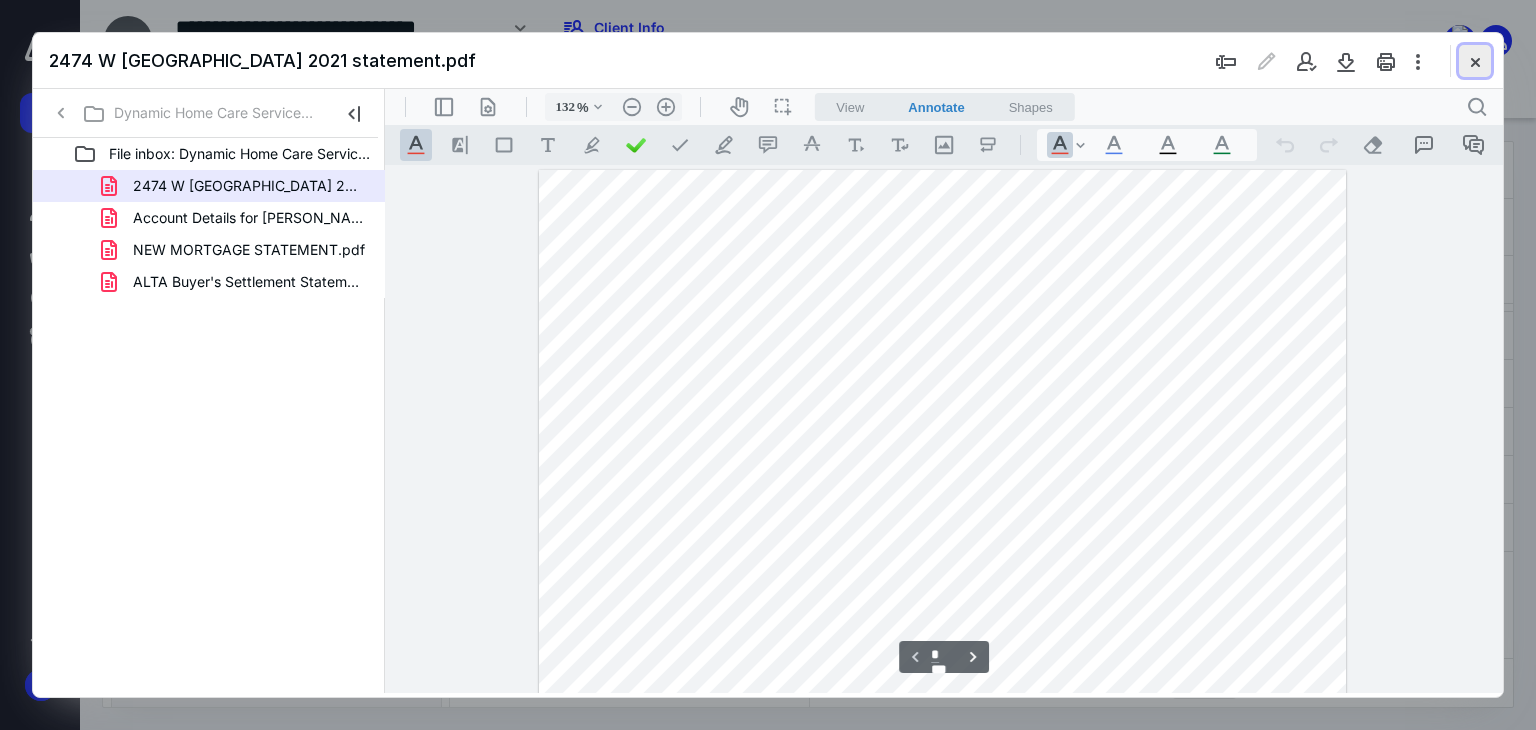 click at bounding box center [1475, 61] 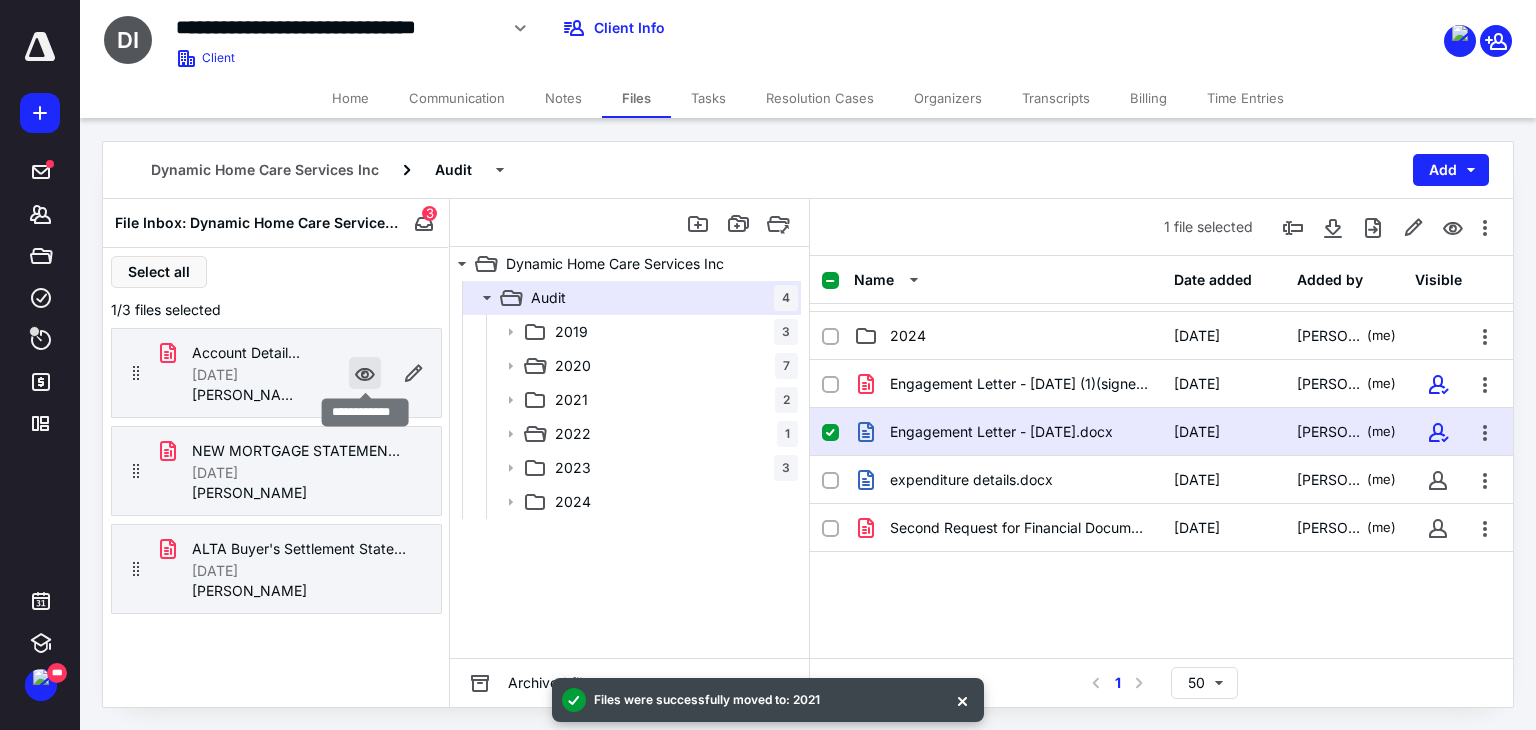 click at bounding box center [365, 373] 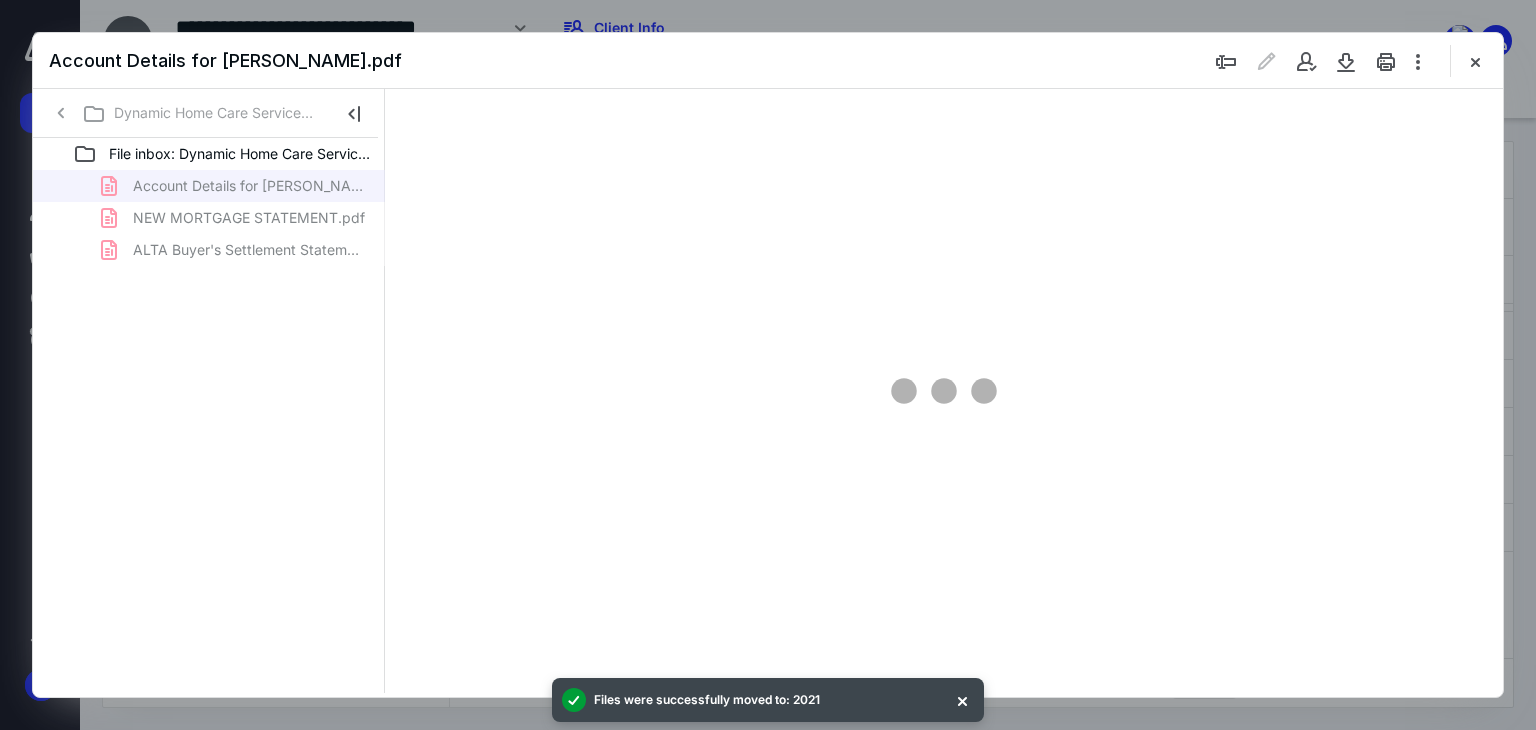 scroll, scrollTop: 0, scrollLeft: 0, axis: both 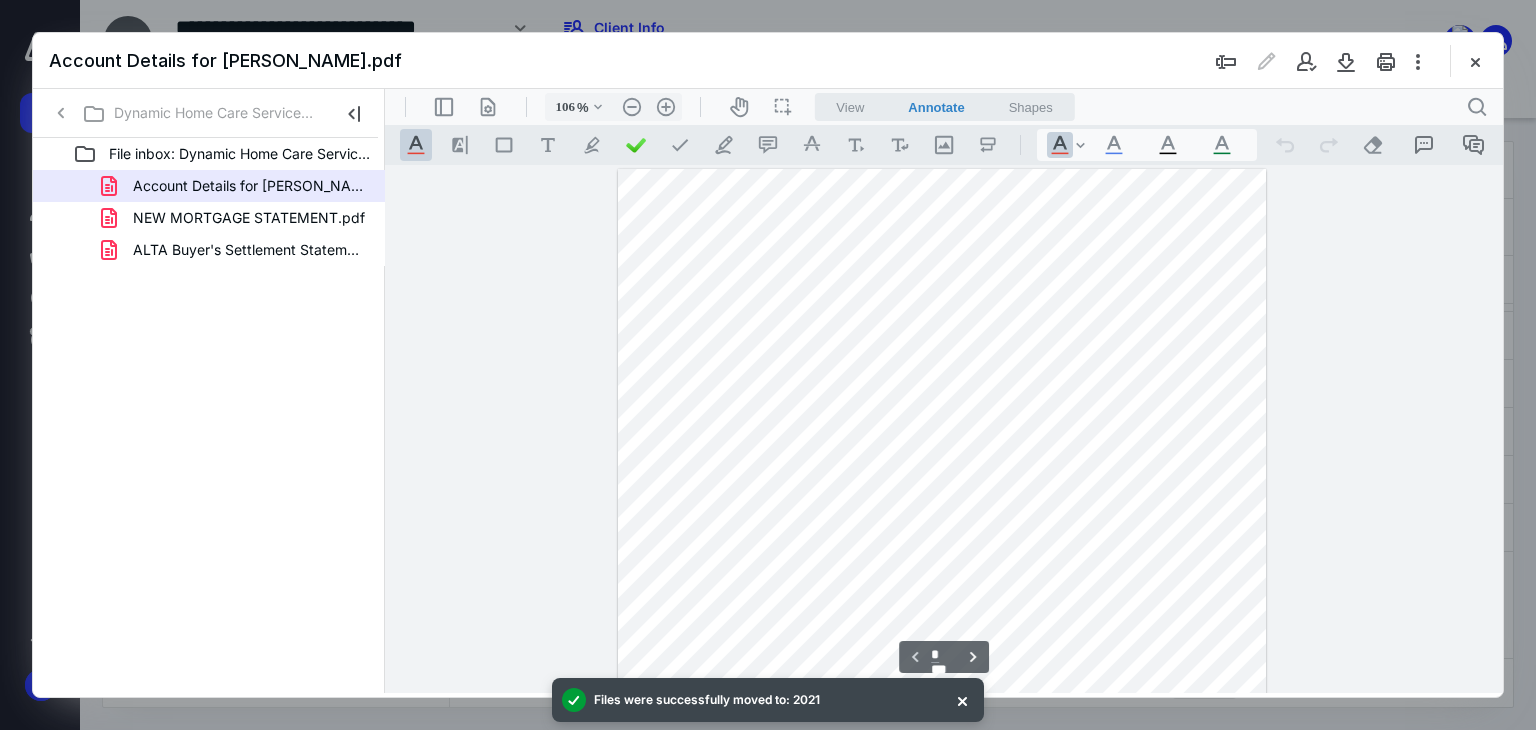 type on "131" 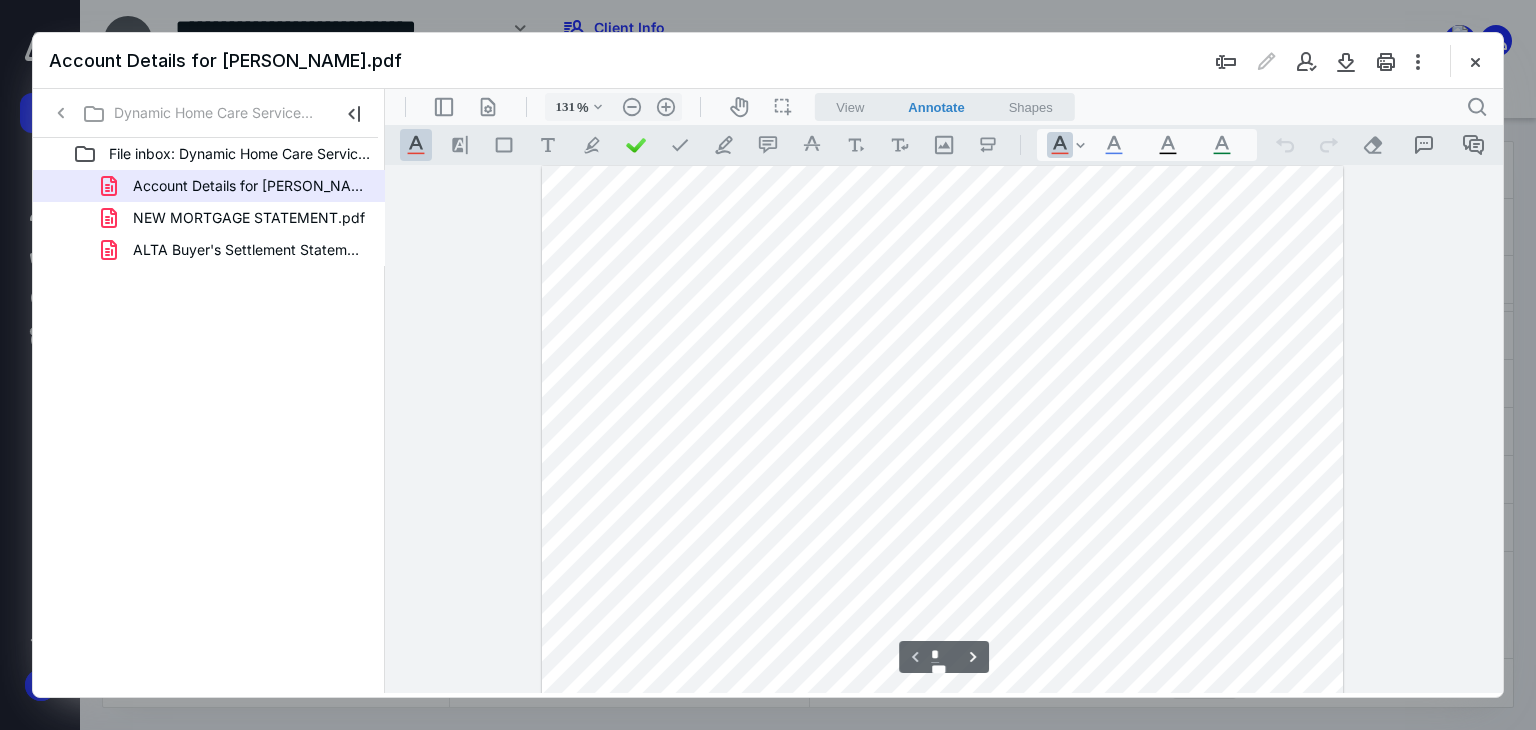 scroll, scrollTop: 0, scrollLeft: 0, axis: both 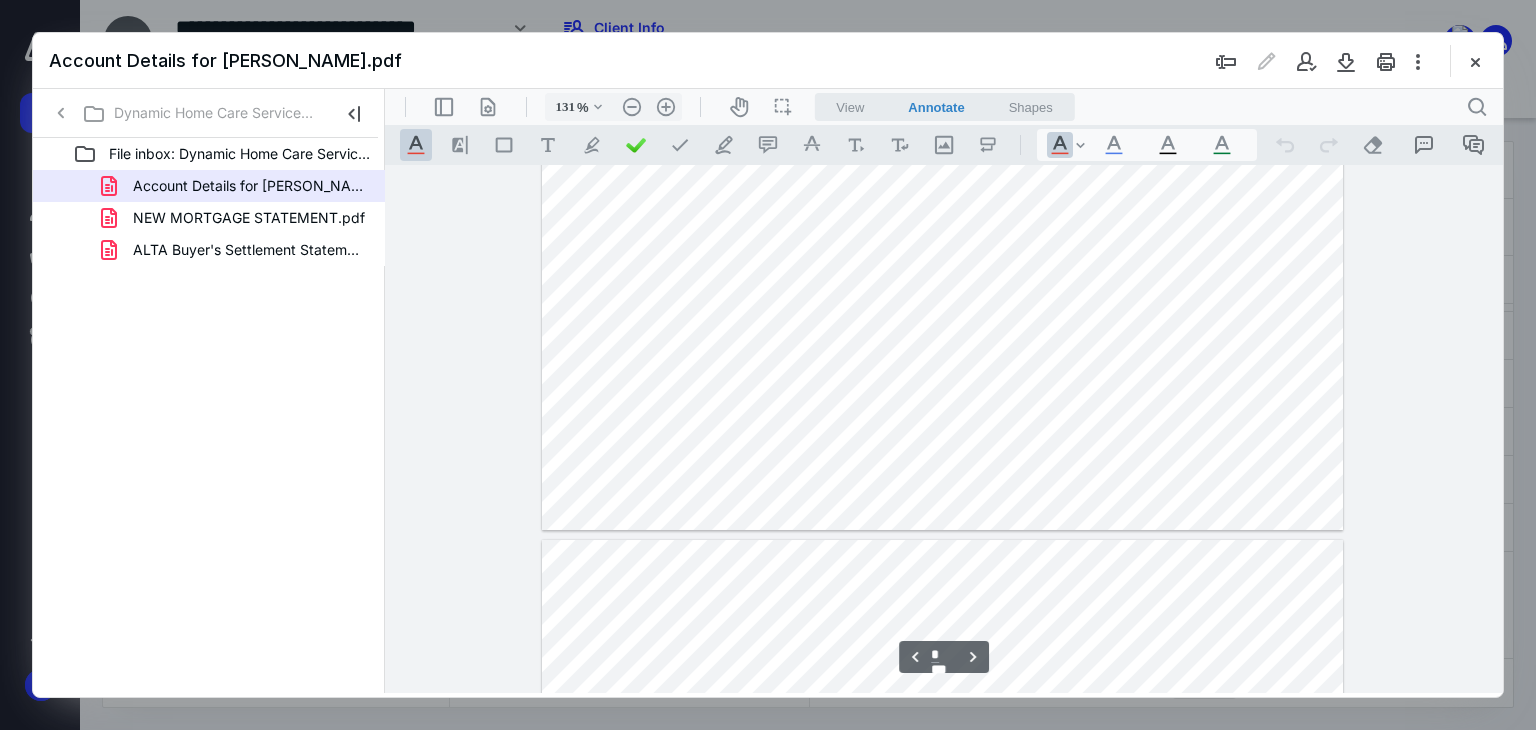 type on "*" 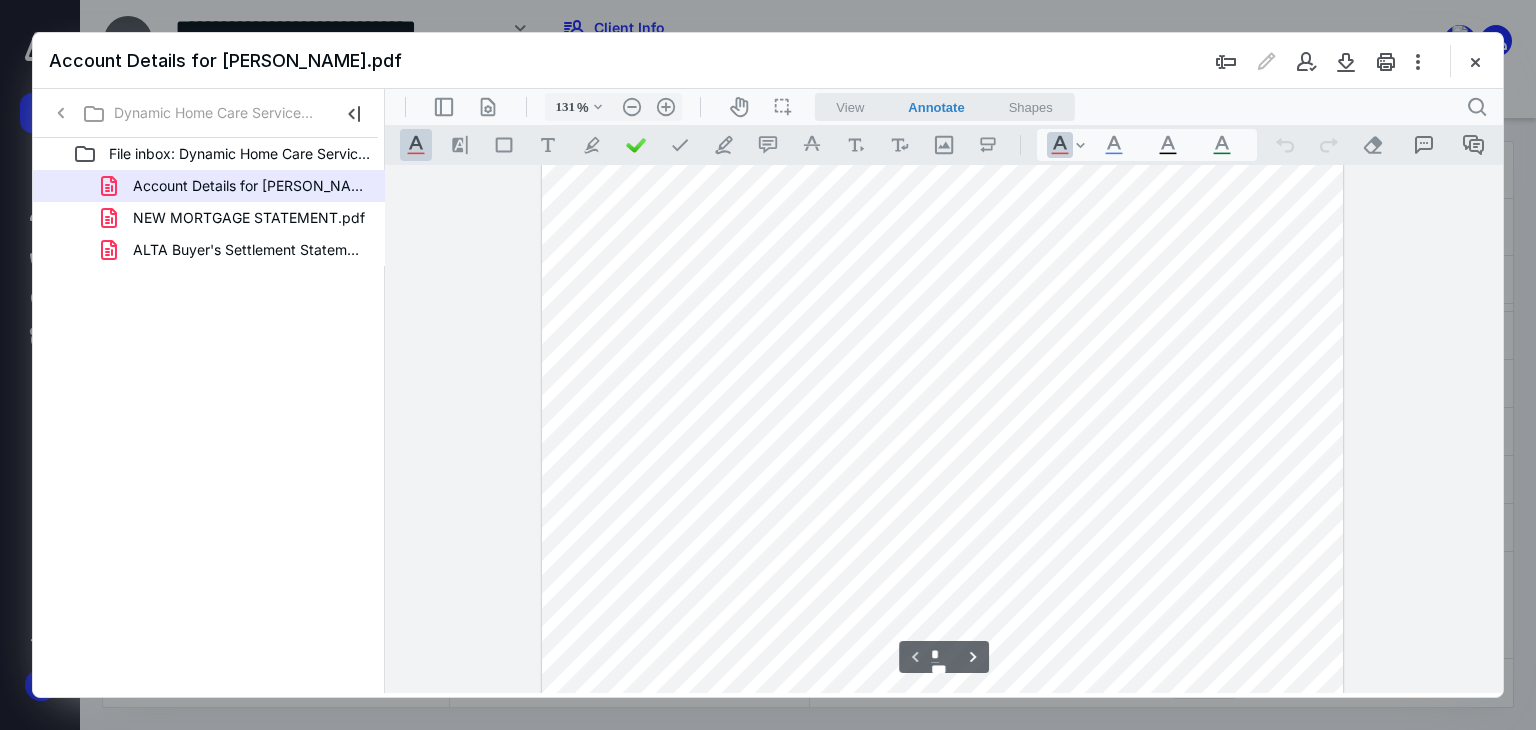 scroll, scrollTop: 0, scrollLeft: 0, axis: both 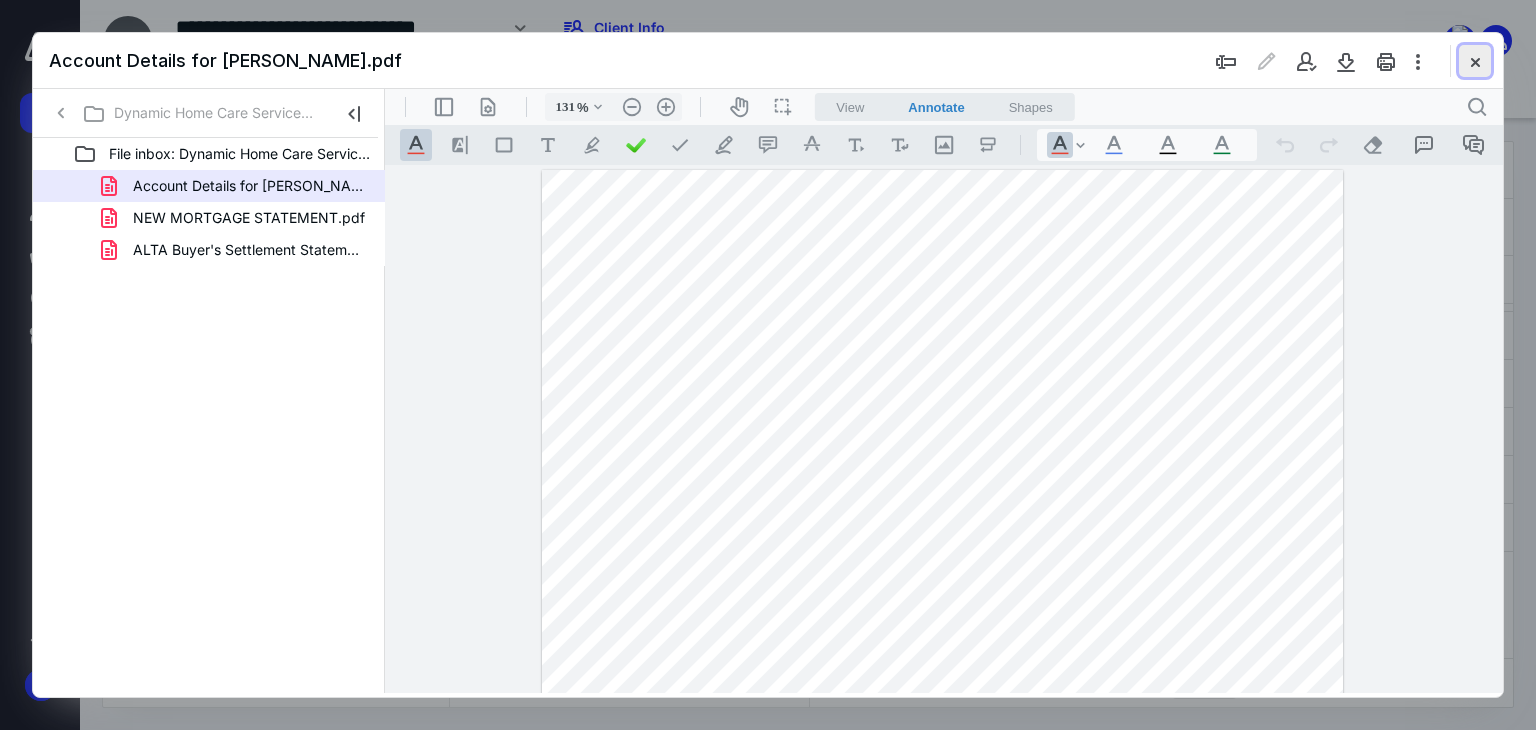 click at bounding box center (1475, 61) 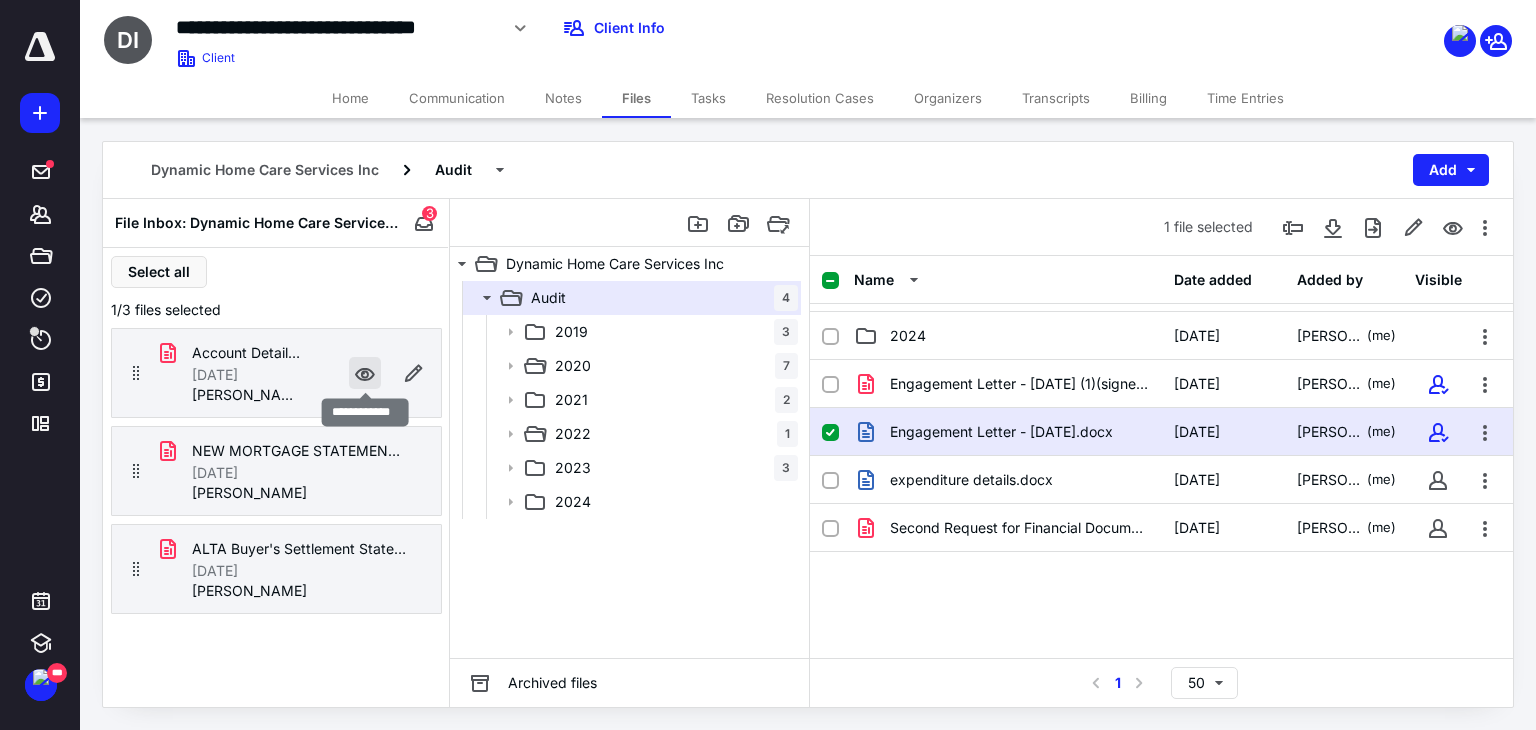 click at bounding box center (365, 373) 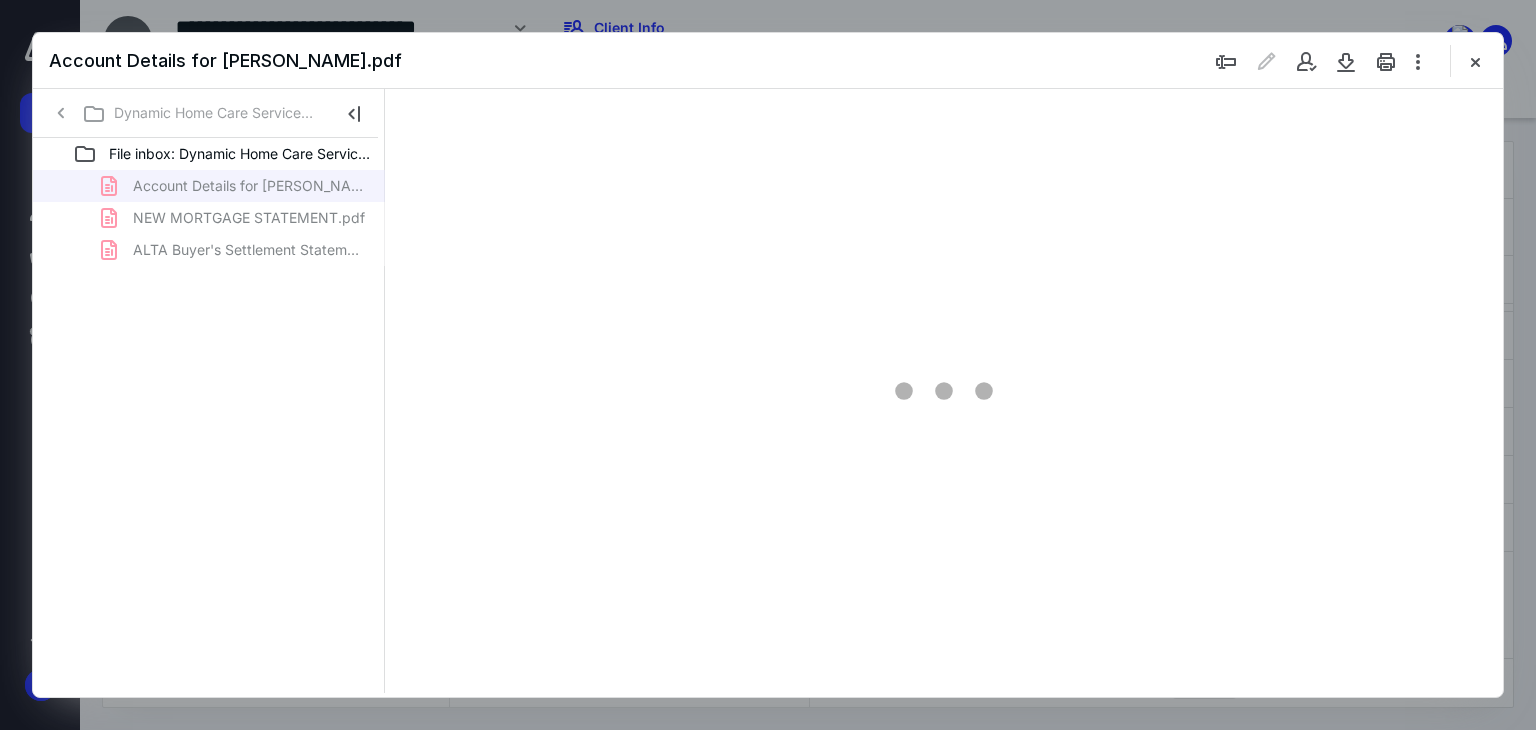 scroll, scrollTop: 0, scrollLeft: 0, axis: both 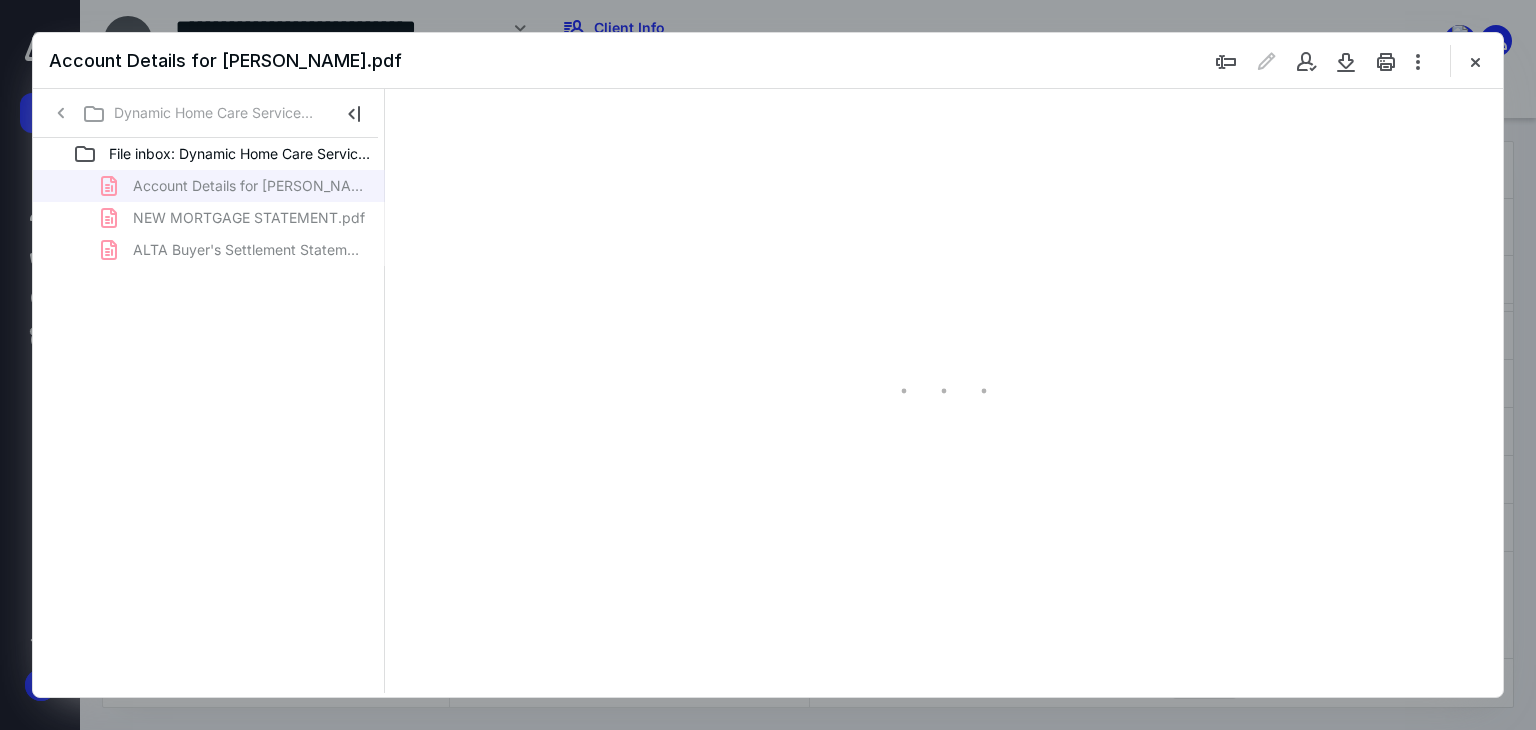 type on "66" 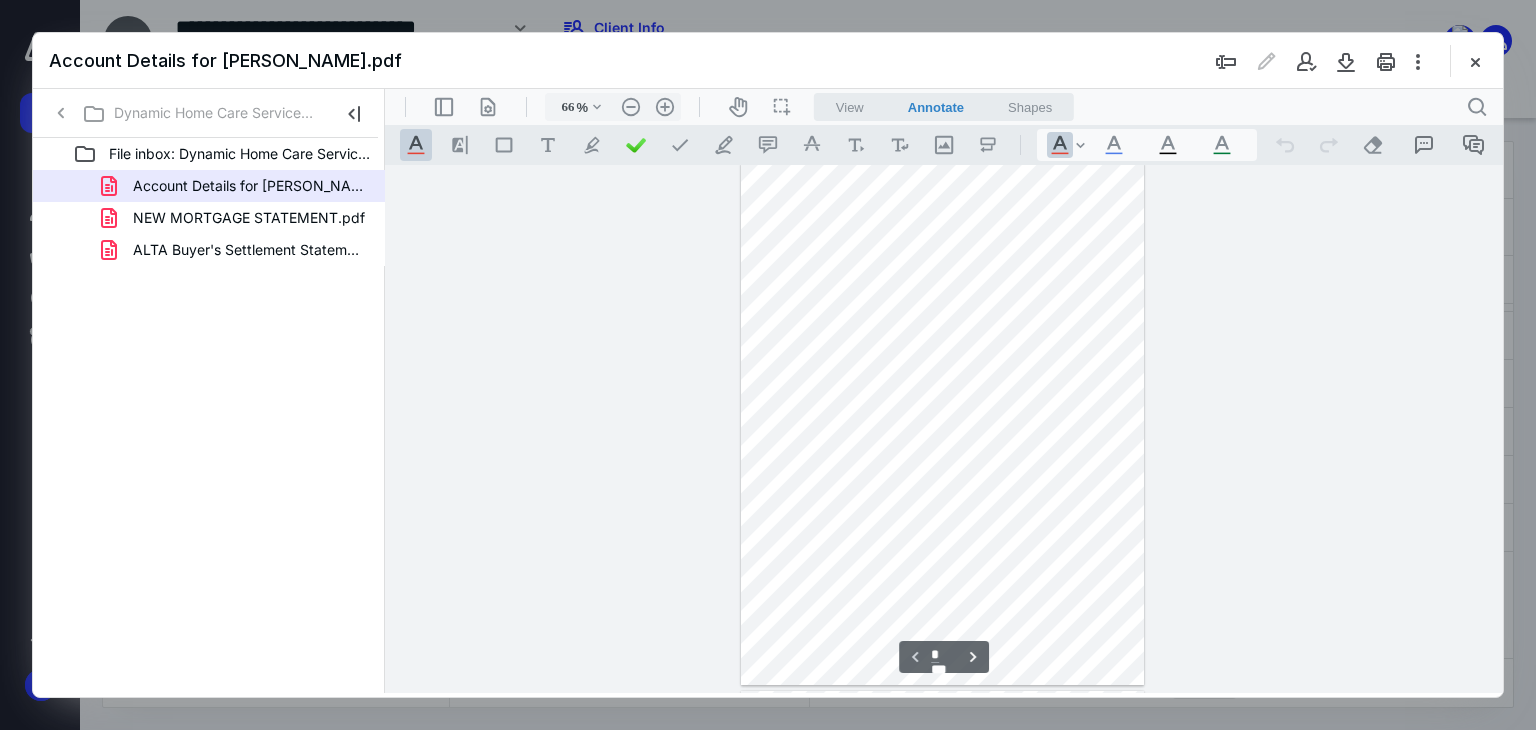 scroll, scrollTop: 0, scrollLeft: 0, axis: both 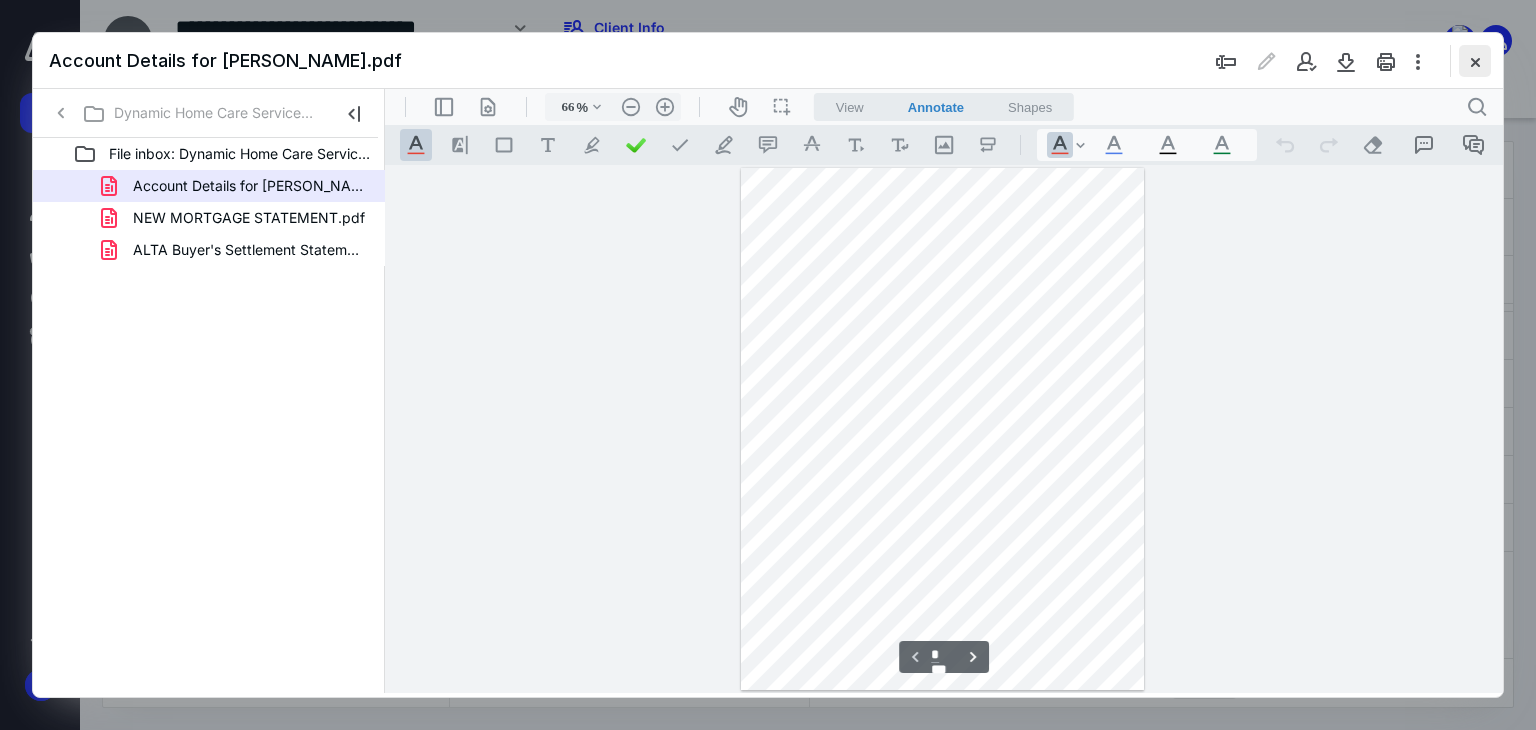 click at bounding box center (1475, 61) 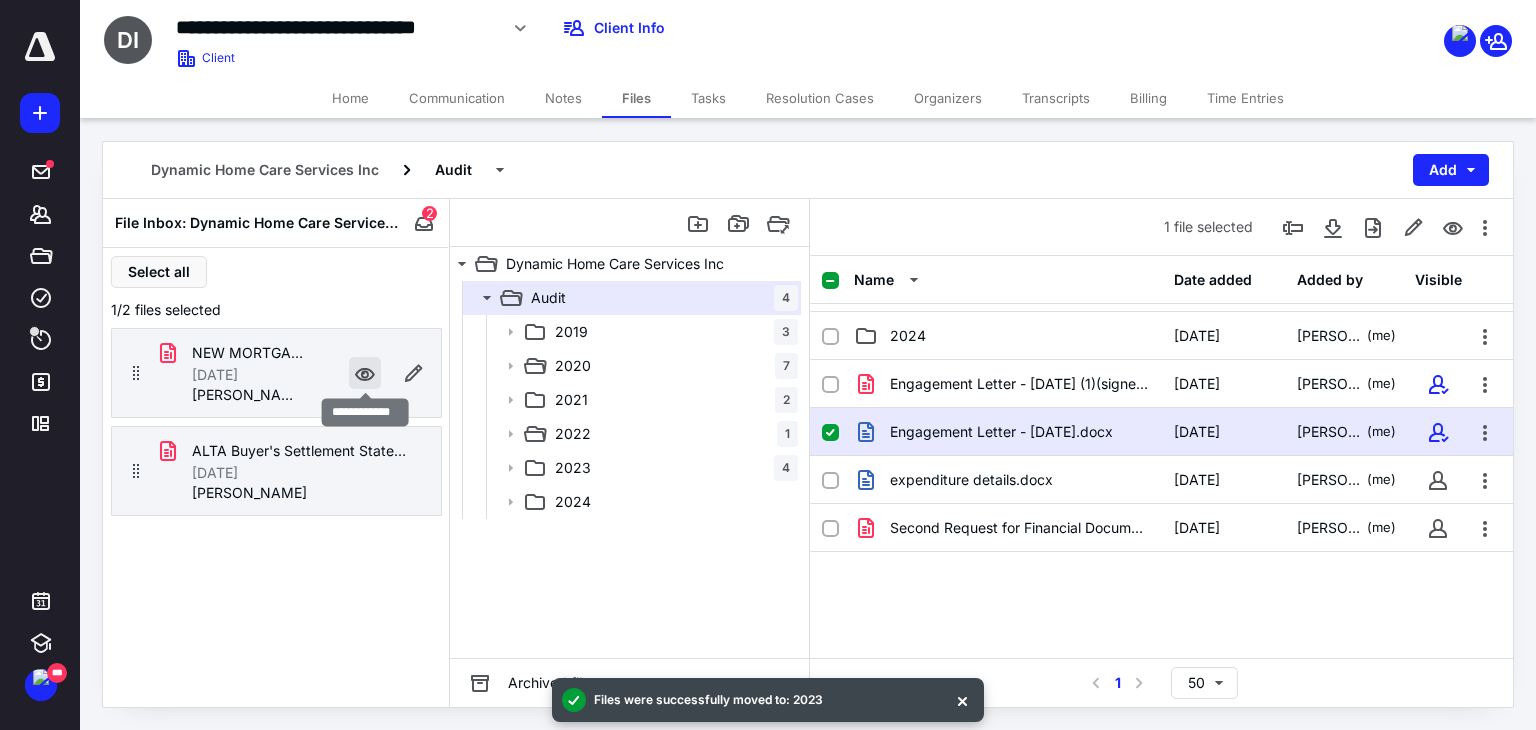click at bounding box center [365, 373] 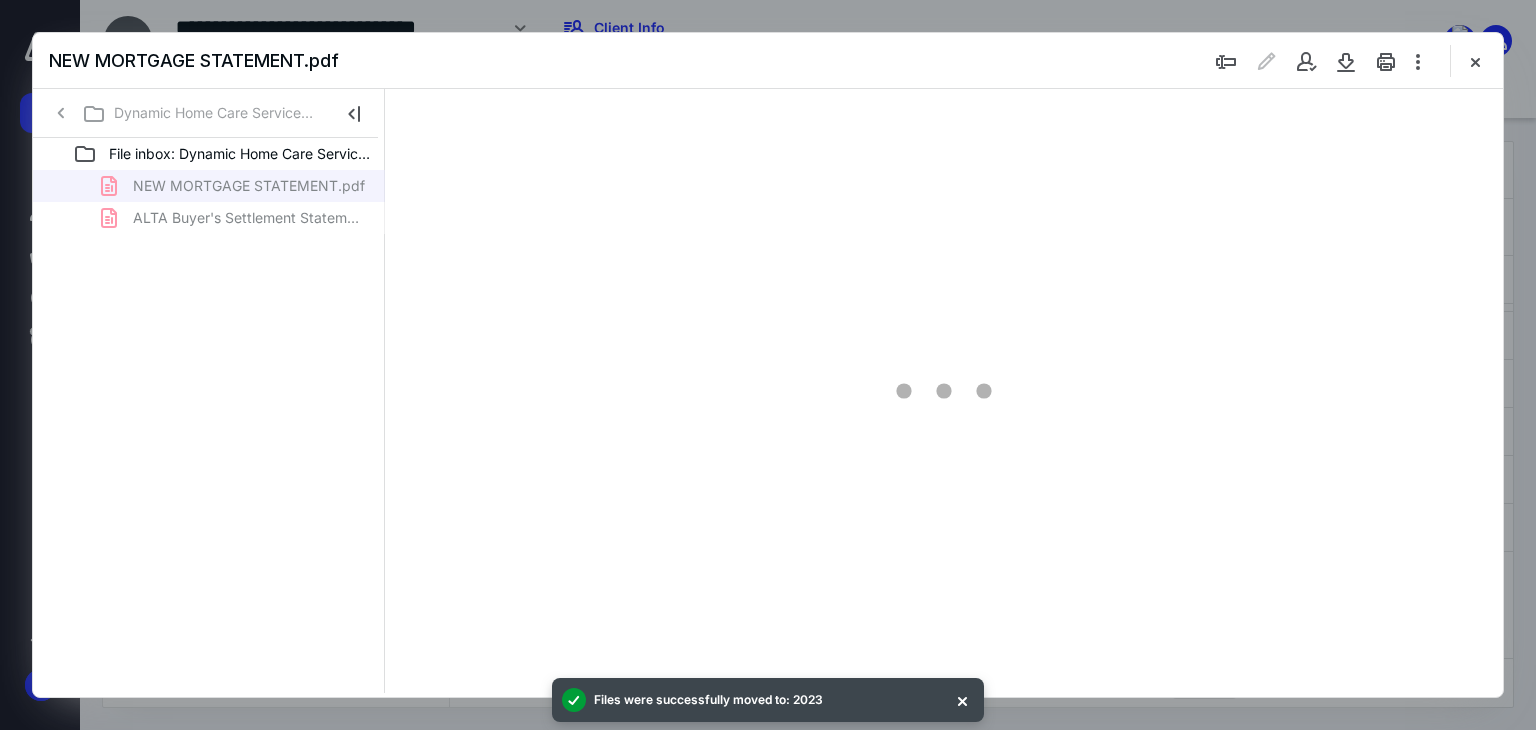scroll, scrollTop: 0, scrollLeft: 0, axis: both 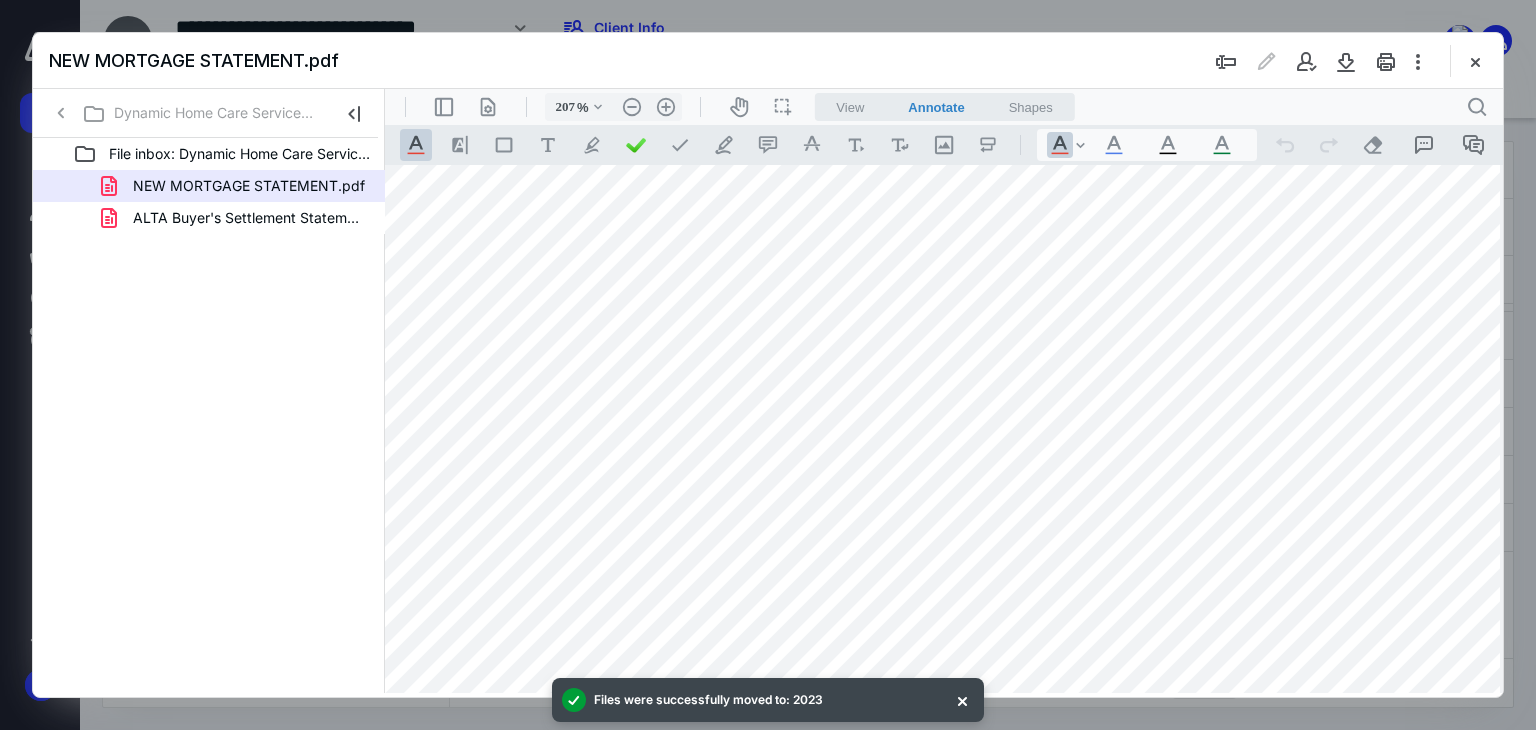 type on "157" 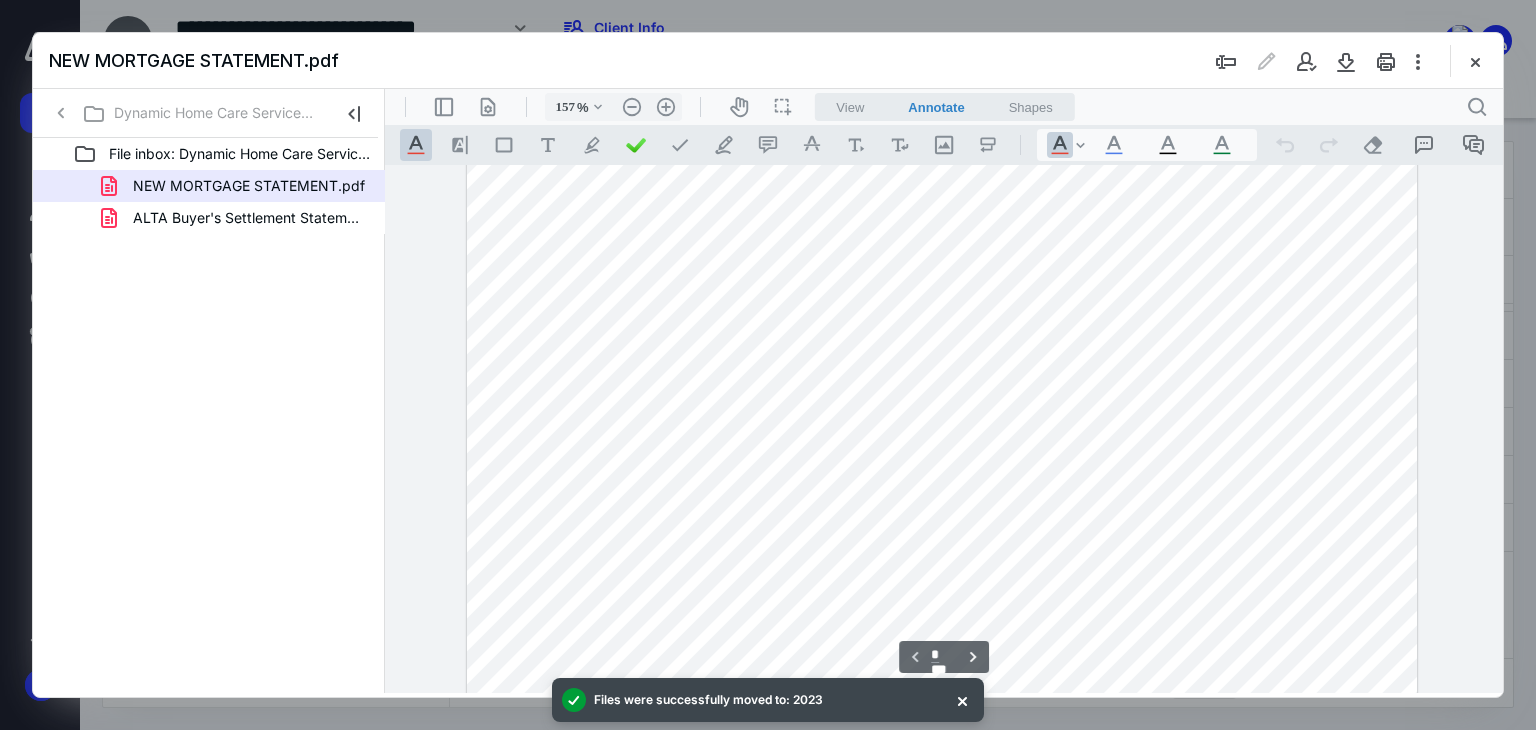 scroll, scrollTop: 56, scrollLeft: 0, axis: vertical 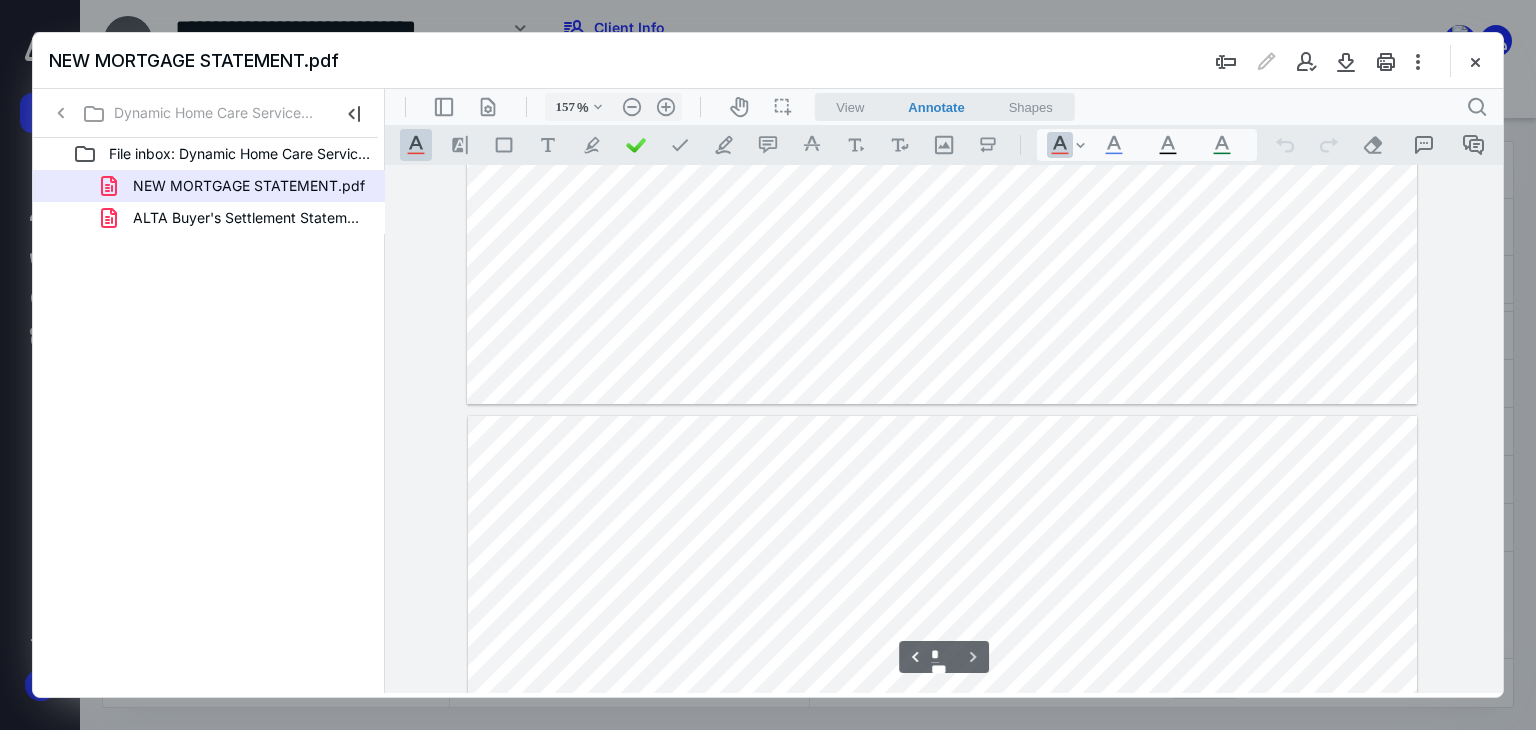 type on "*" 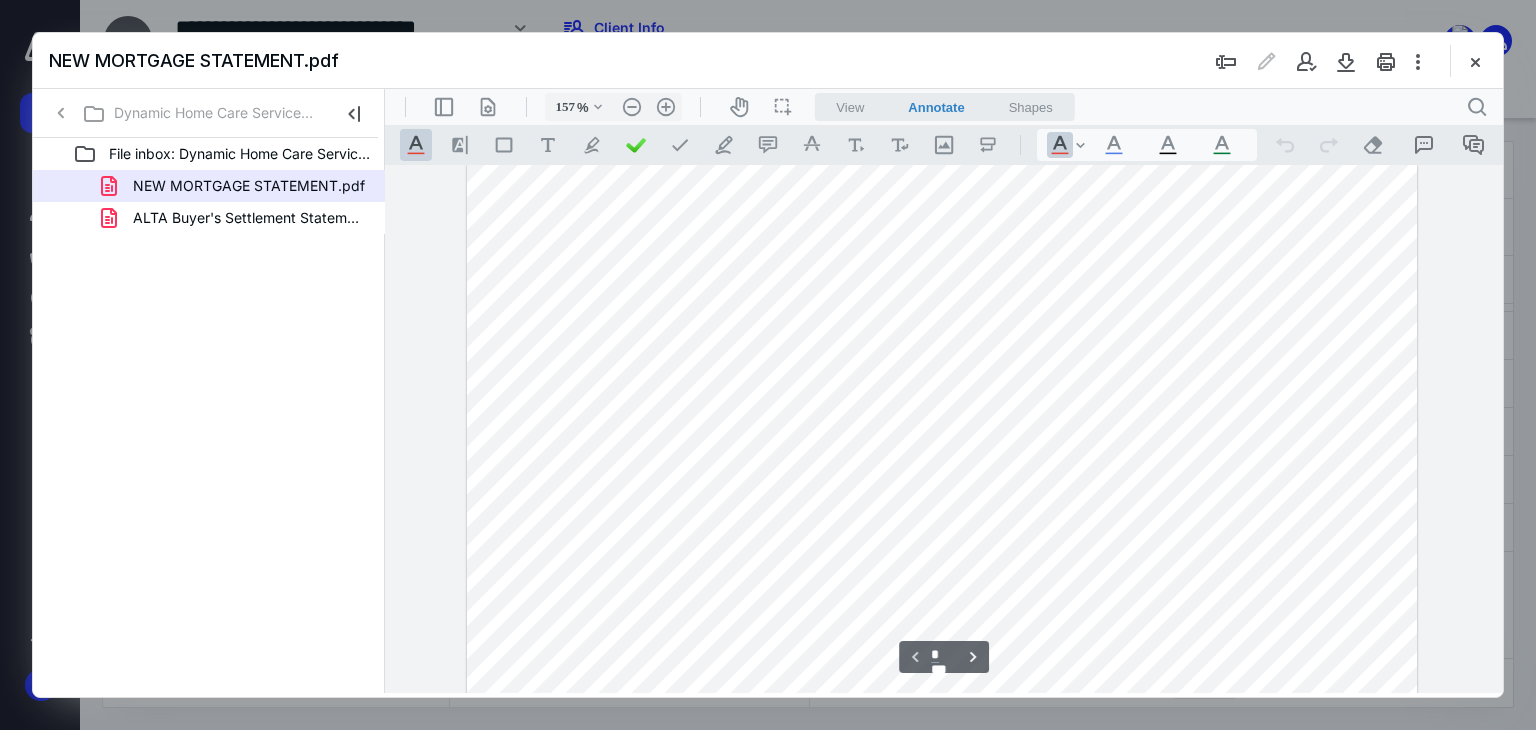 scroll, scrollTop: 0, scrollLeft: 0, axis: both 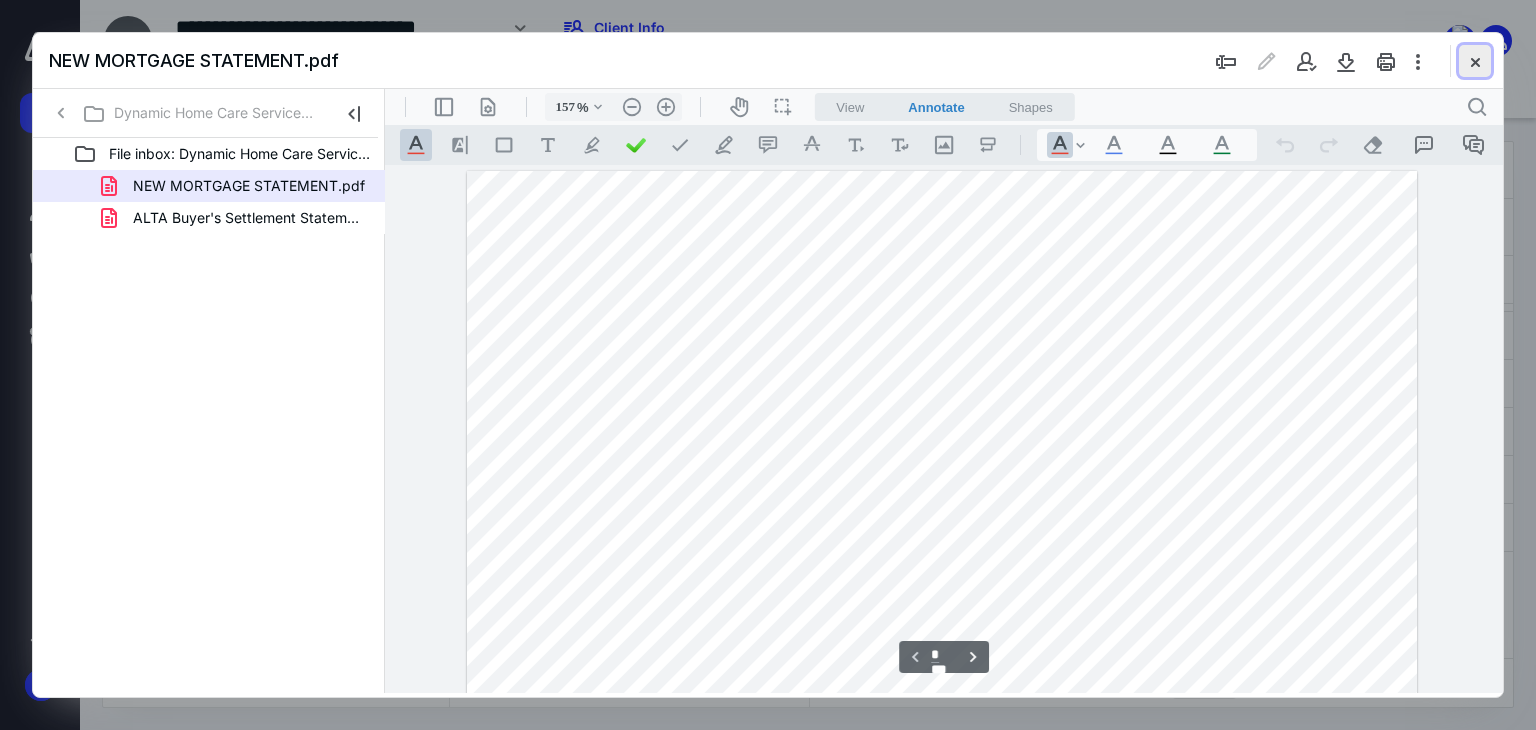 click at bounding box center [1475, 61] 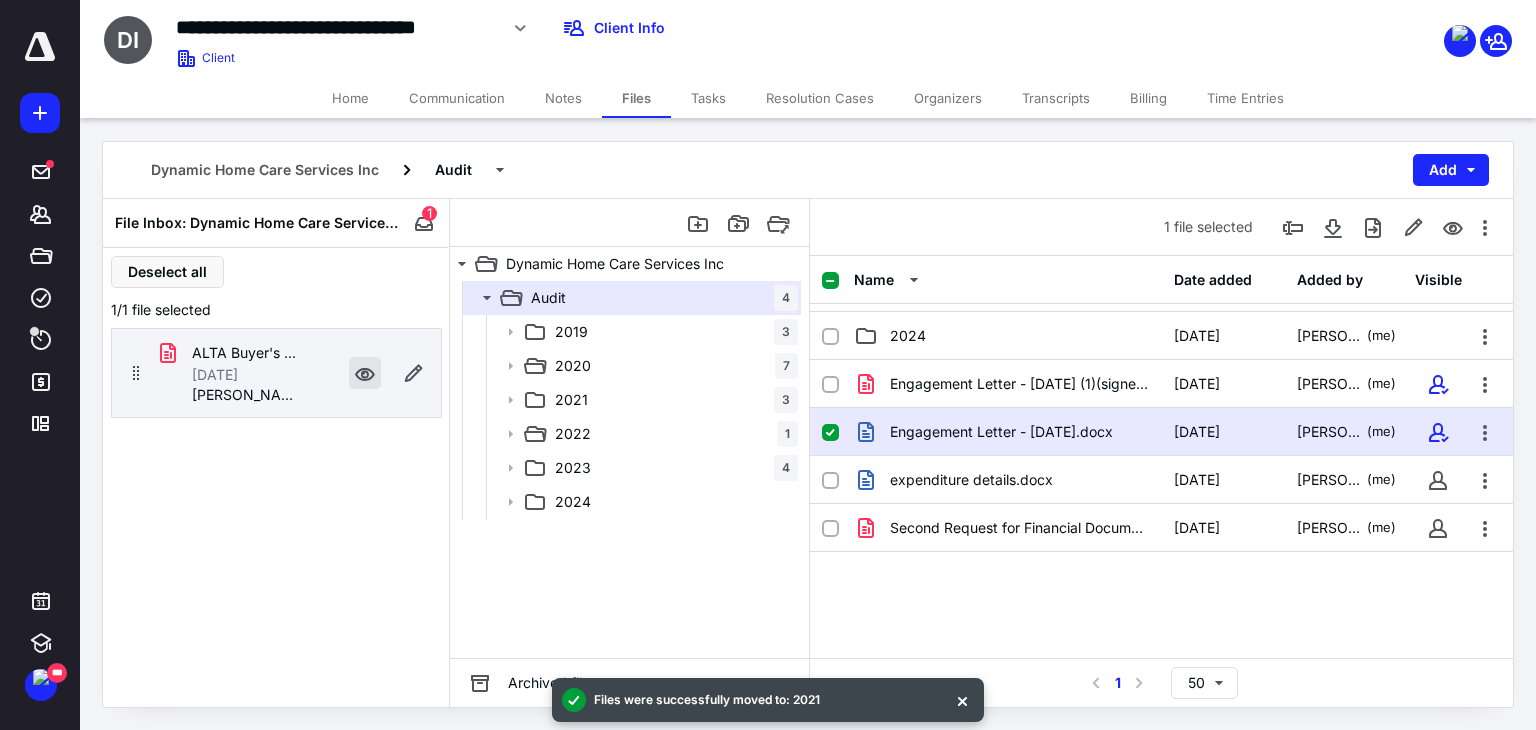 click at bounding box center [365, 373] 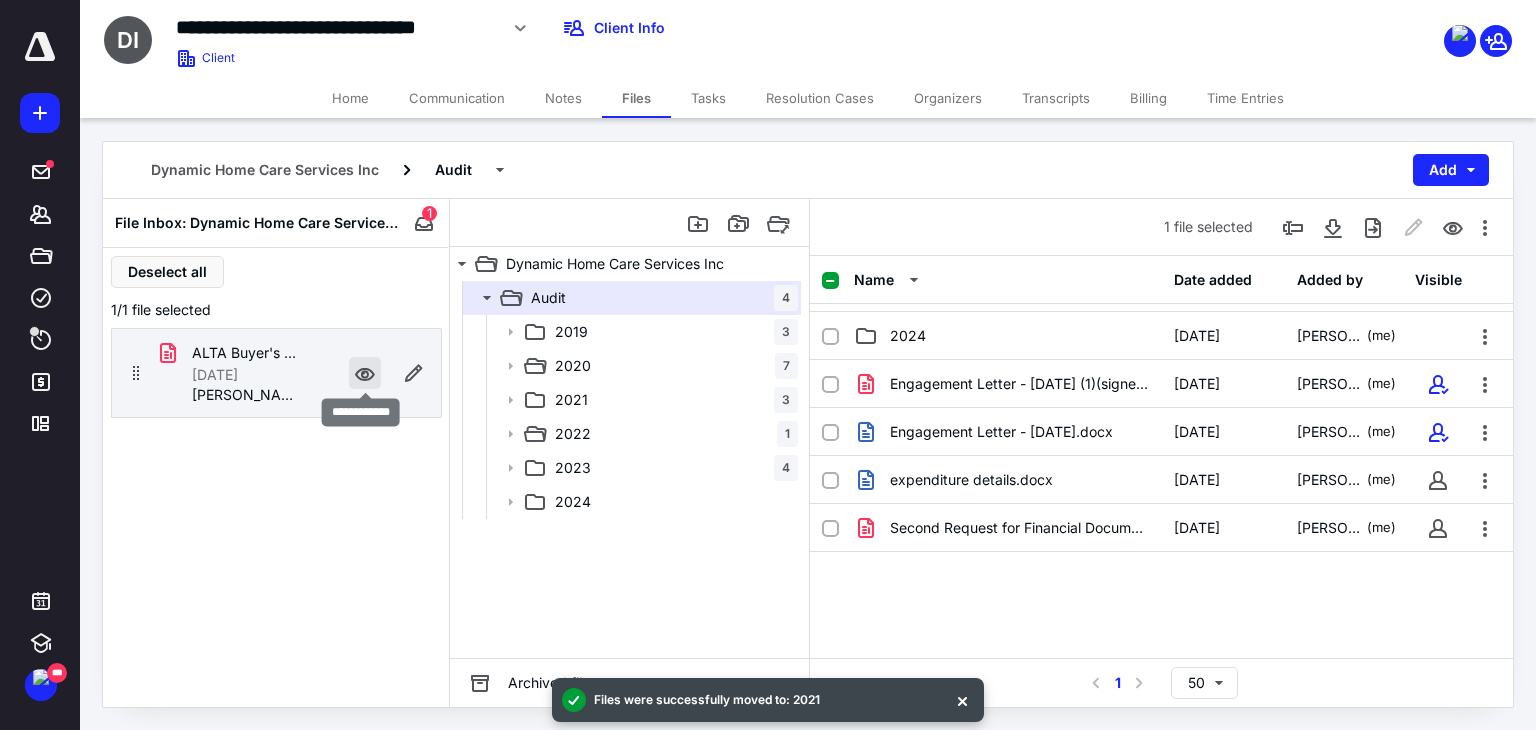 checkbox on "false" 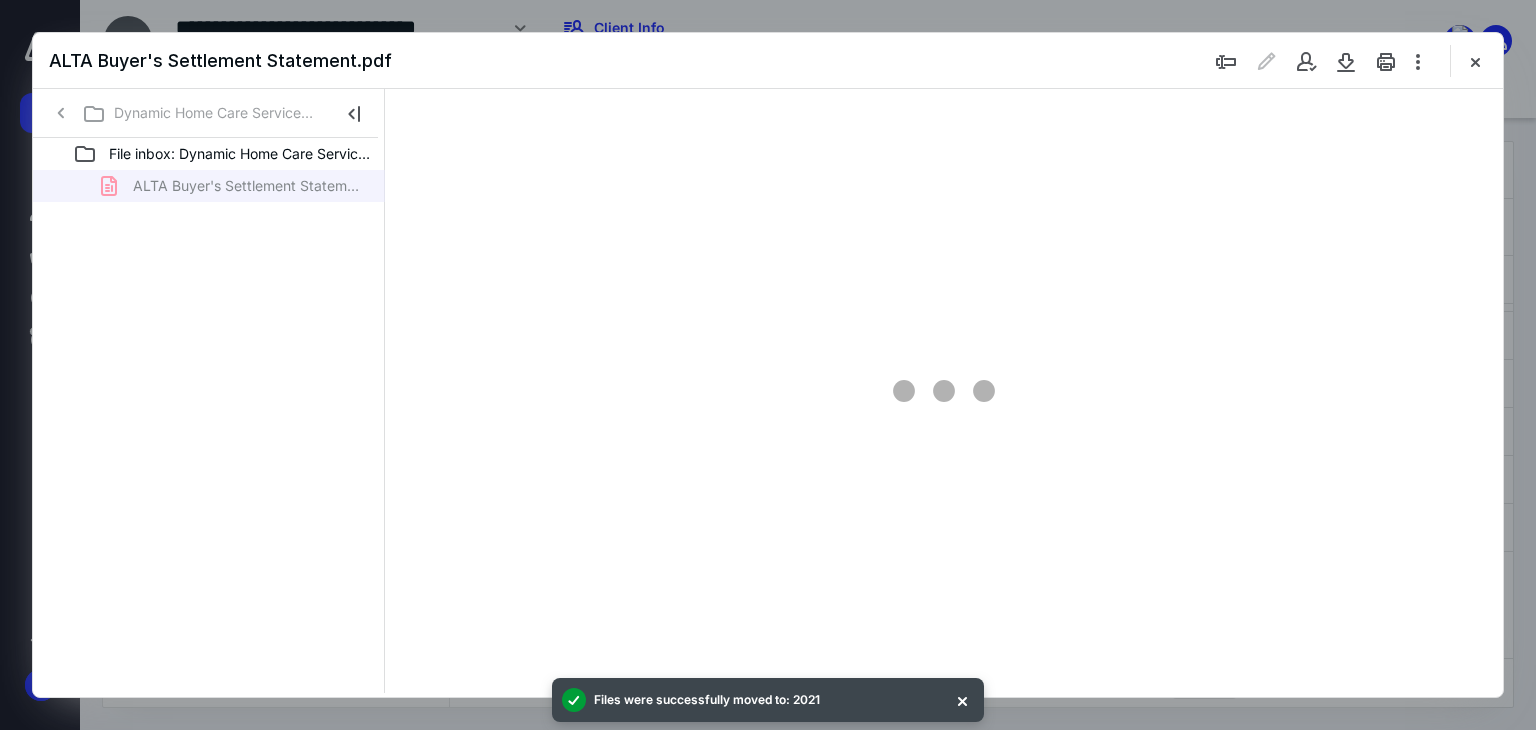 scroll, scrollTop: 0, scrollLeft: 0, axis: both 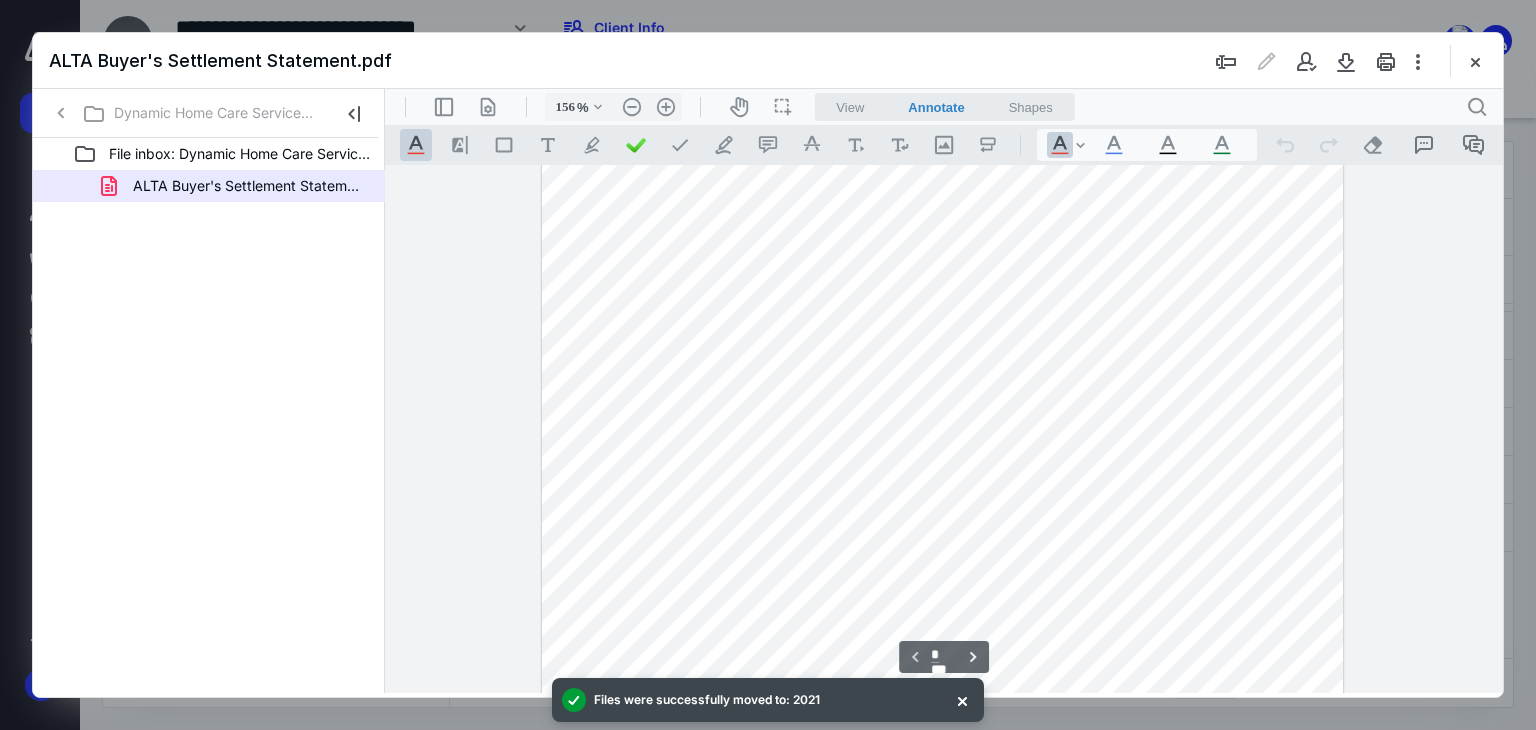 type on "206" 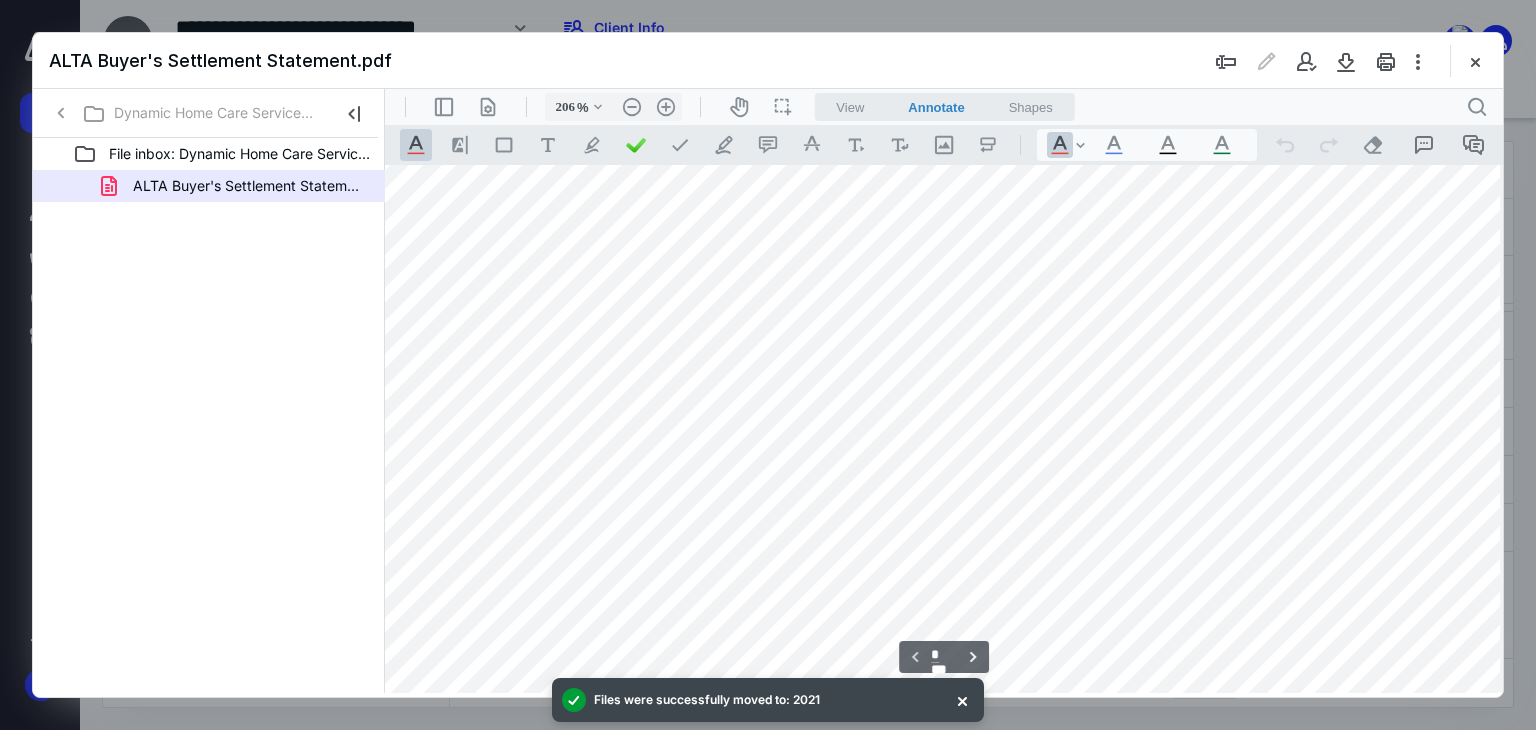 scroll, scrollTop: 62, scrollLeft: 70, axis: both 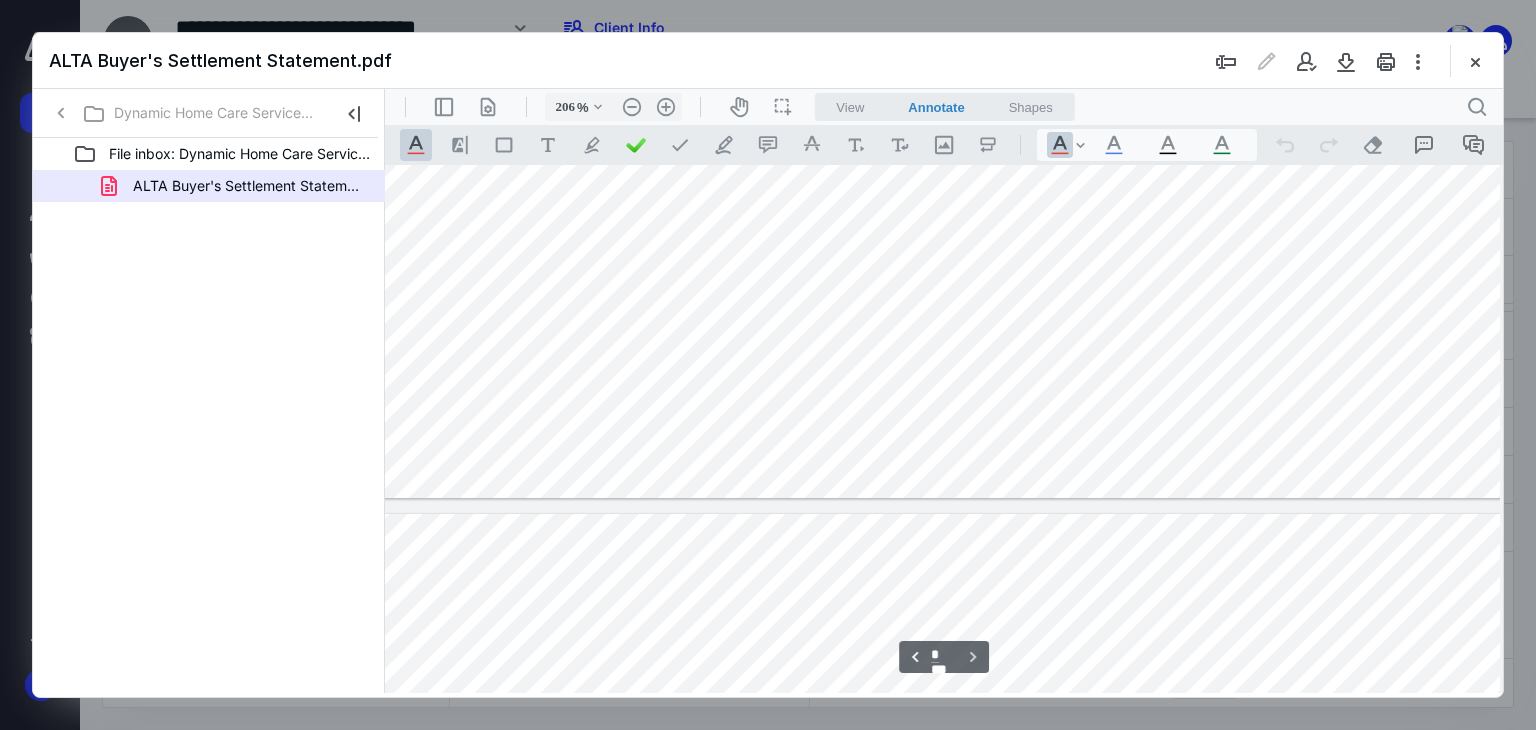 type on "*" 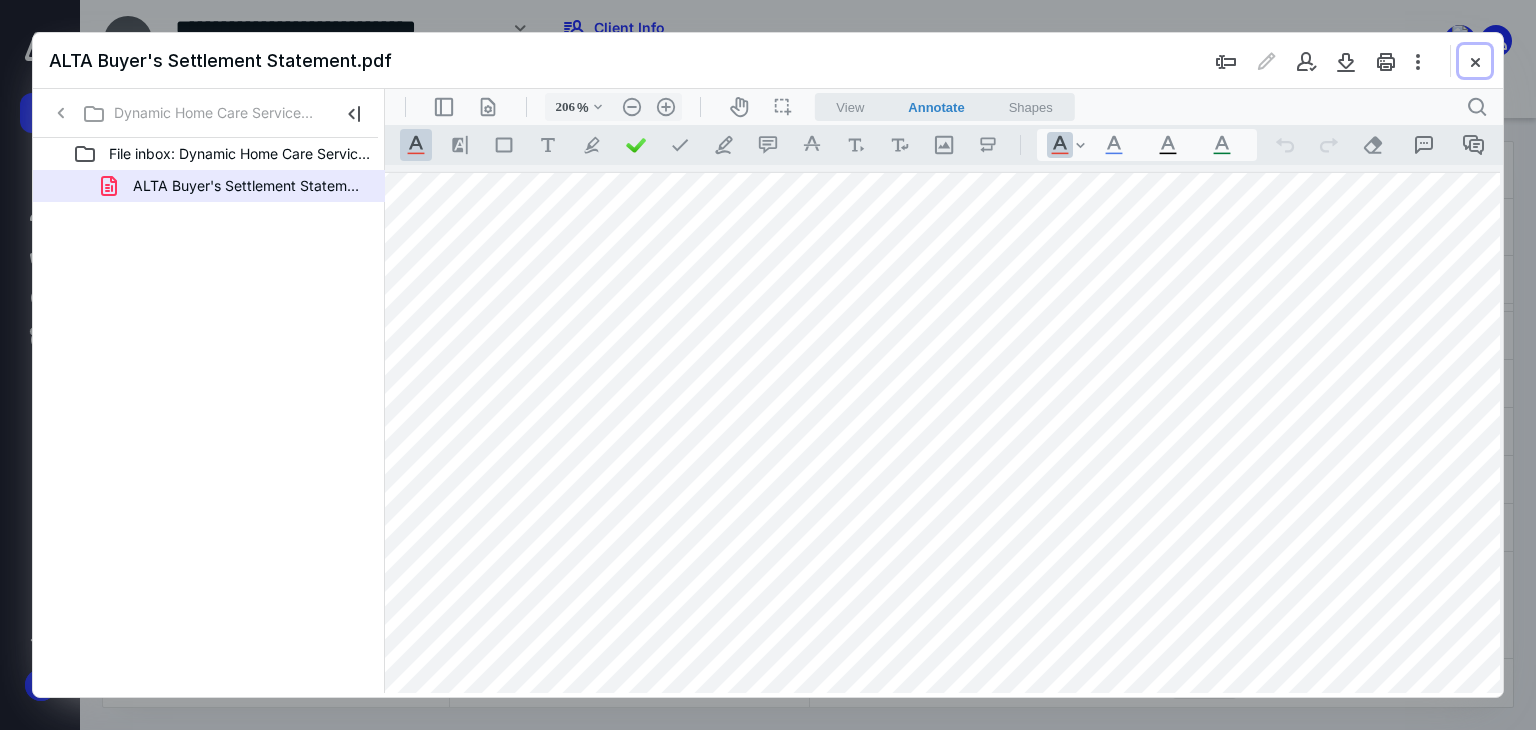 click at bounding box center [1475, 61] 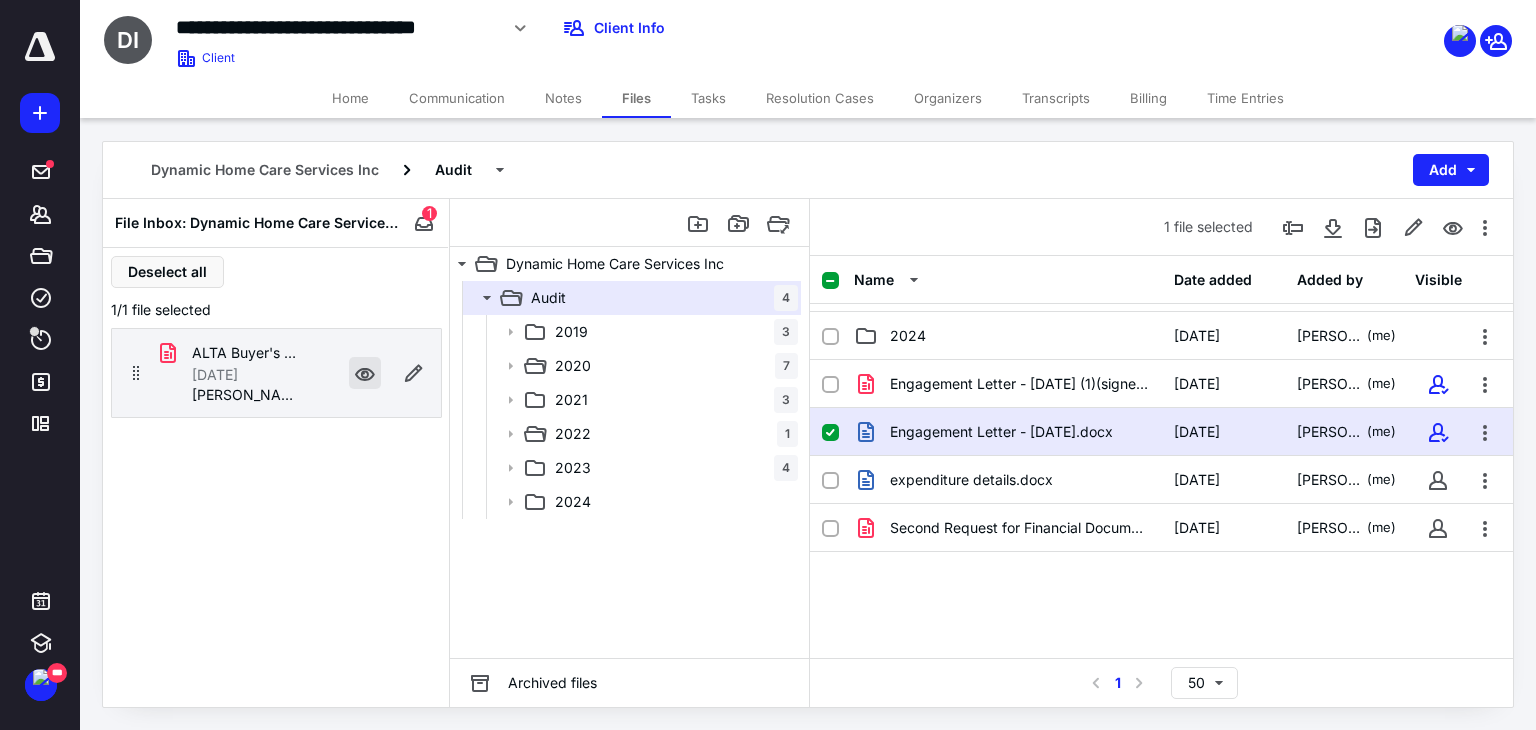 click at bounding box center (365, 373) 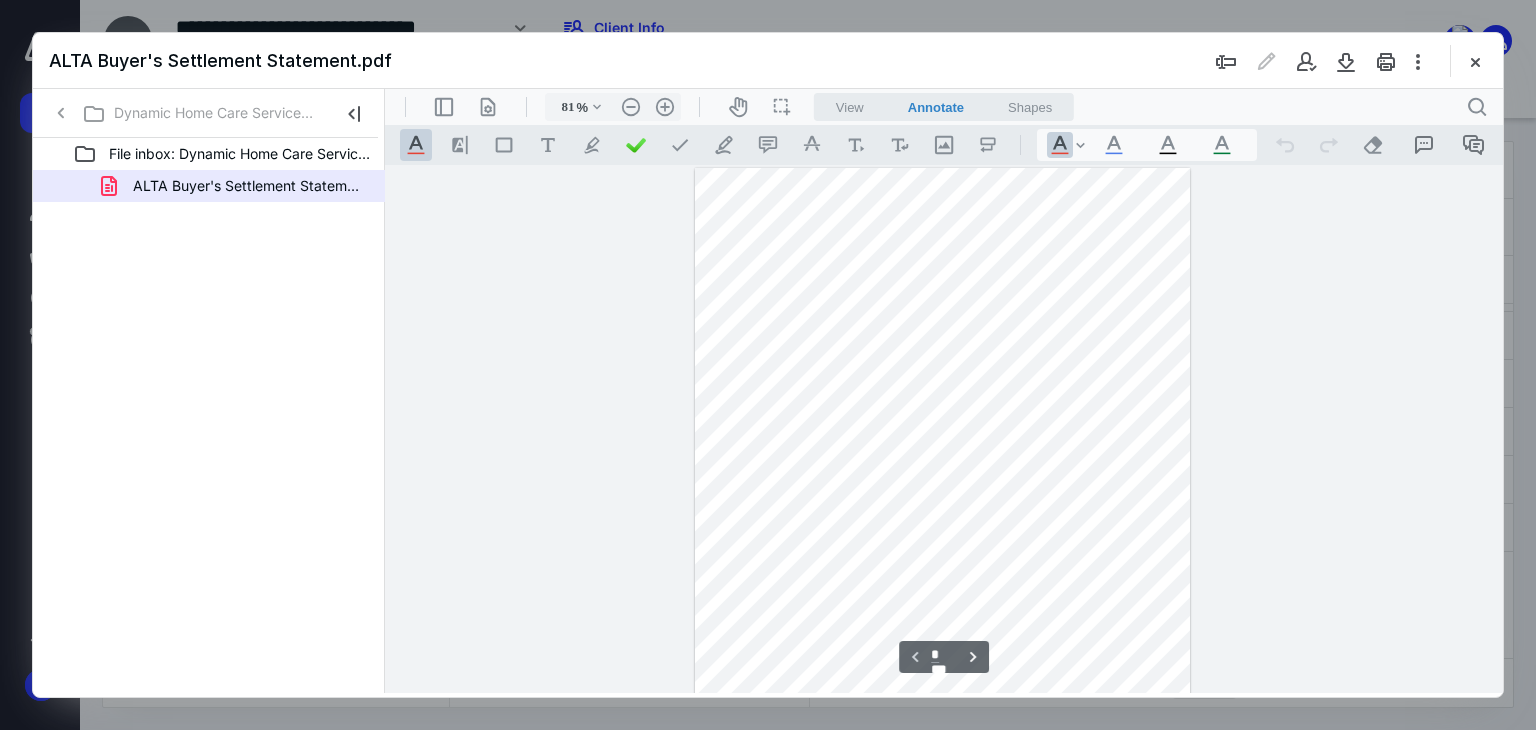 type on "106" 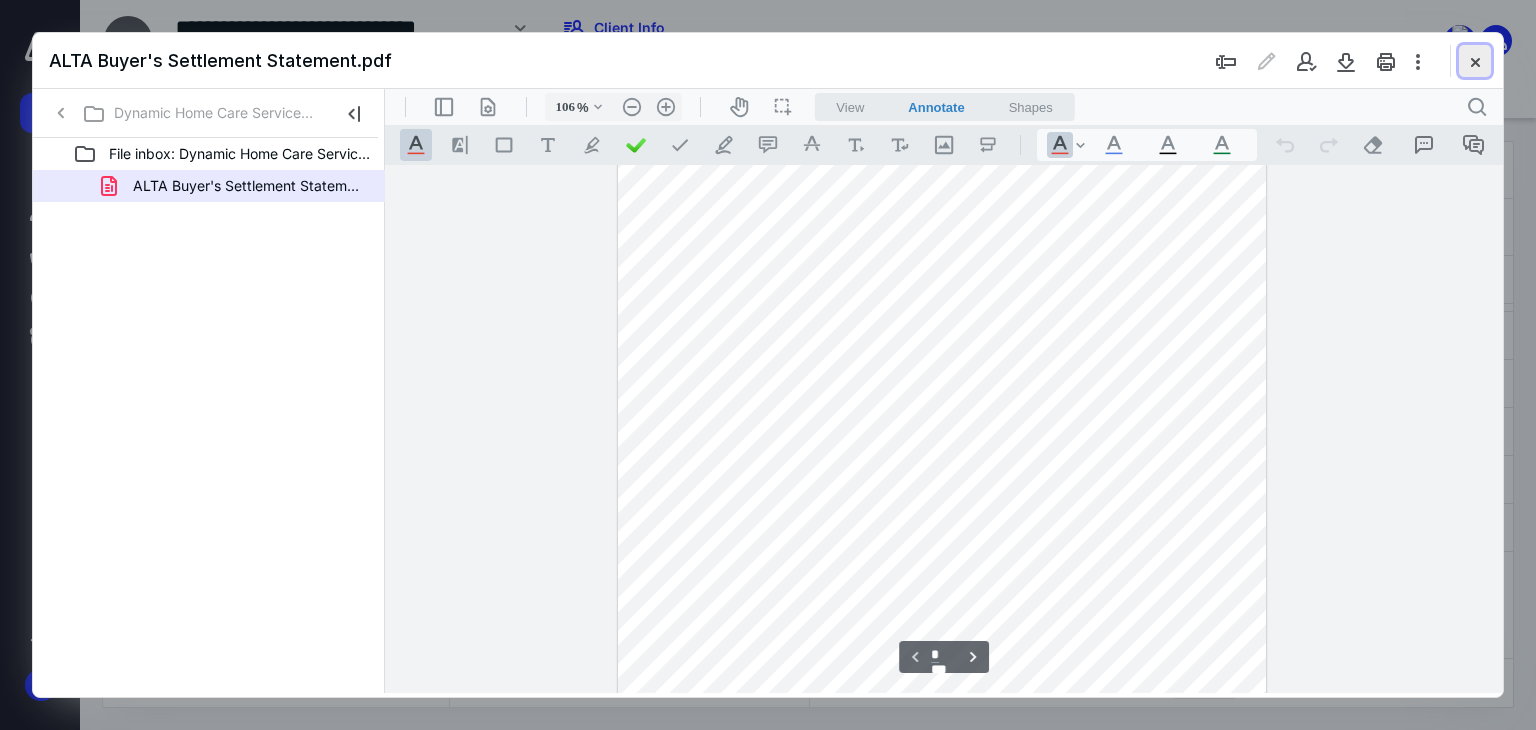 click at bounding box center [1475, 61] 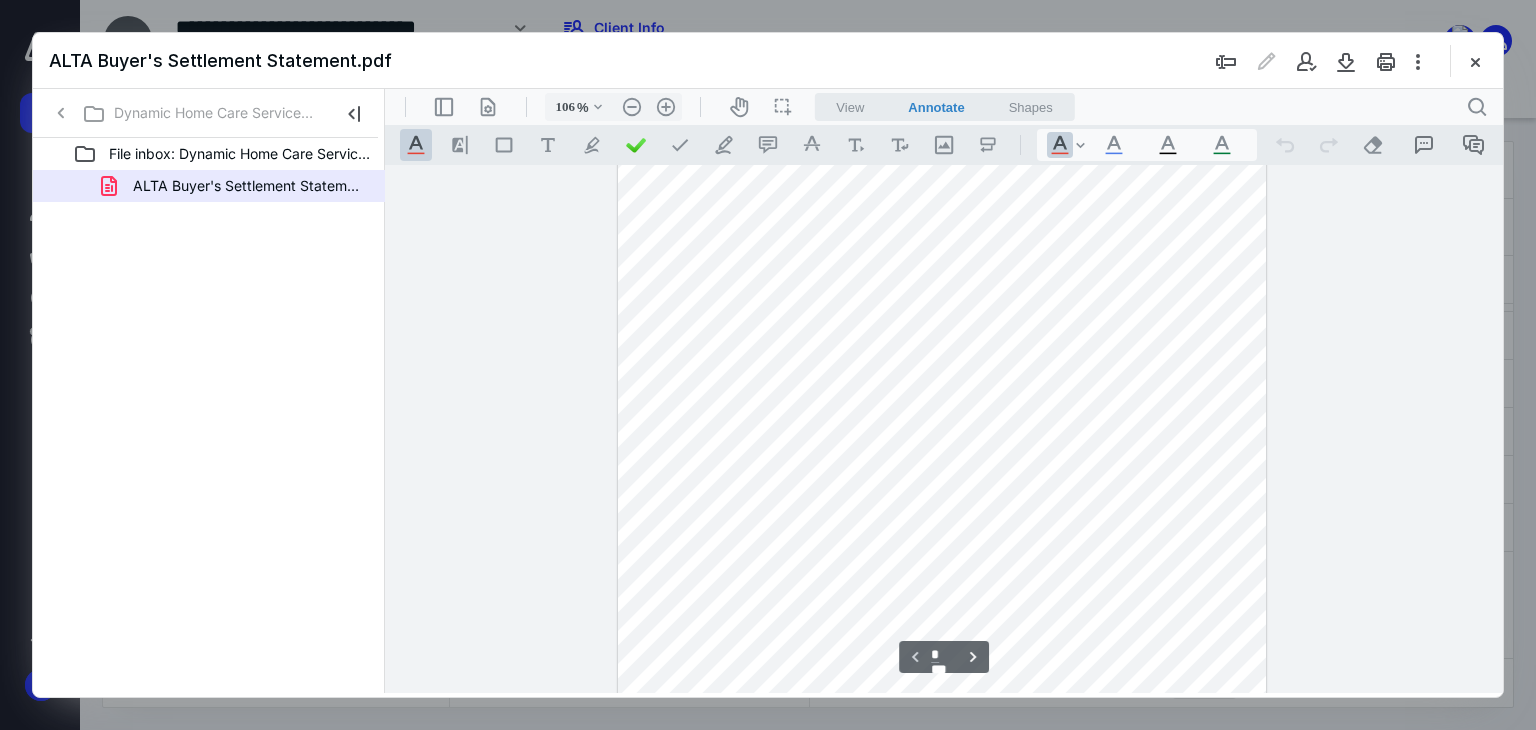checkbox on "true" 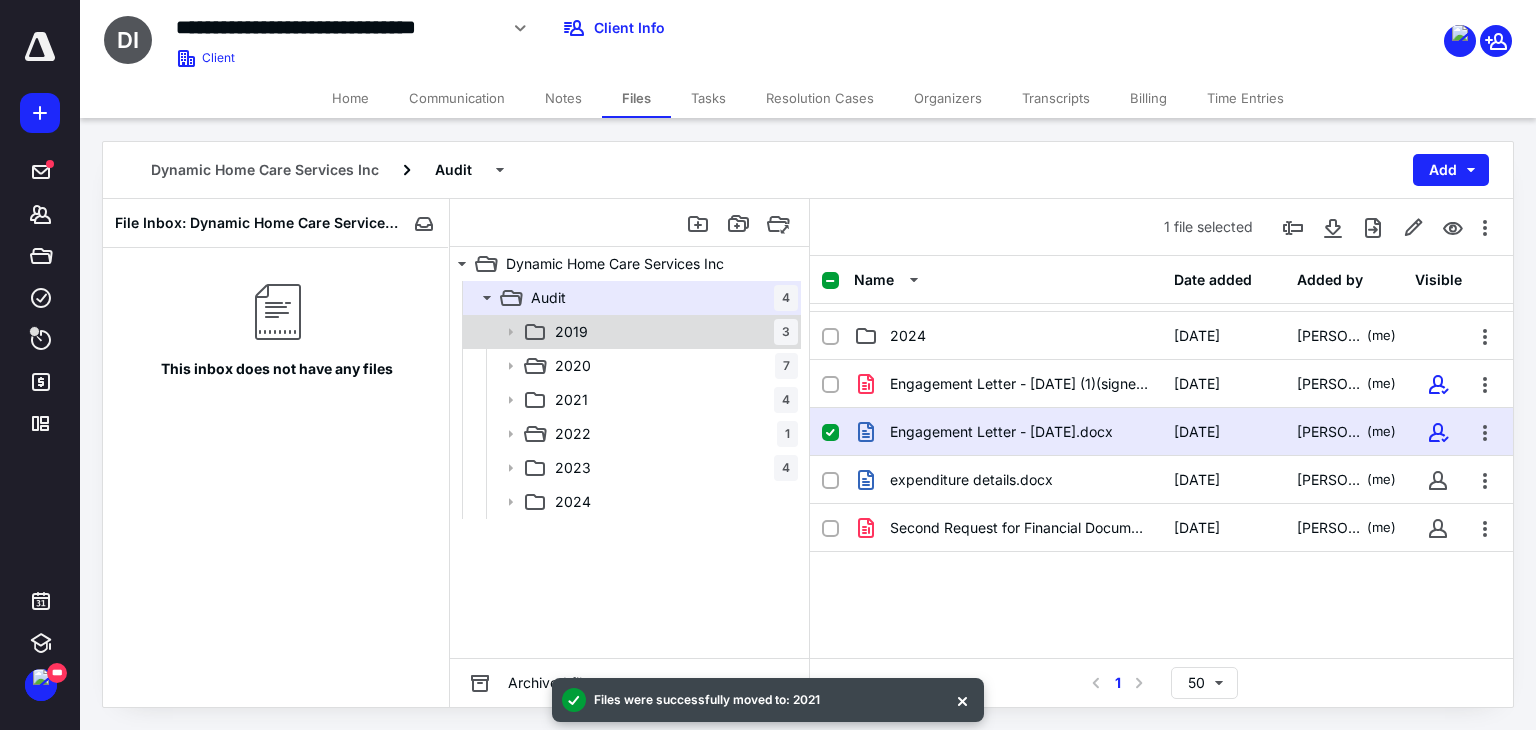 click on "2019 3" at bounding box center (672, 332) 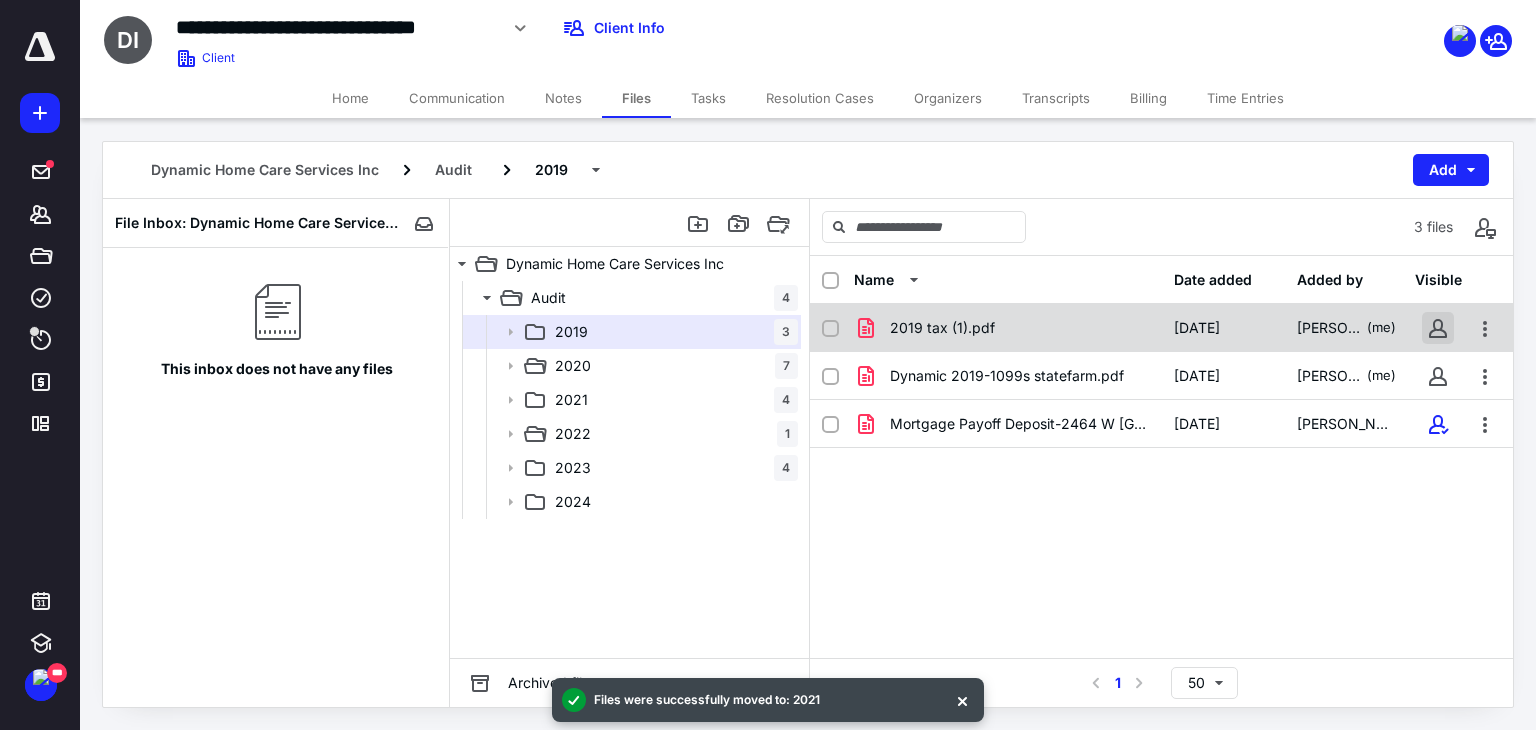 click at bounding box center [1438, 328] 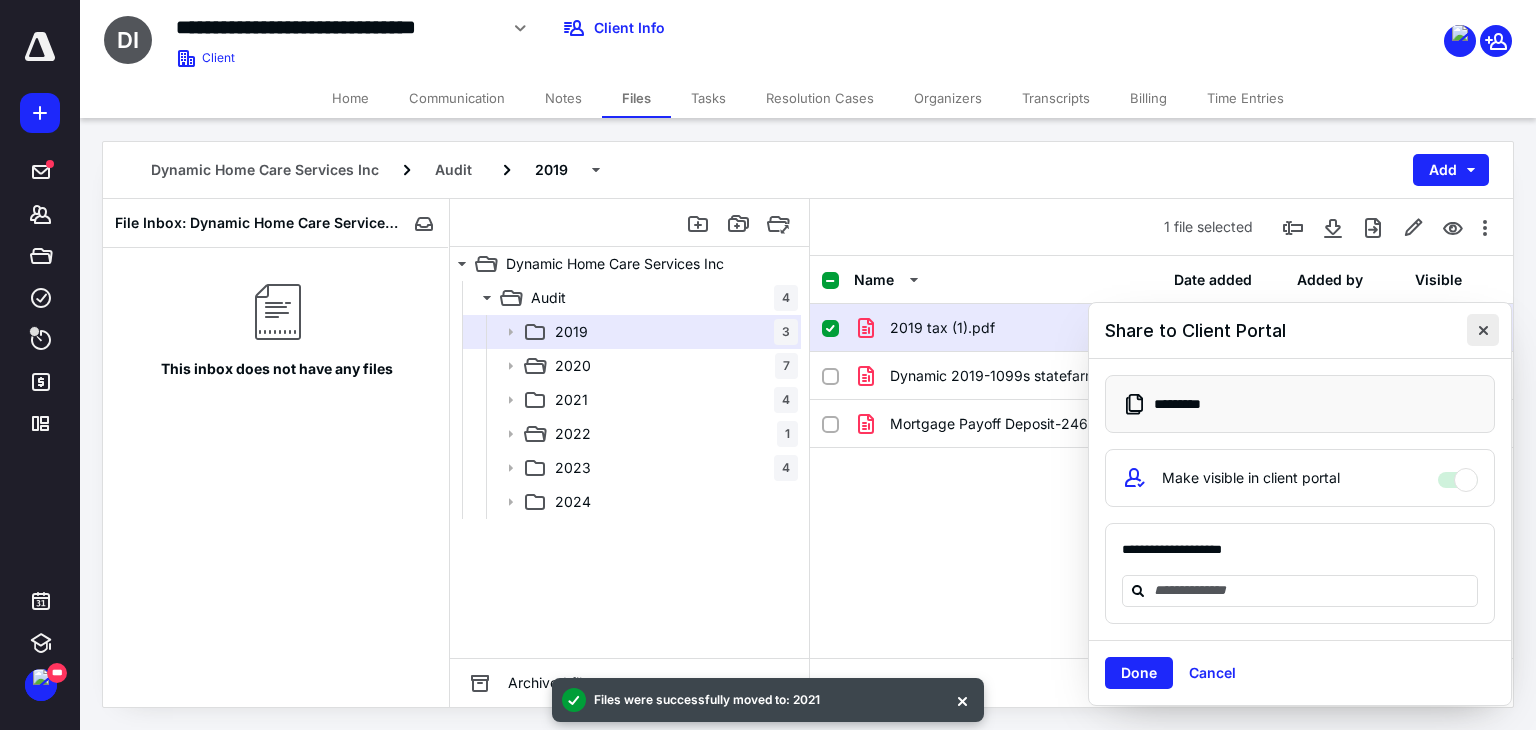 click at bounding box center [1483, 330] 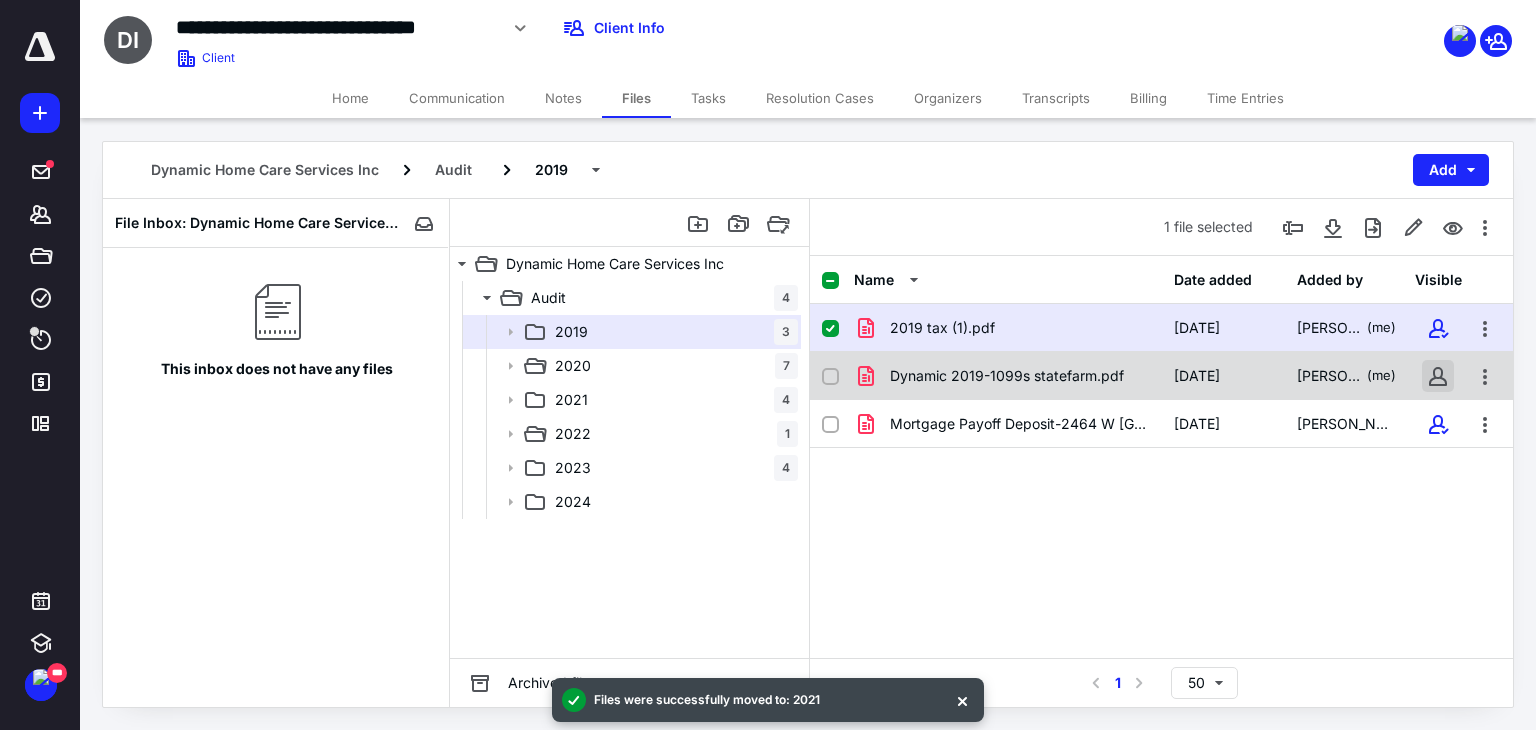 click at bounding box center (1438, 376) 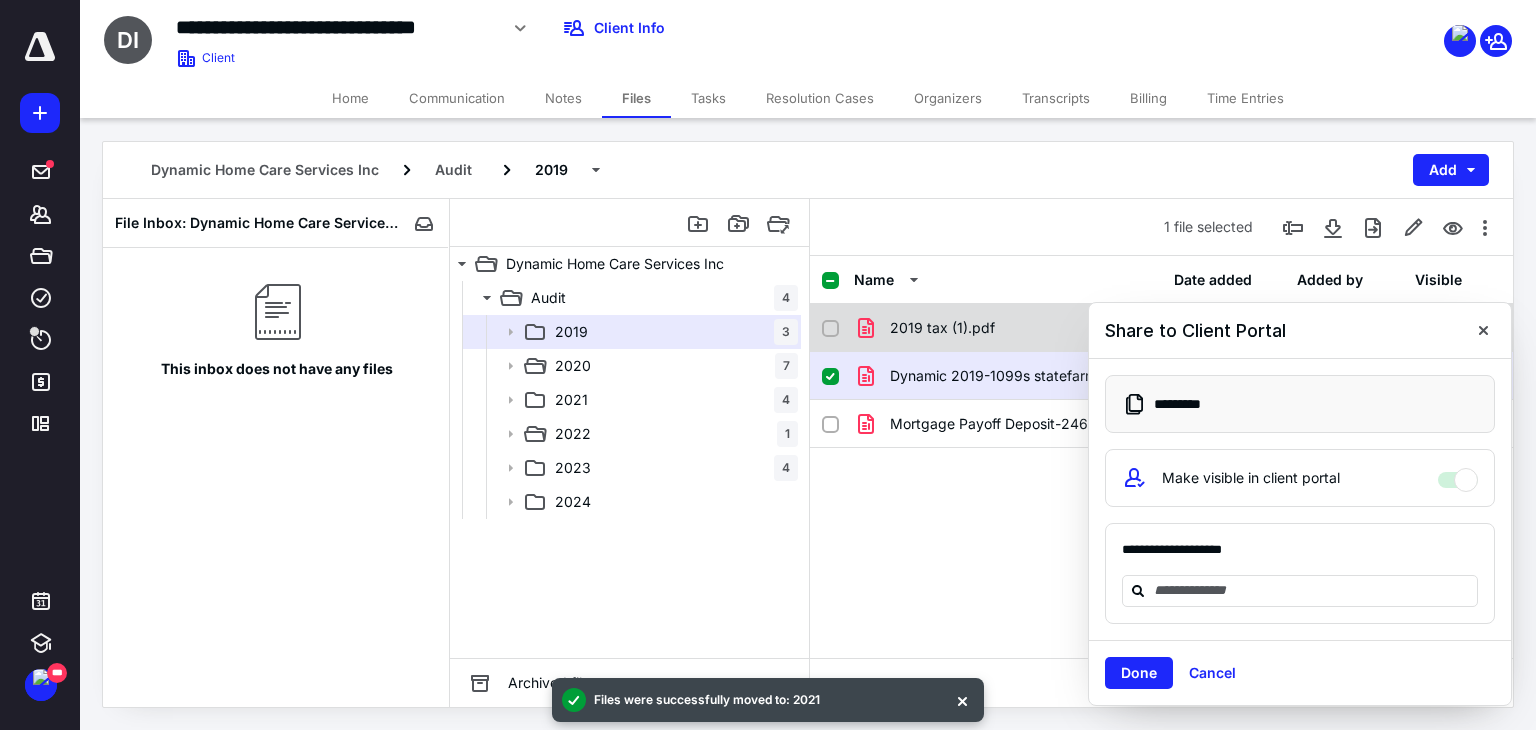 click at bounding box center [1483, 330] 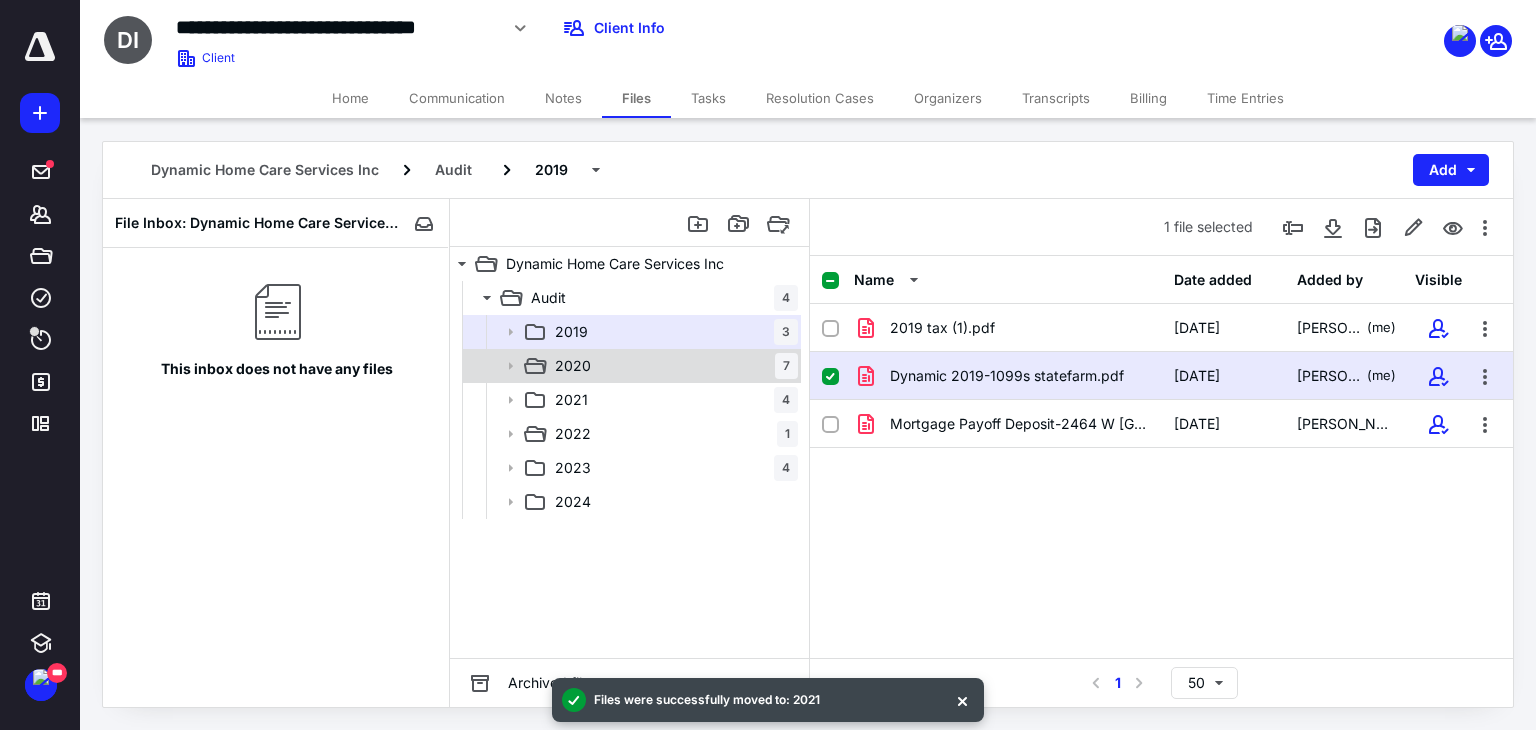 click on "2020 7" at bounding box center [672, 366] 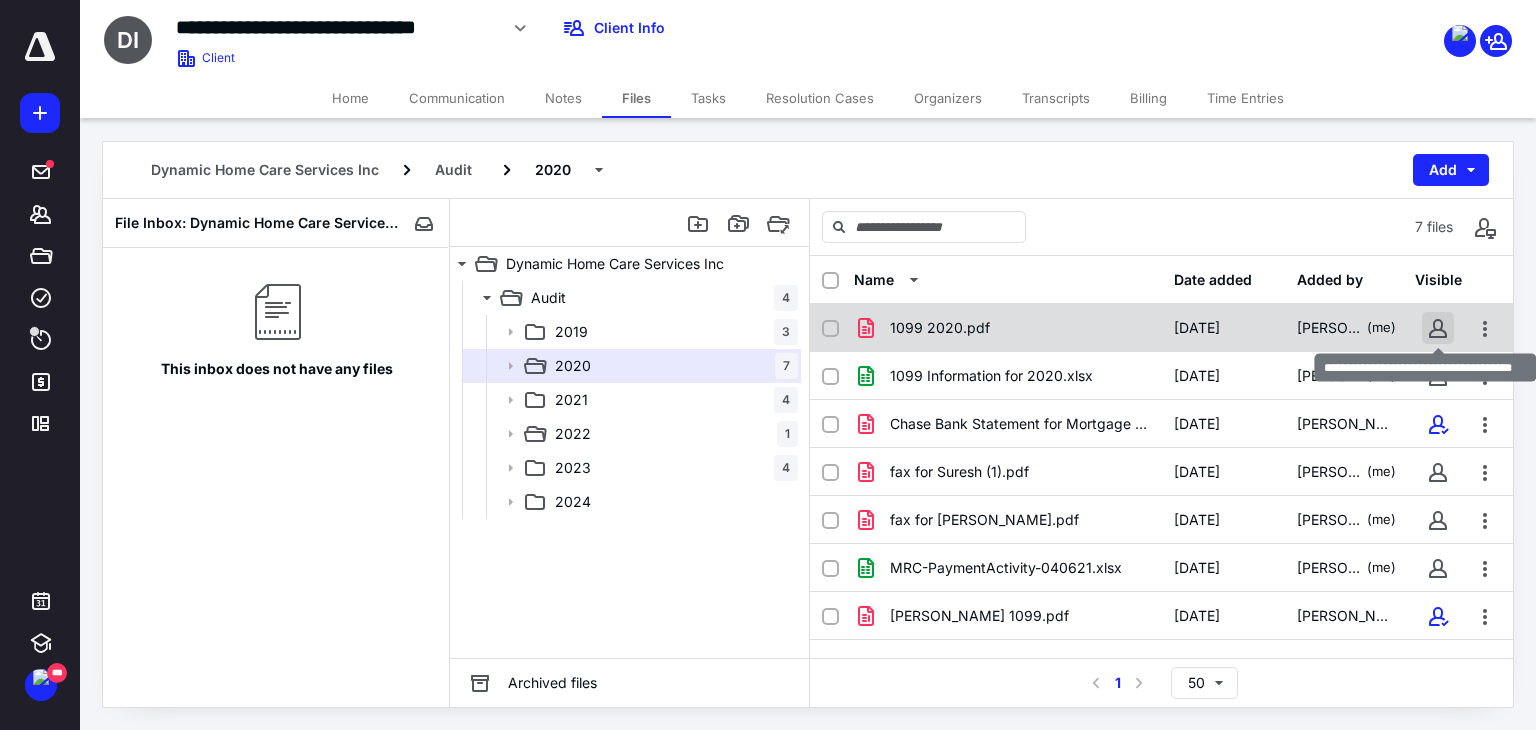 click at bounding box center [1438, 328] 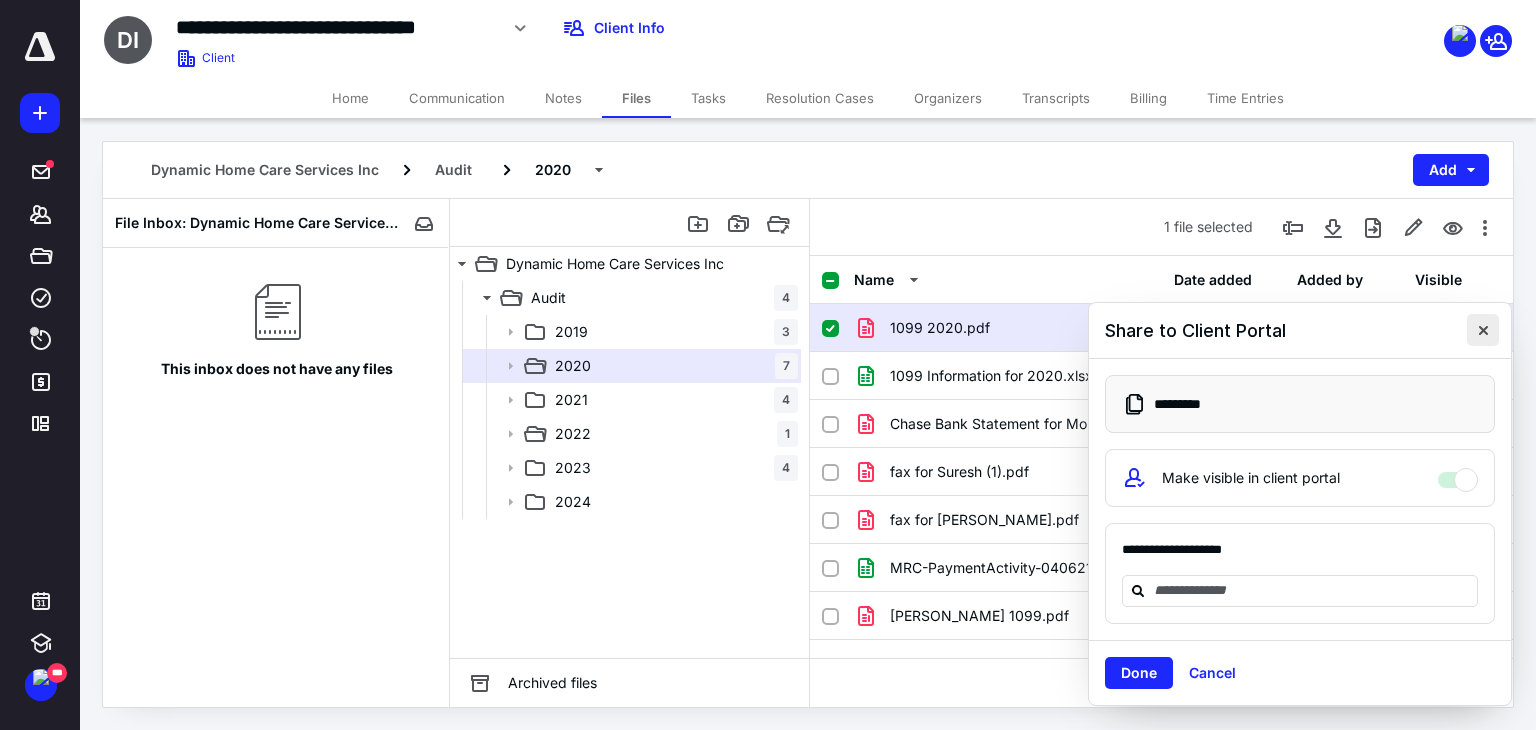 click at bounding box center [1483, 330] 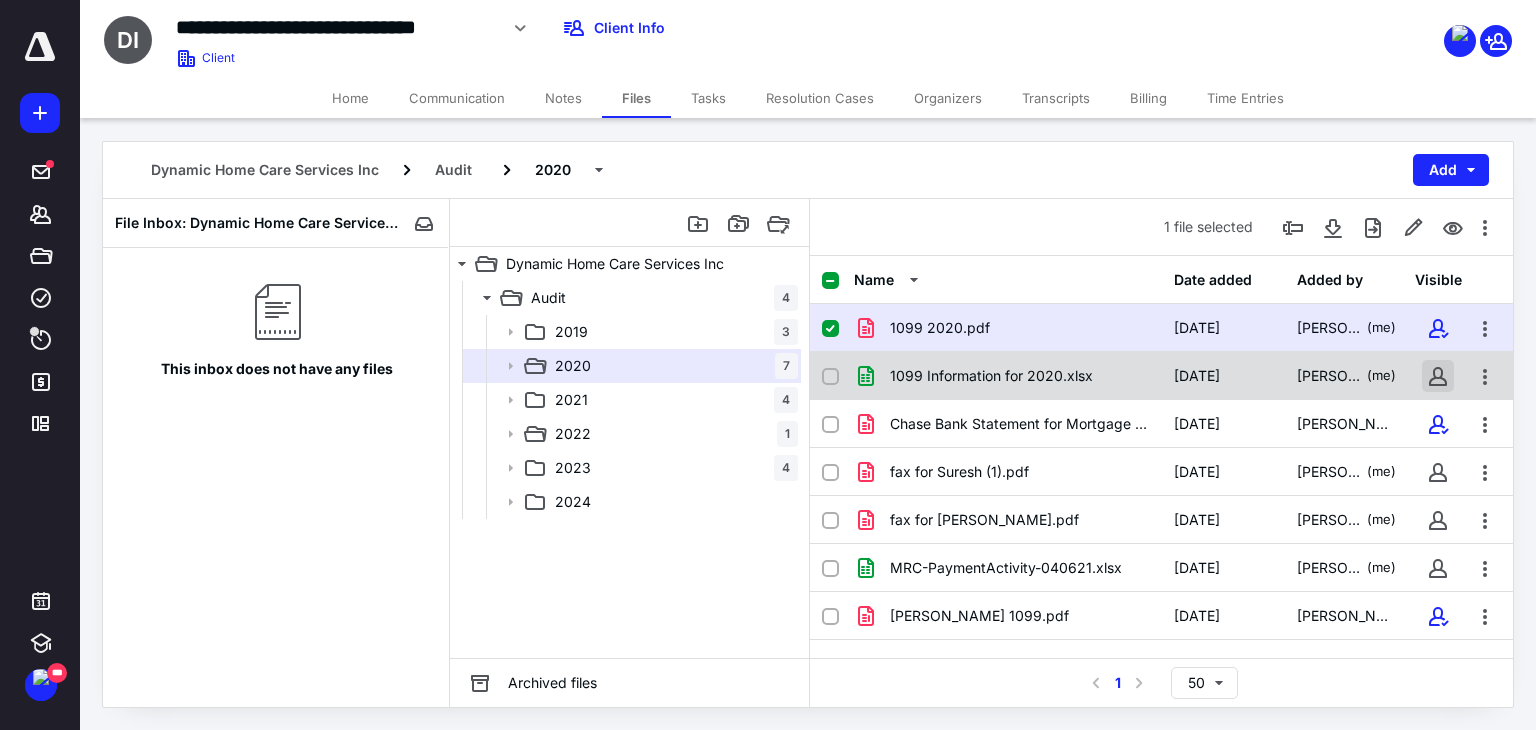 click at bounding box center (1438, 376) 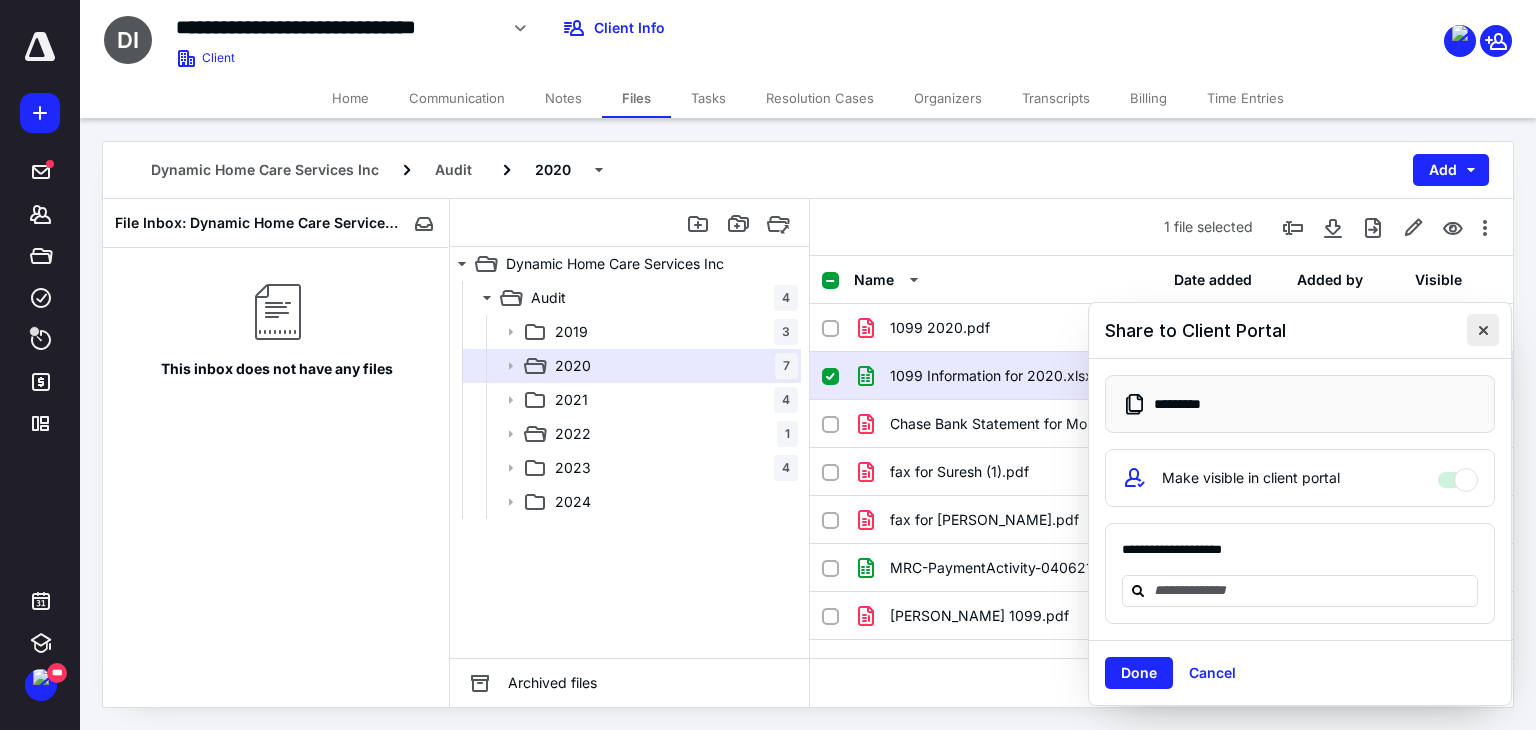 click at bounding box center (1483, 330) 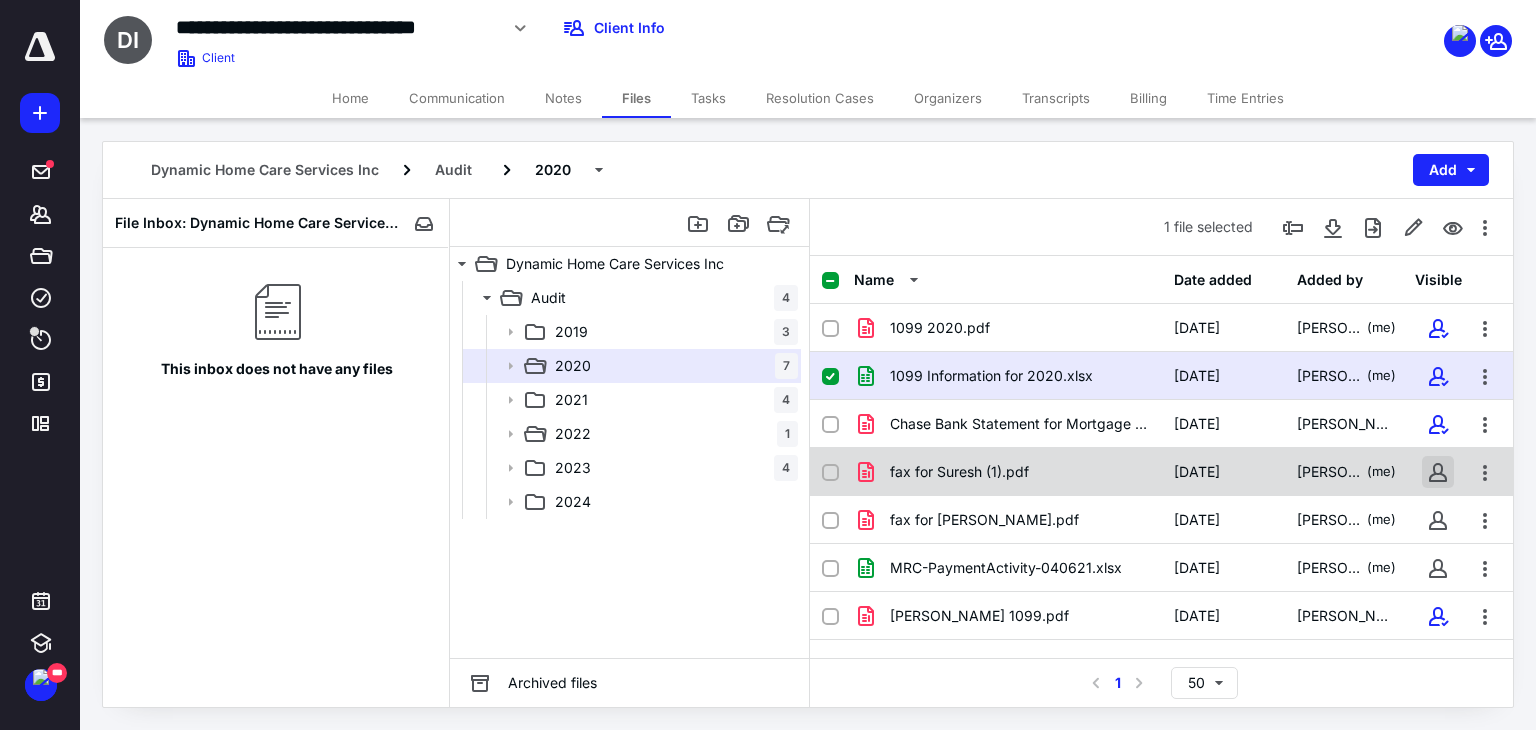 click at bounding box center [1438, 472] 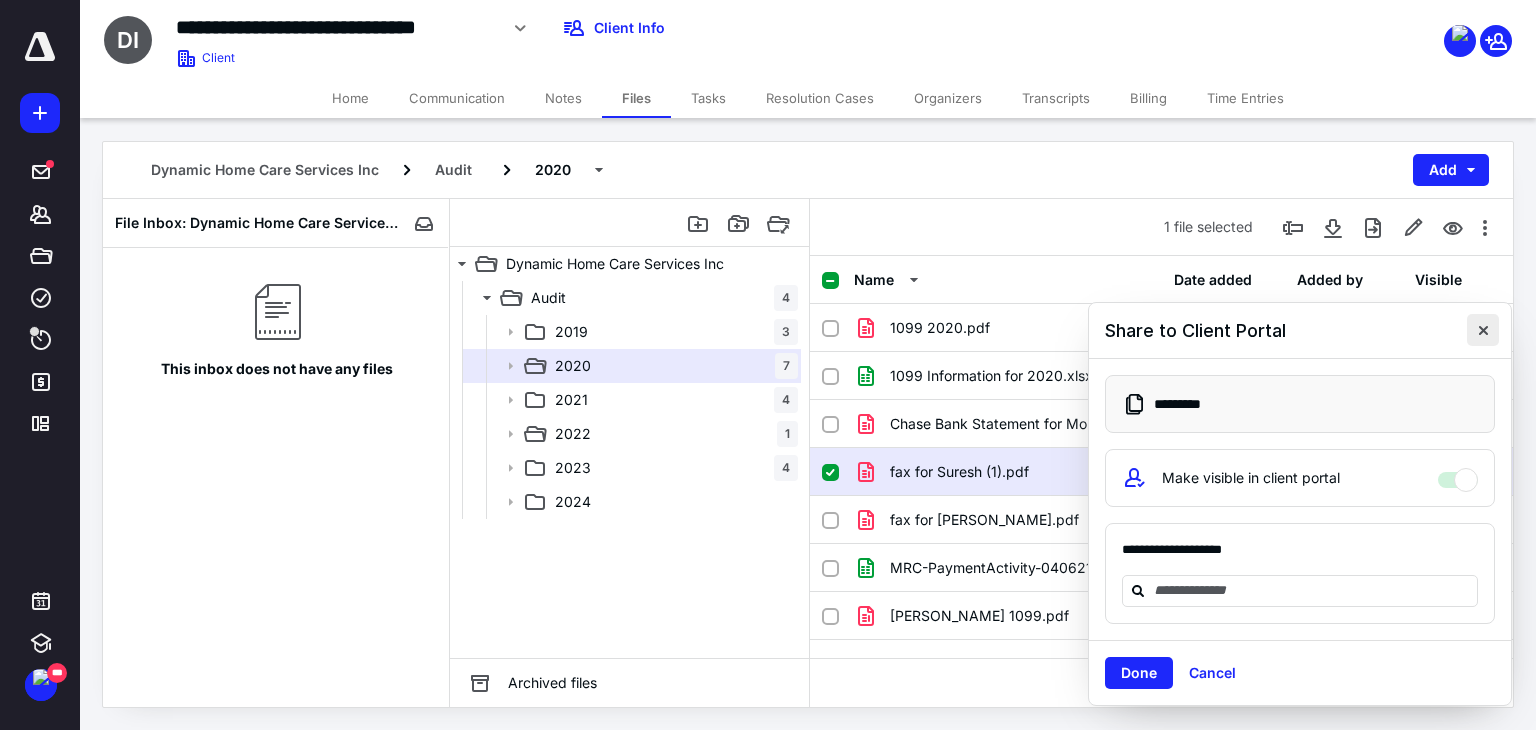click at bounding box center [1483, 330] 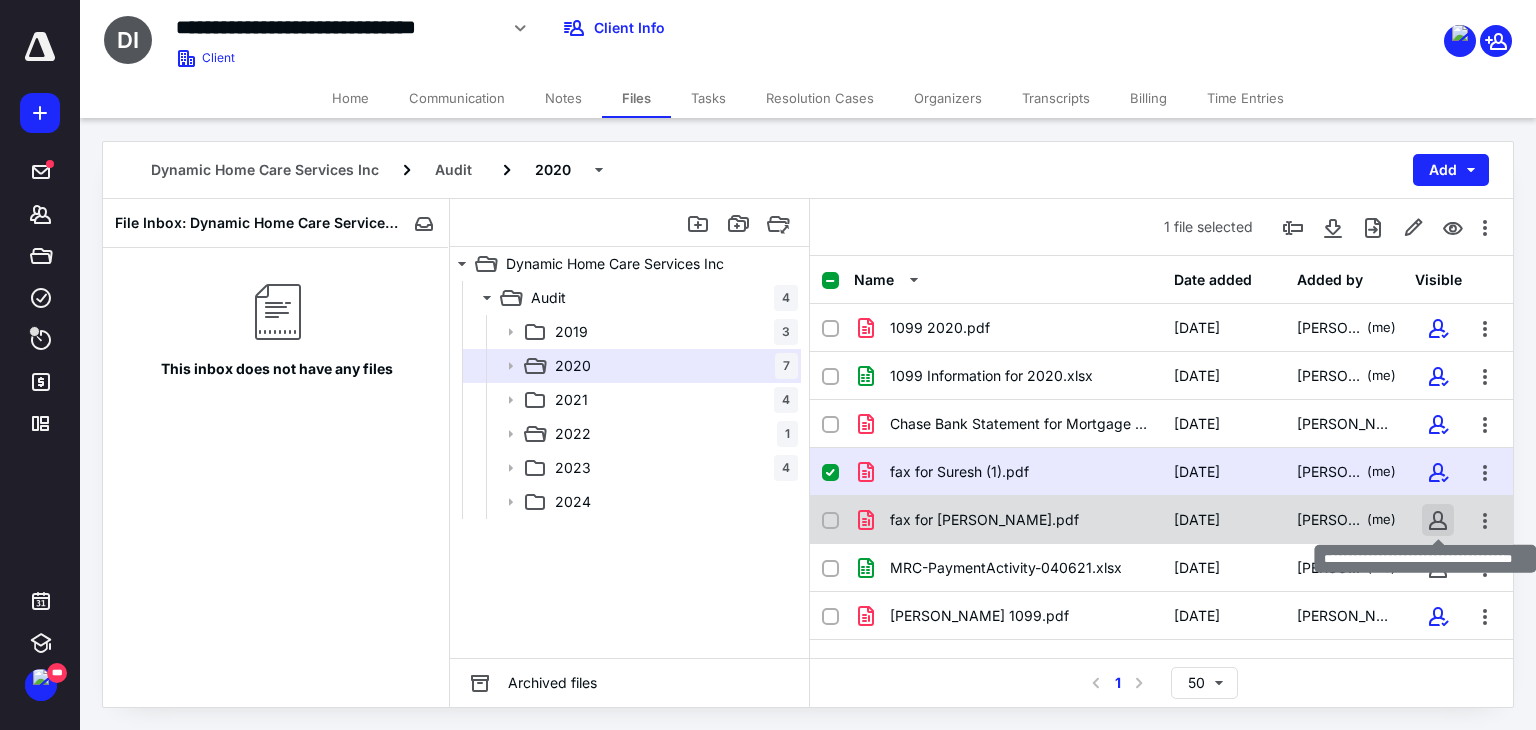 click at bounding box center (1438, 520) 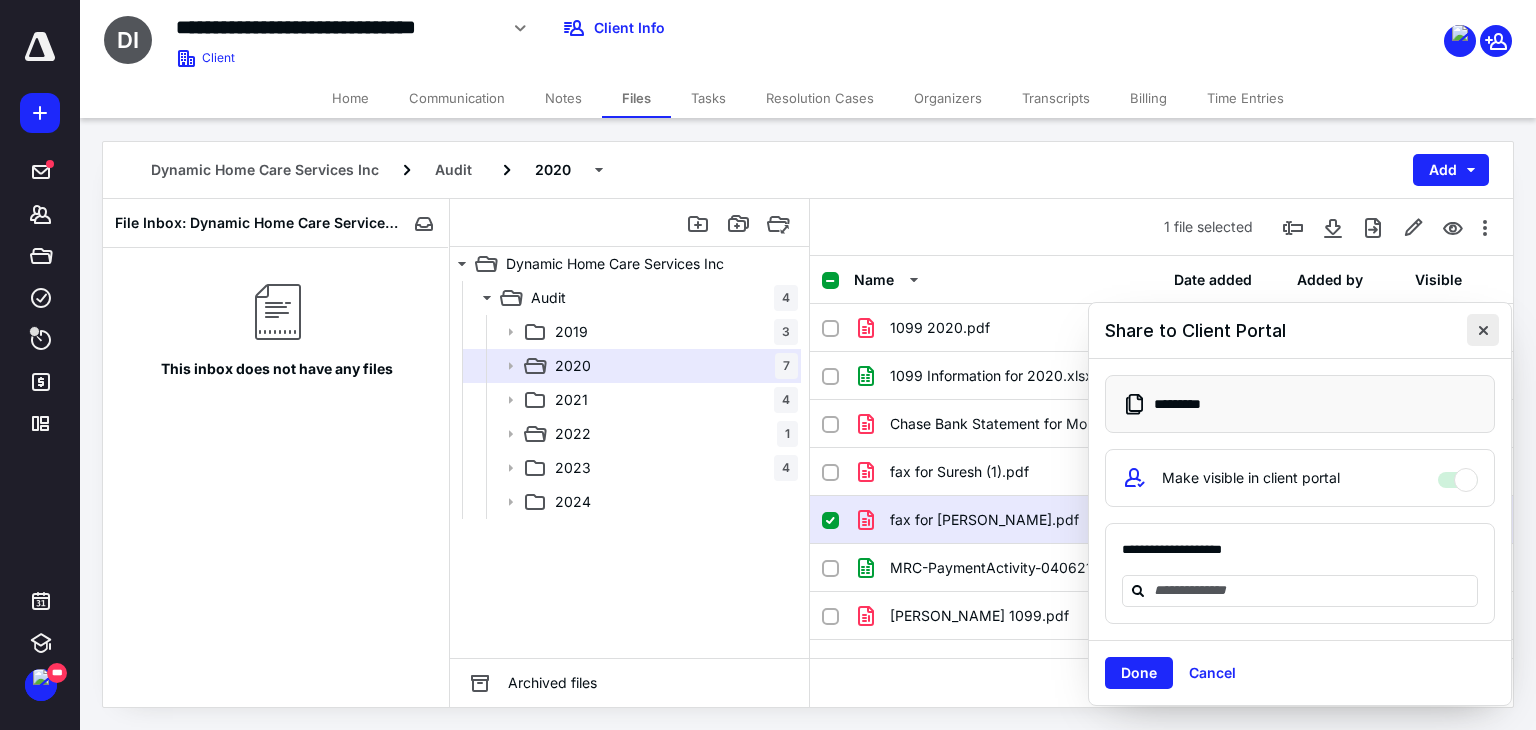 click at bounding box center [1483, 330] 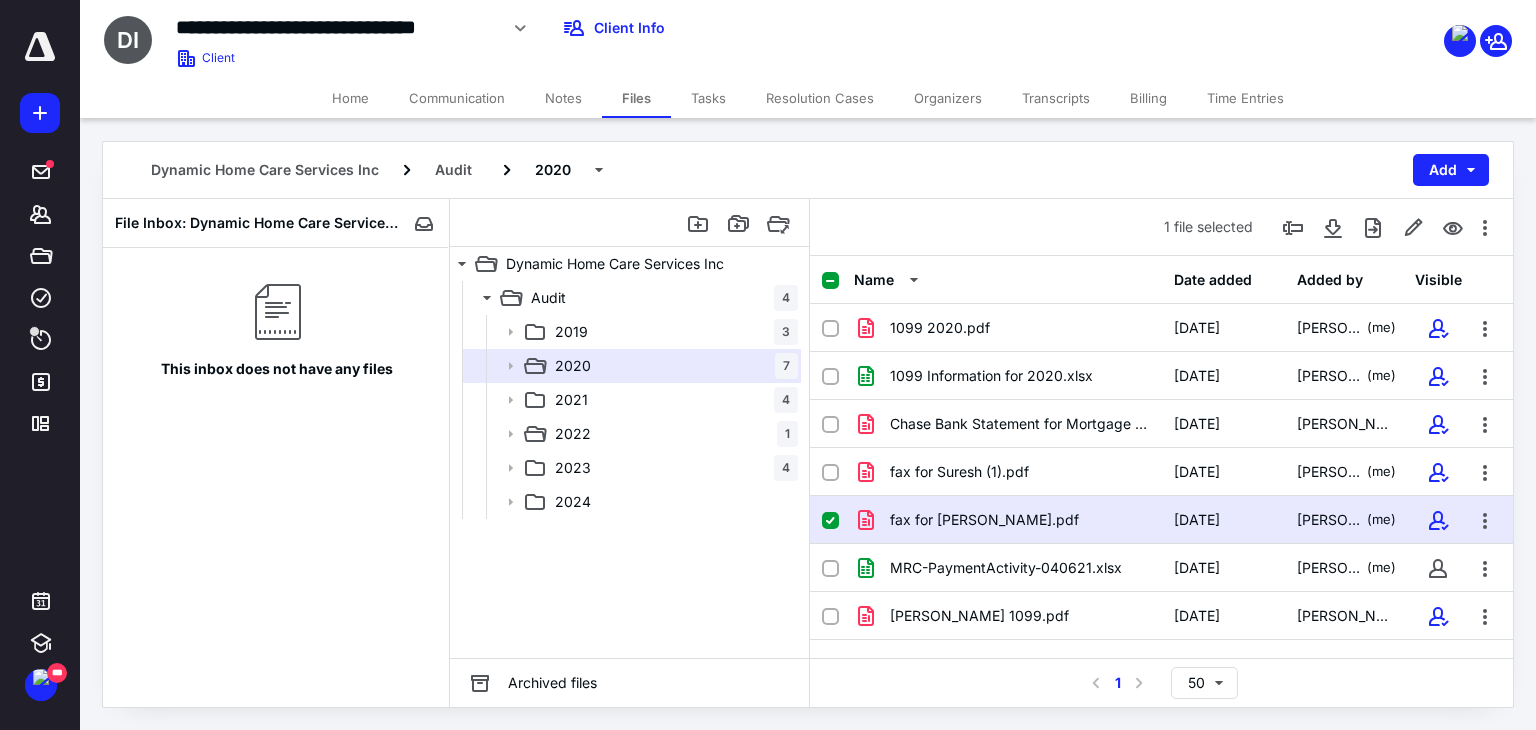 click on "**********" at bounding box center [768, 364] 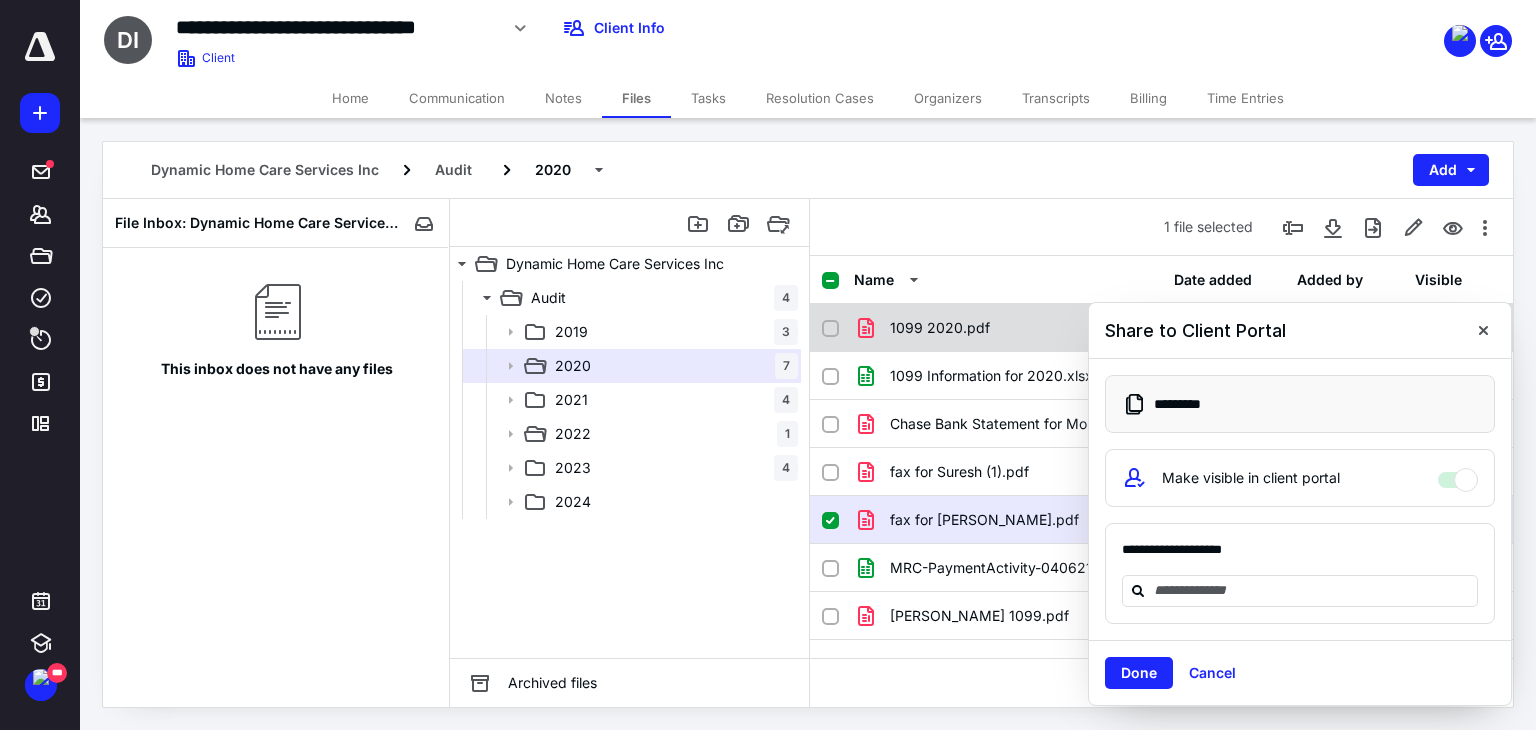 click at bounding box center (1483, 330) 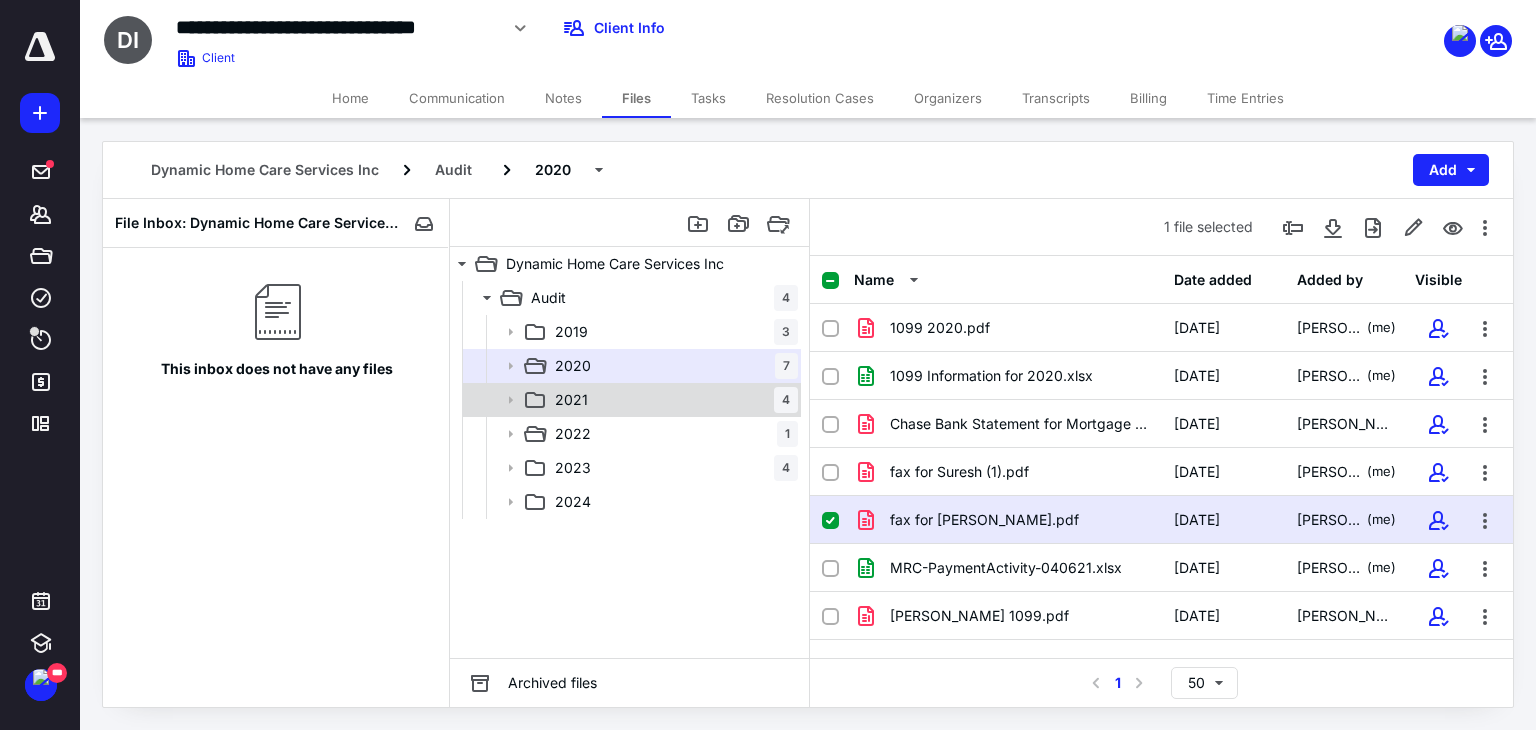 click on "2021 4" at bounding box center (672, 400) 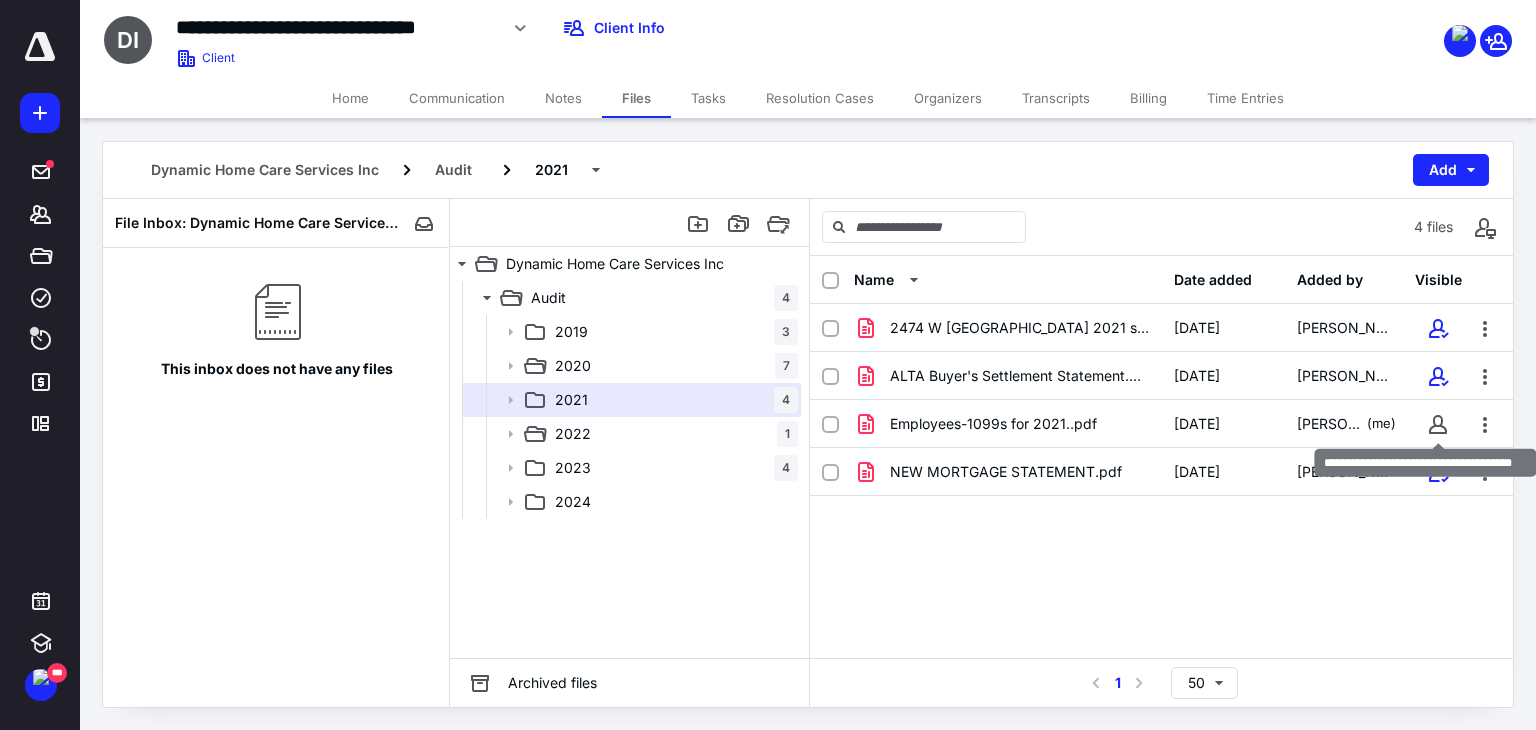 click at bounding box center [1438, 424] 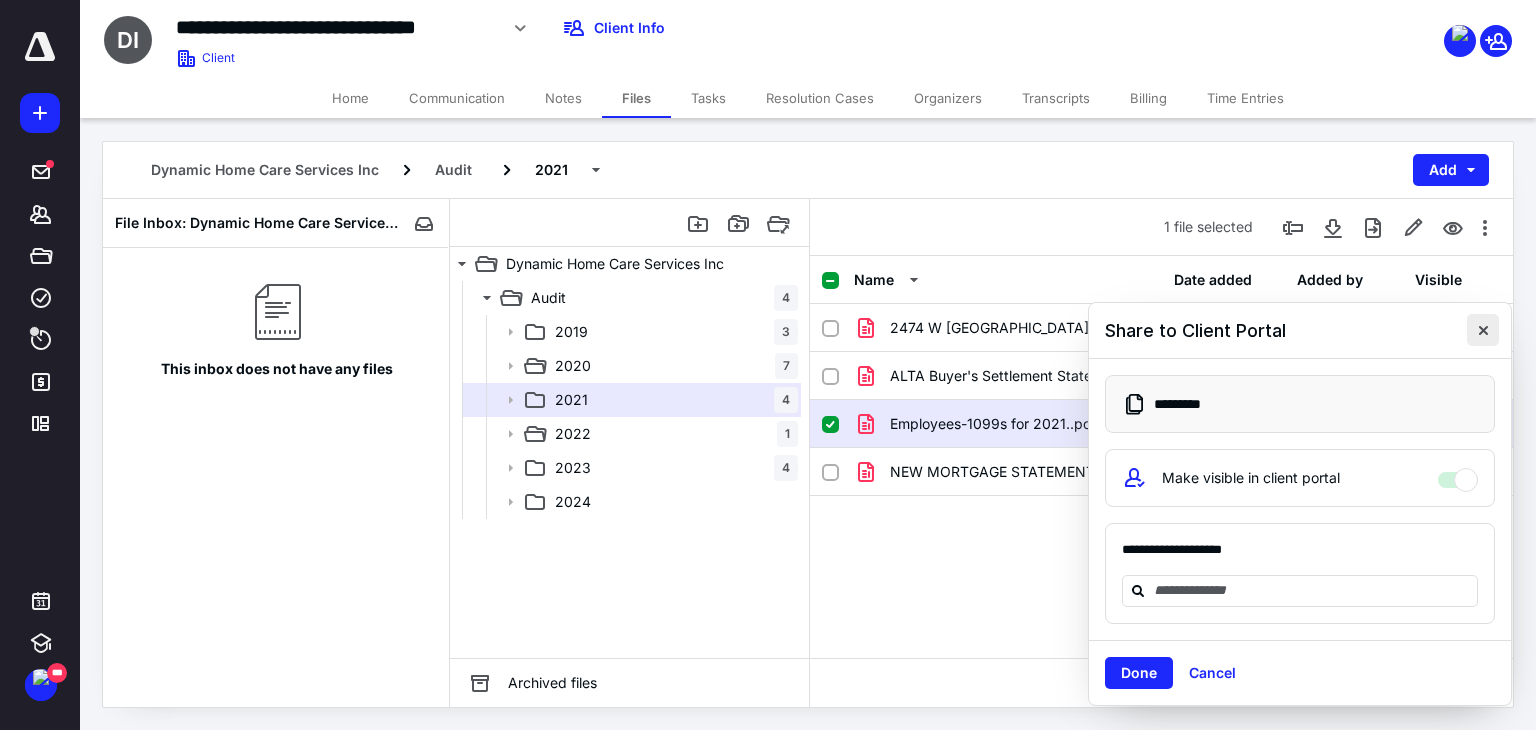 click at bounding box center [1483, 330] 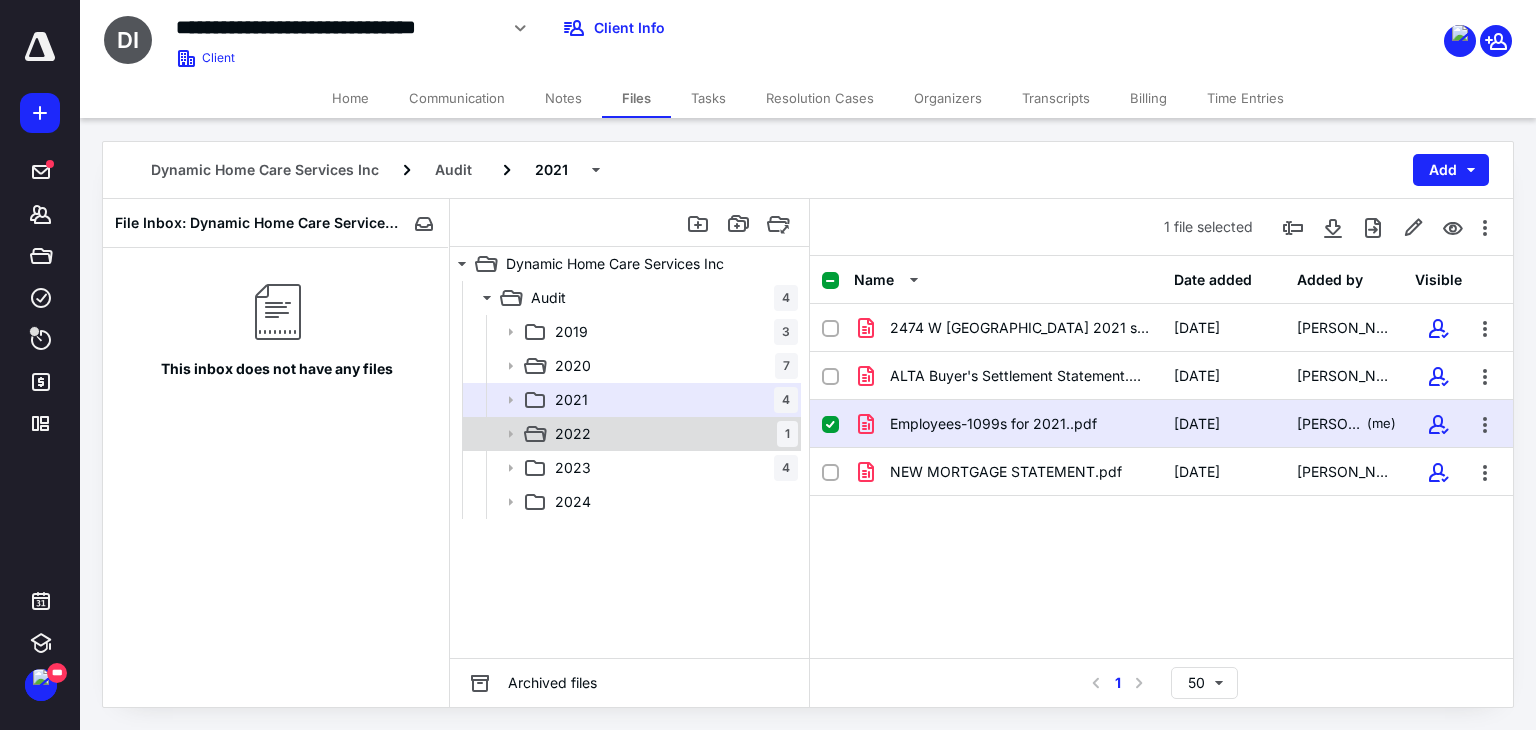 click on "2022 1" at bounding box center (672, 434) 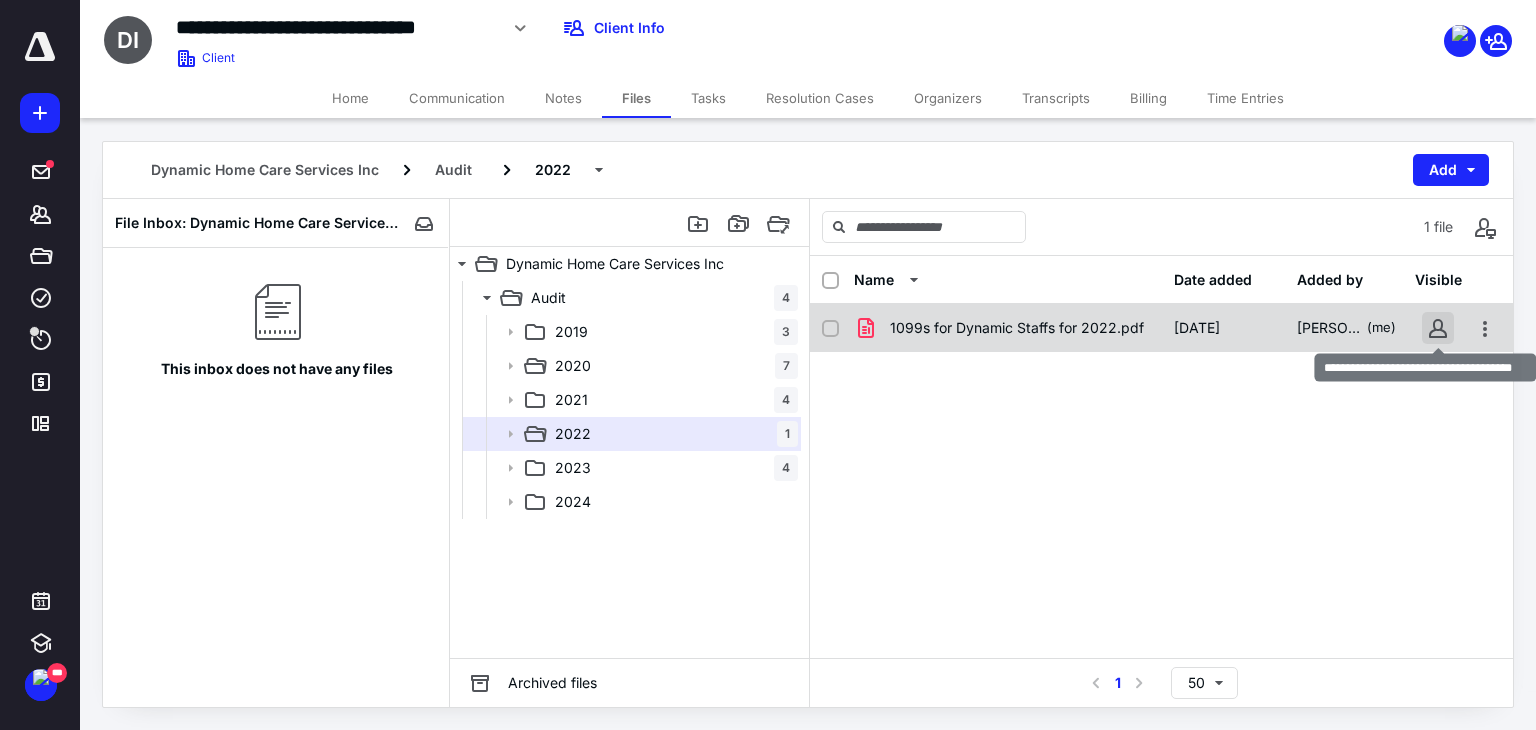 click at bounding box center [1438, 328] 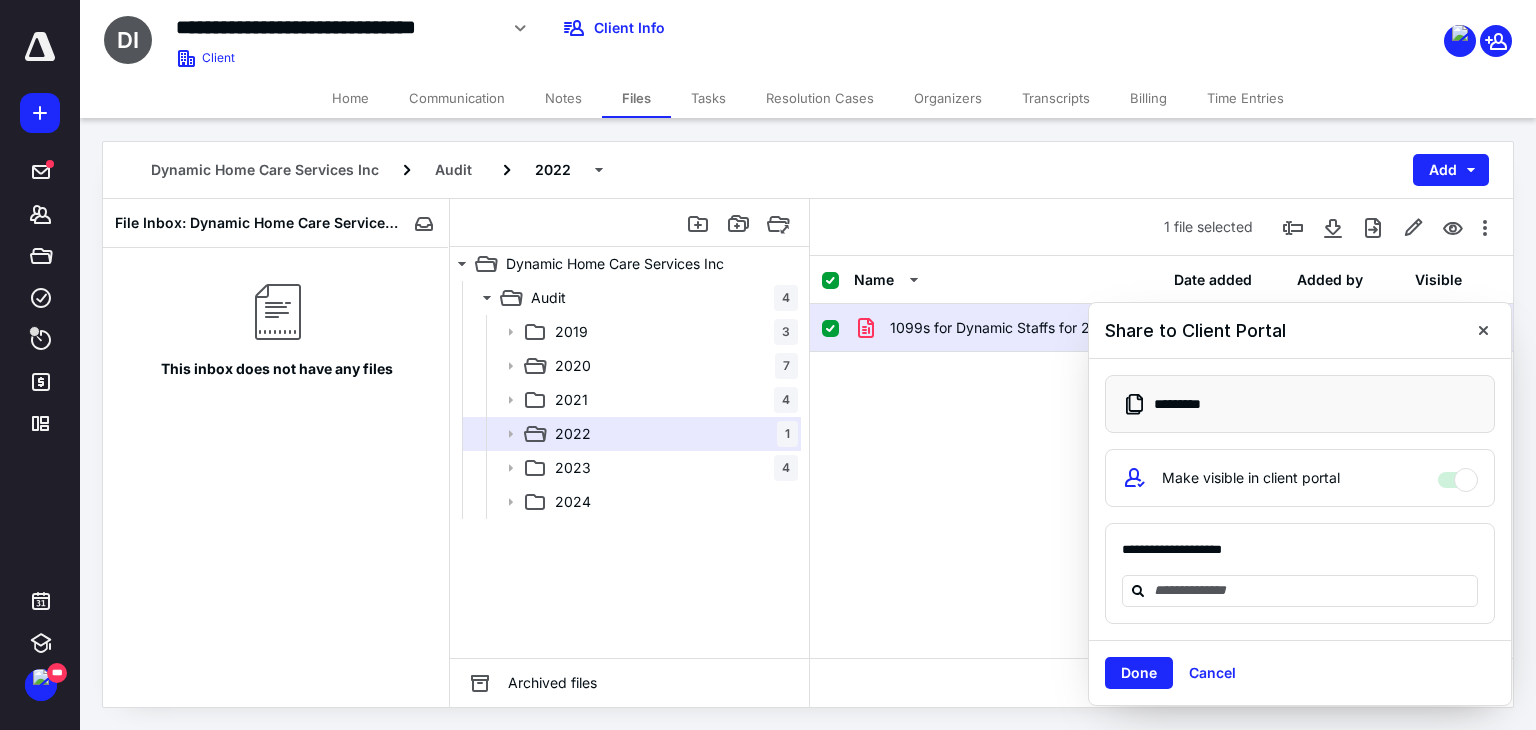 drag, startPoint x: 1478, startPoint y: 334, endPoint x: 1440, endPoint y: 342, distance: 38.832977 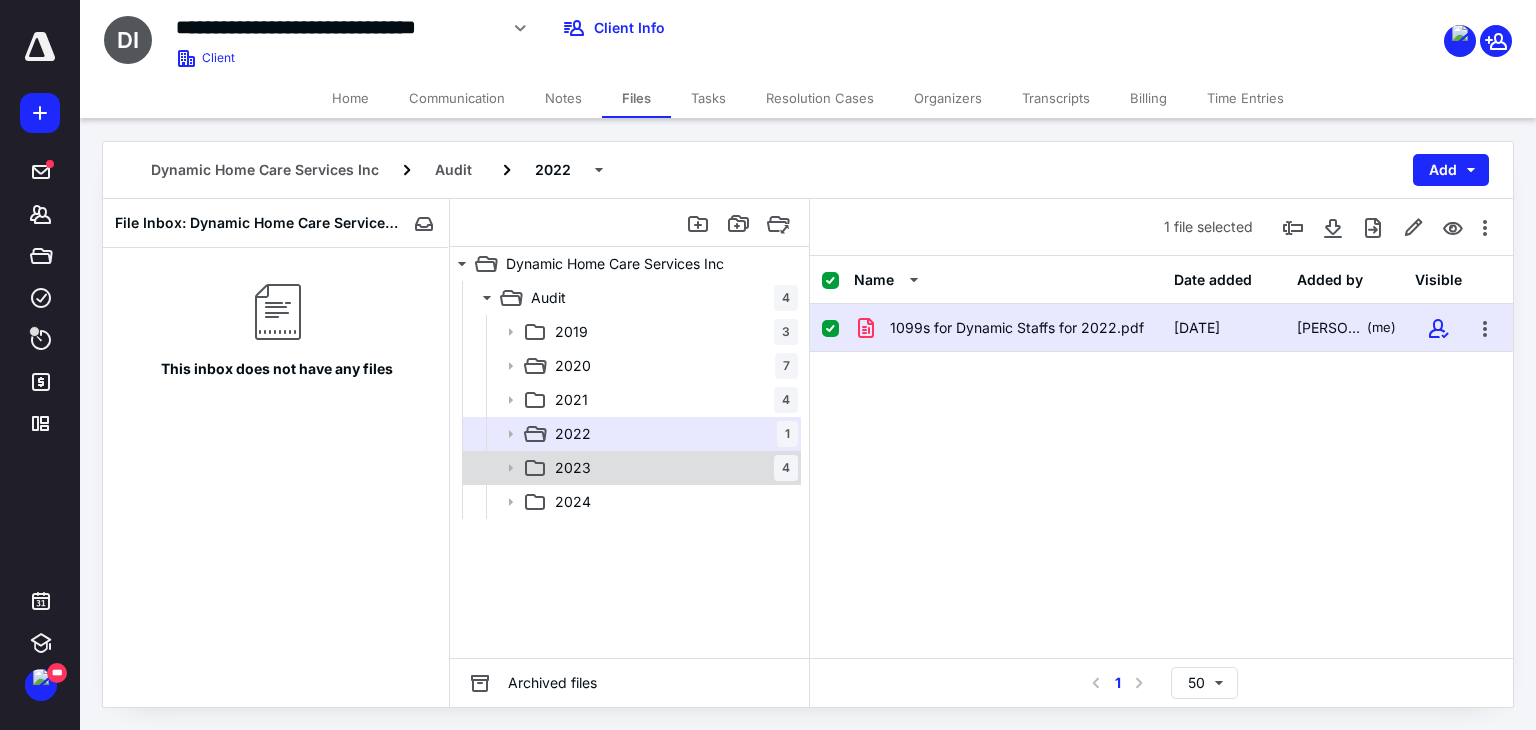 click on "2023 4" at bounding box center (672, 468) 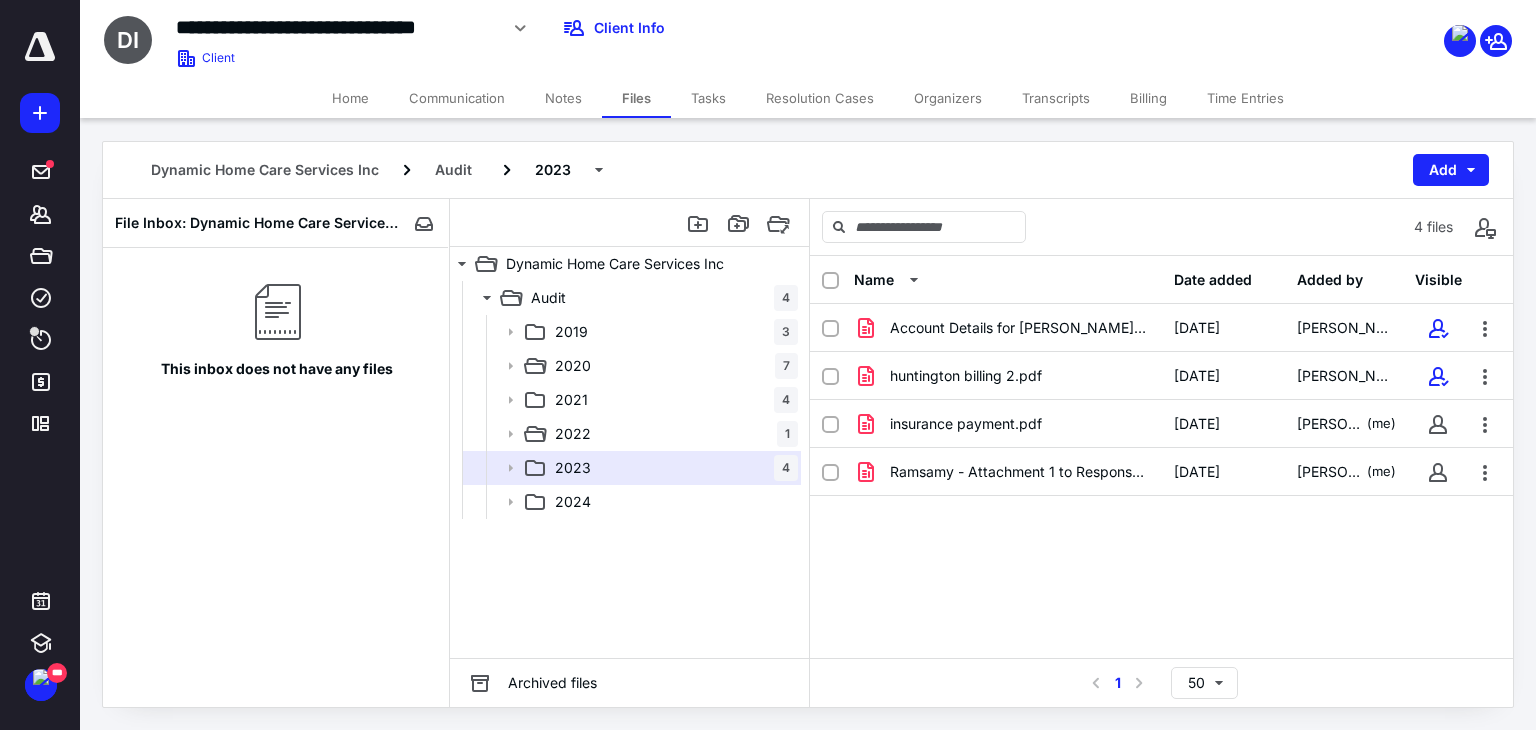 click at bounding box center (1438, 424) 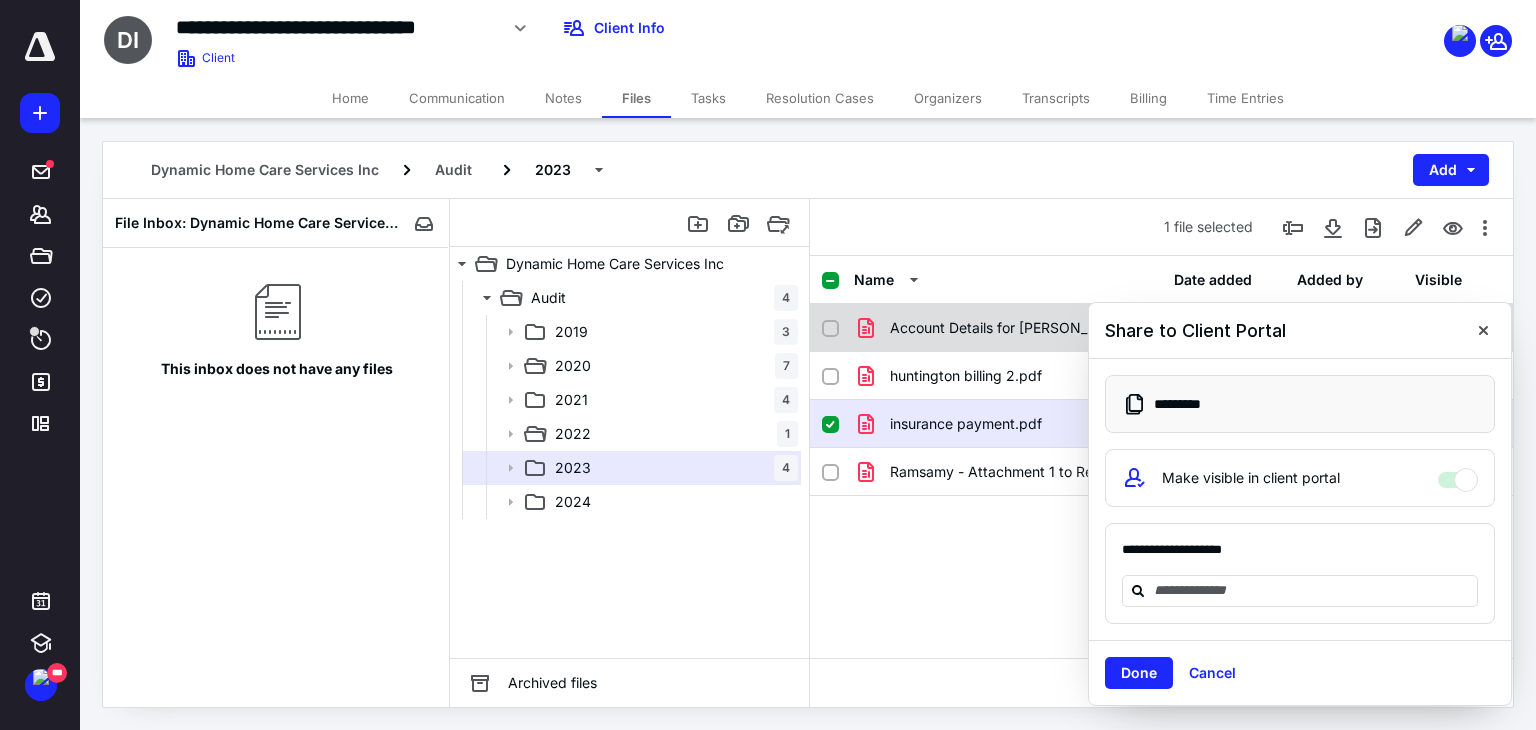 click at bounding box center [1483, 330] 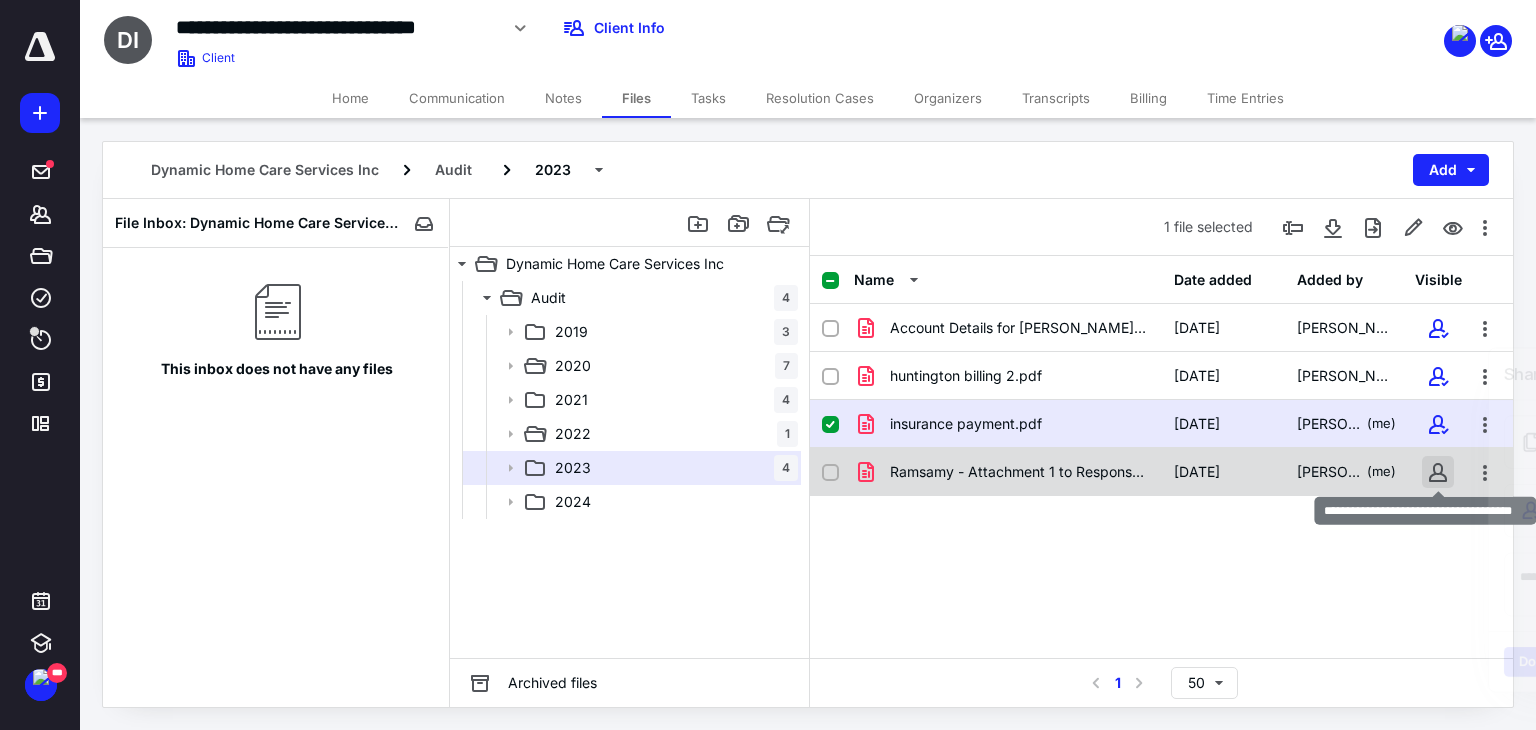 click at bounding box center [1438, 472] 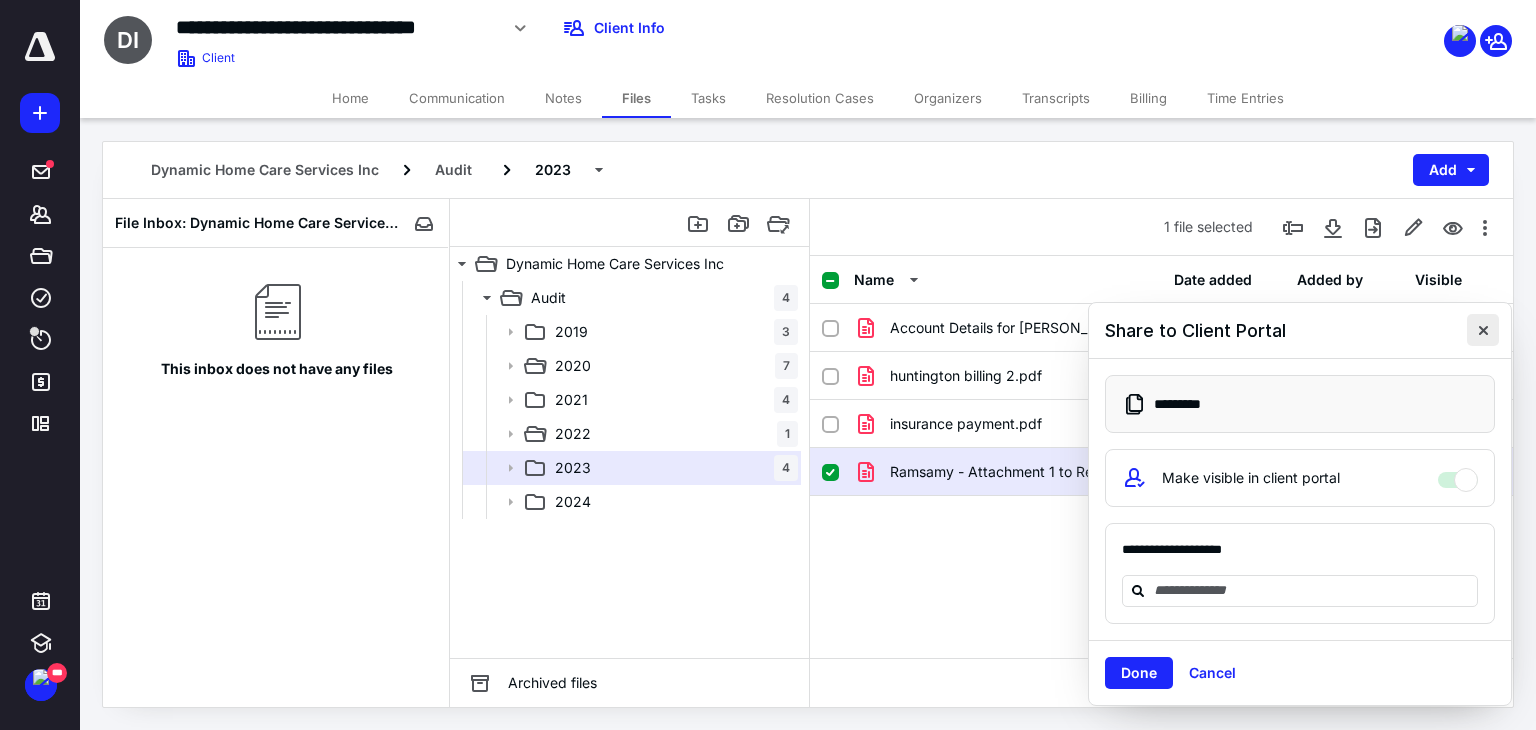 click at bounding box center [1483, 330] 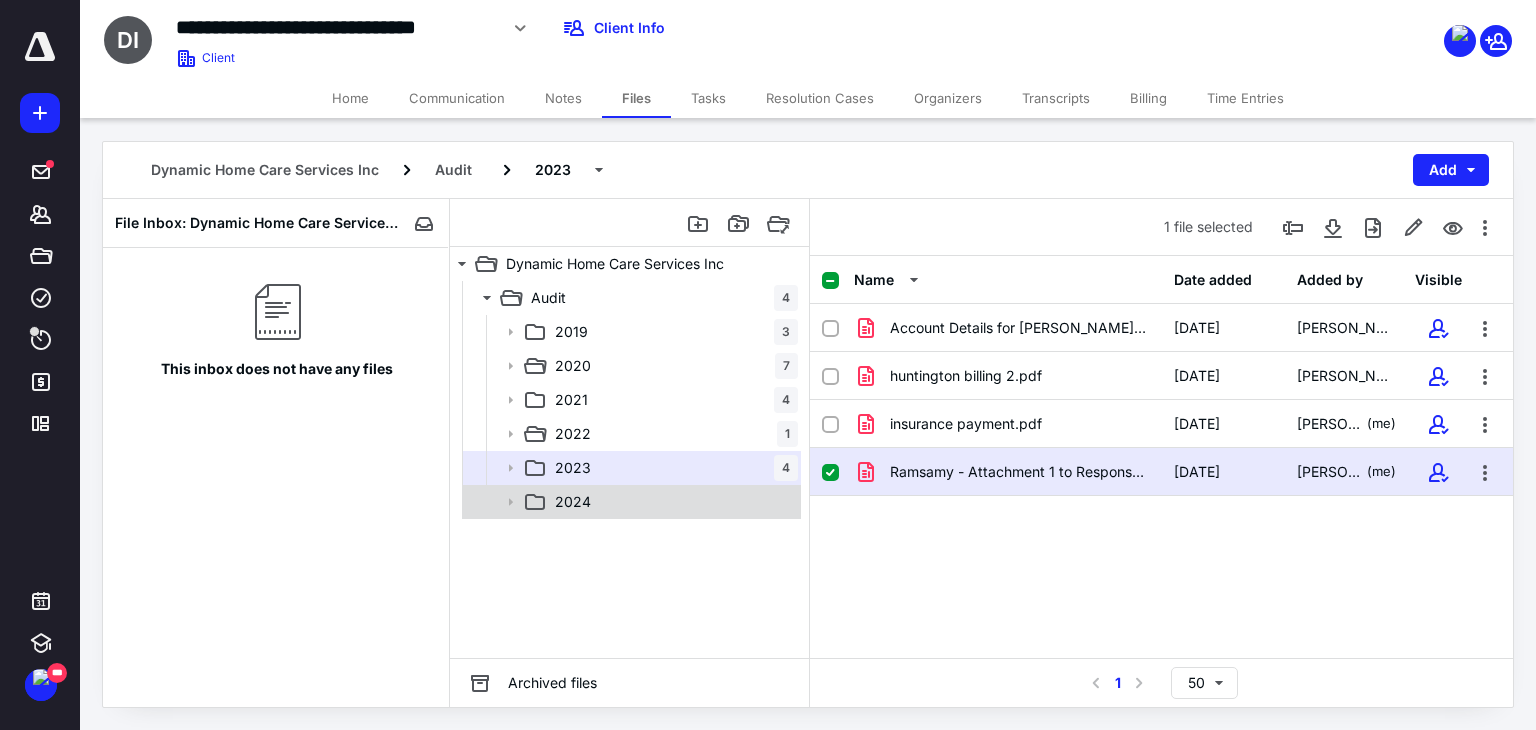 click on "2024" at bounding box center [672, 502] 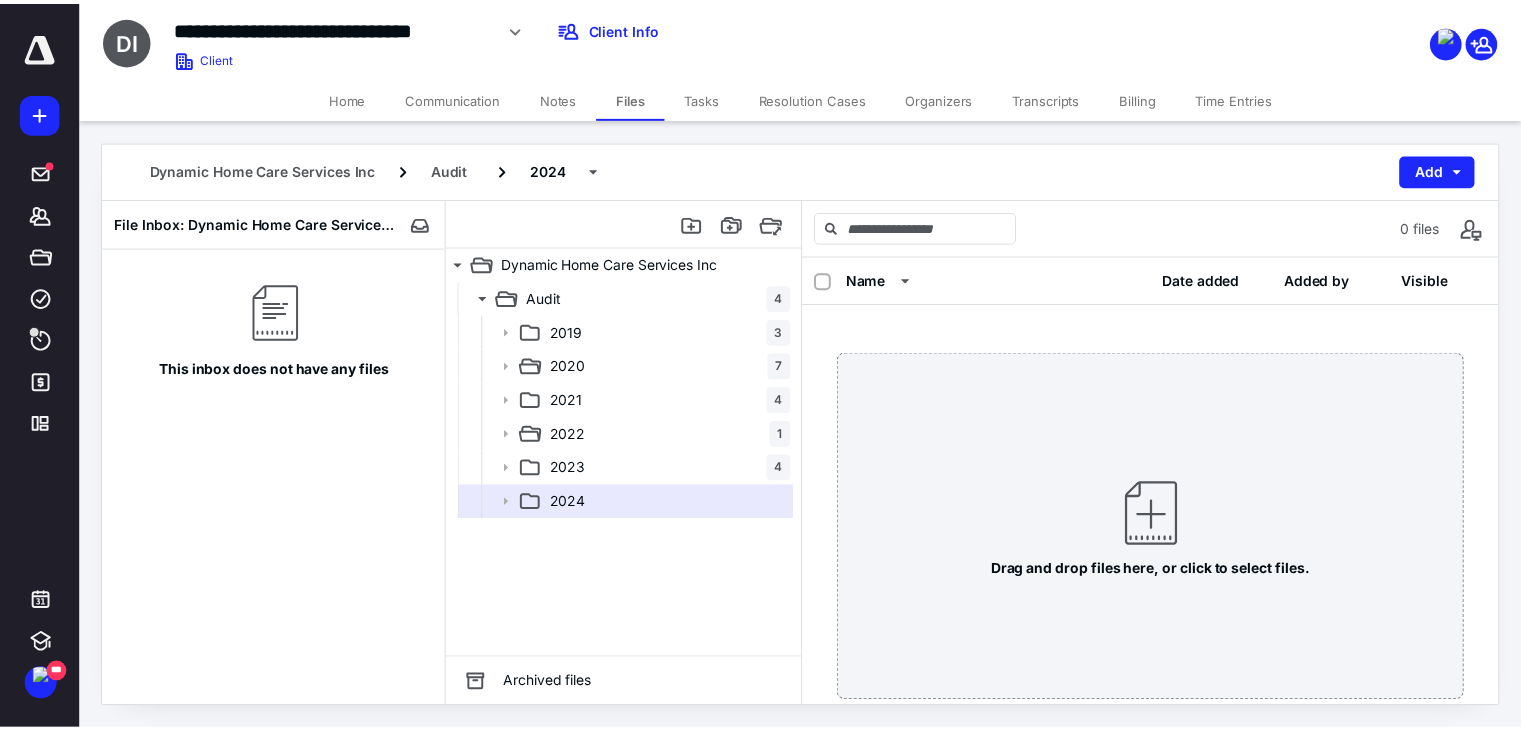scroll, scrollTop: 0, scrollLeft: 0, axis: both 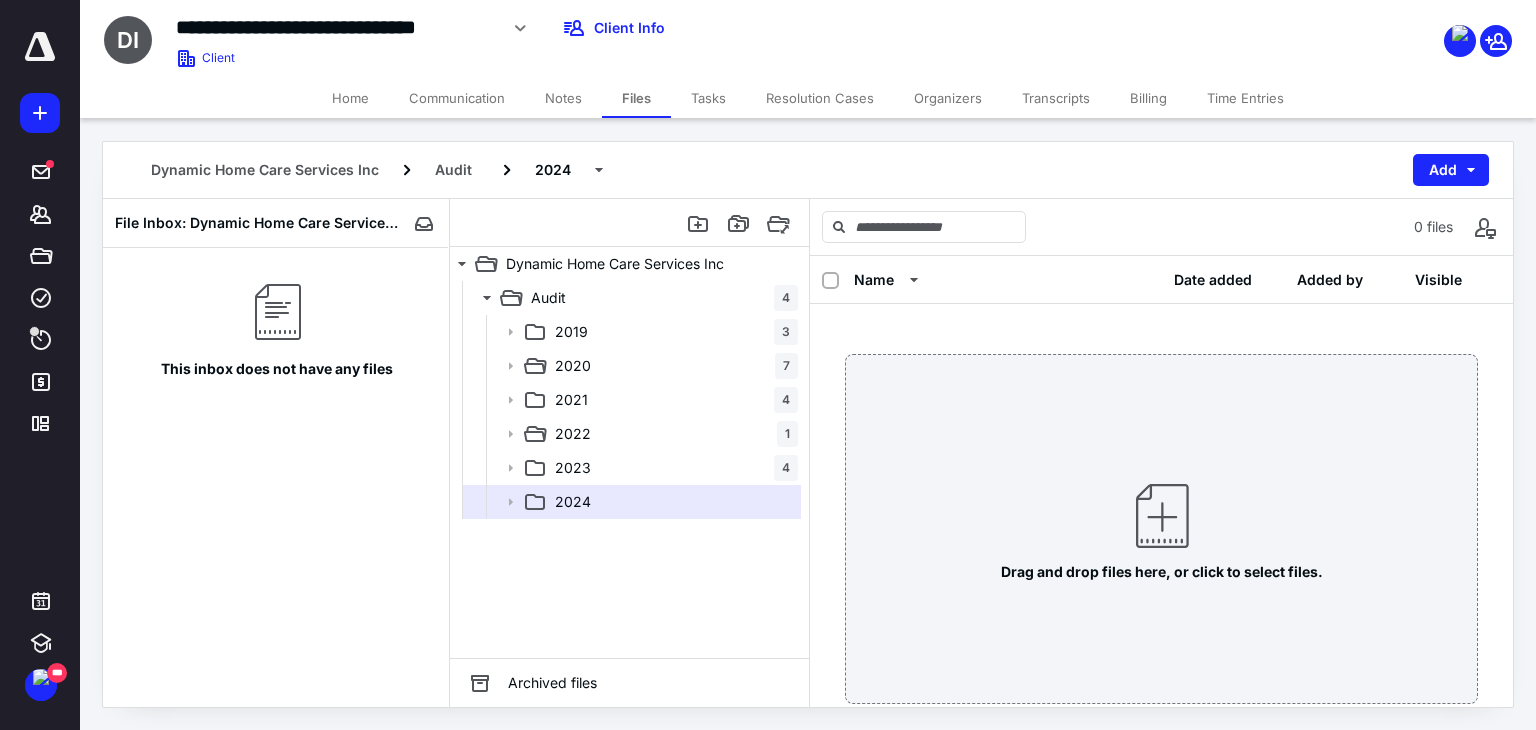 click on "Home" at bounding box center (350, 98) 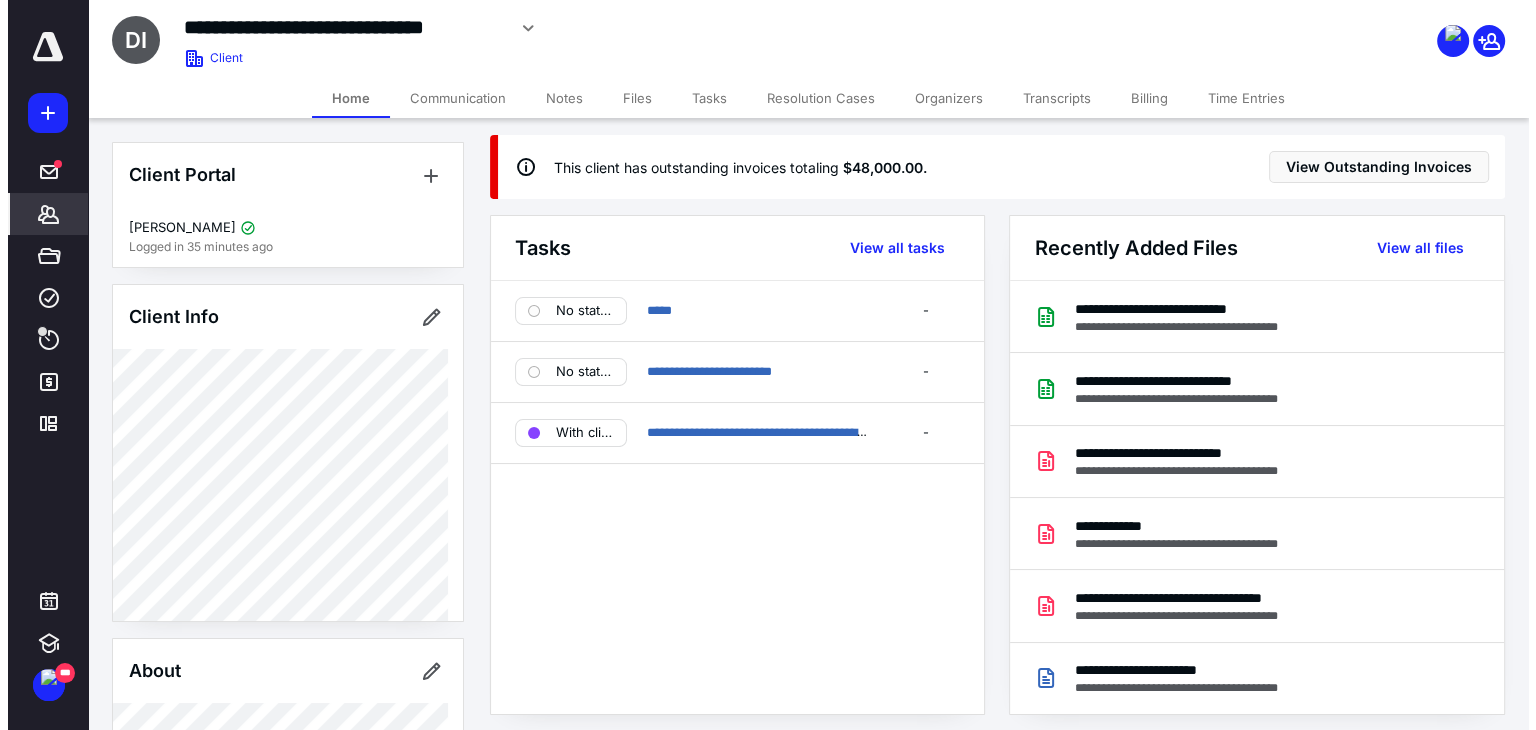 scroll, scrollTop: 0, scrollLeft: 0, axis: both 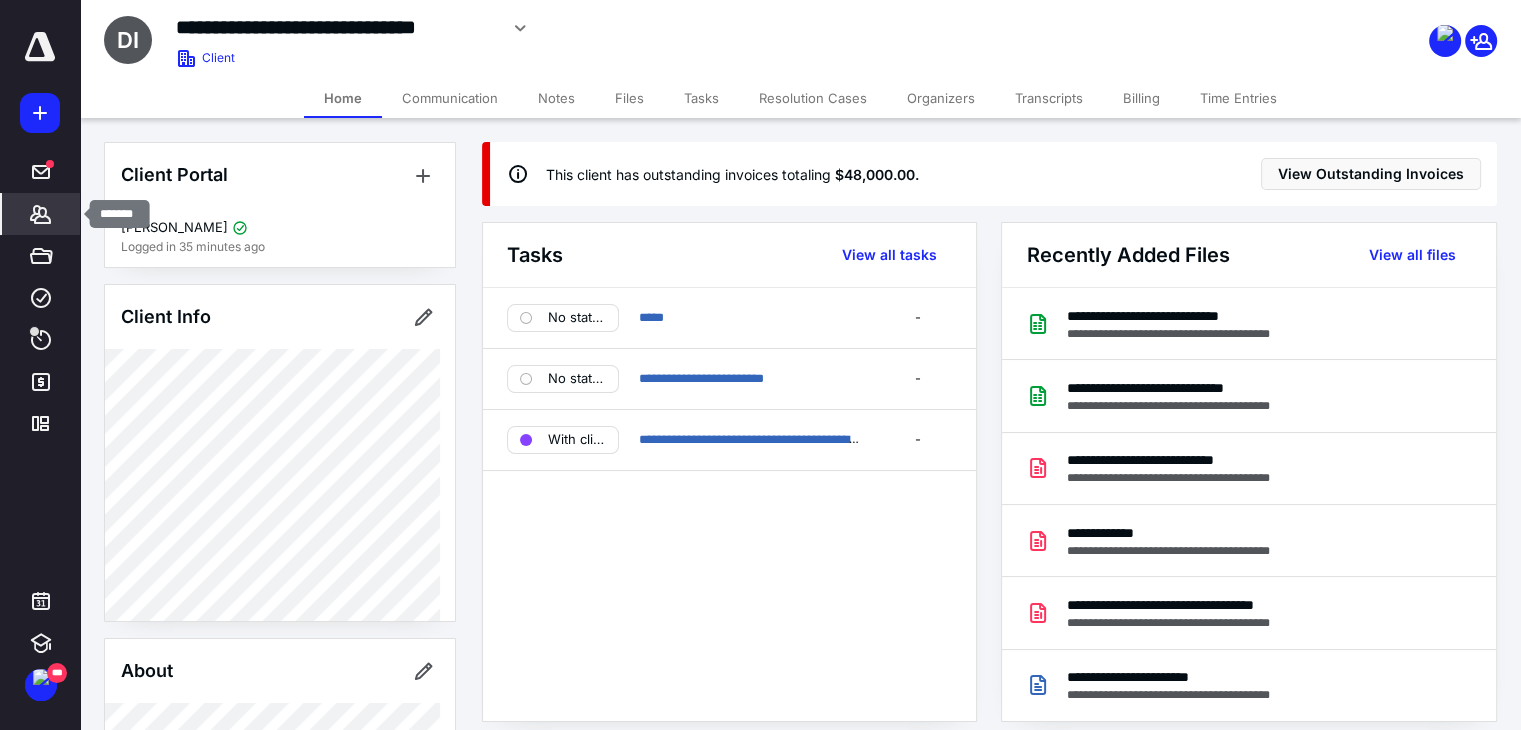 click 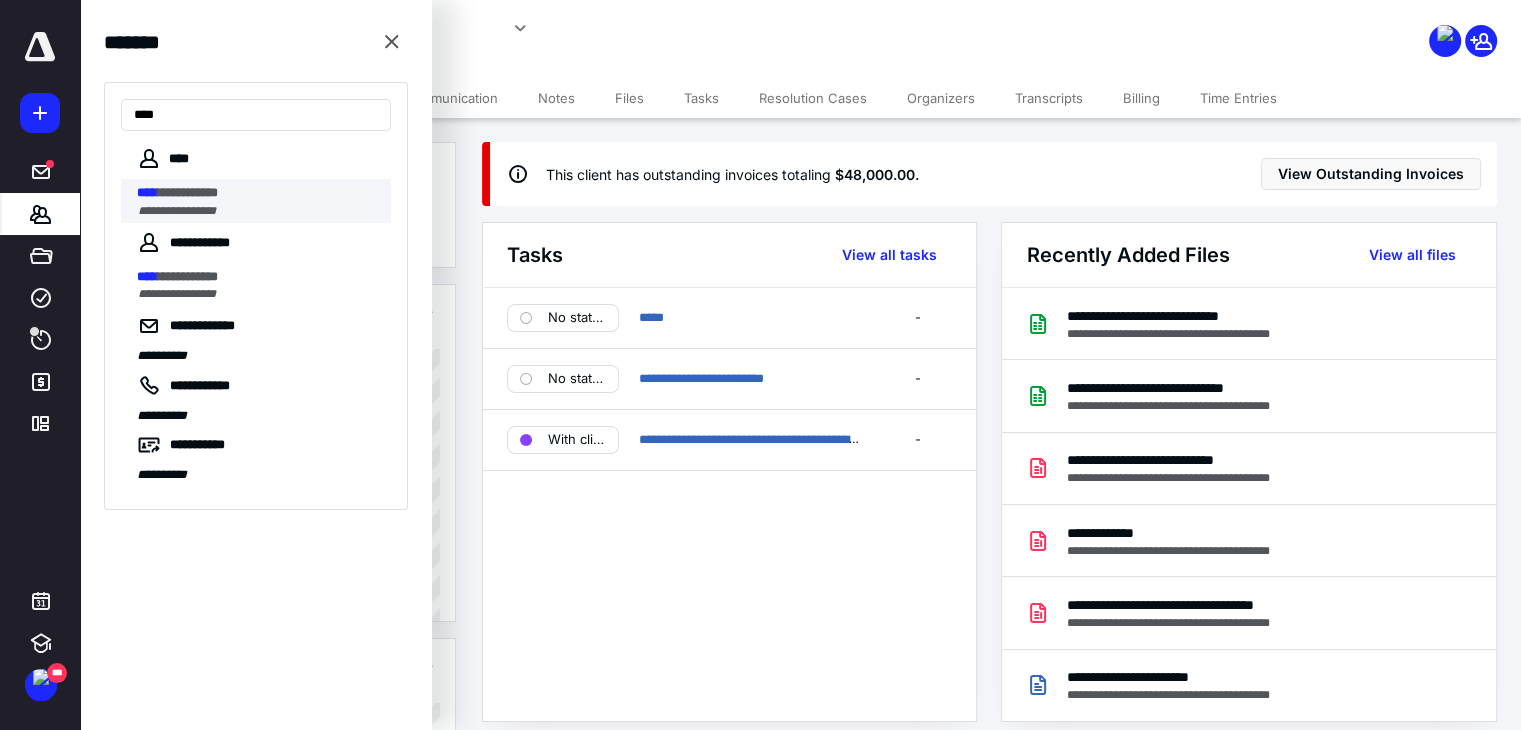 type on "****" 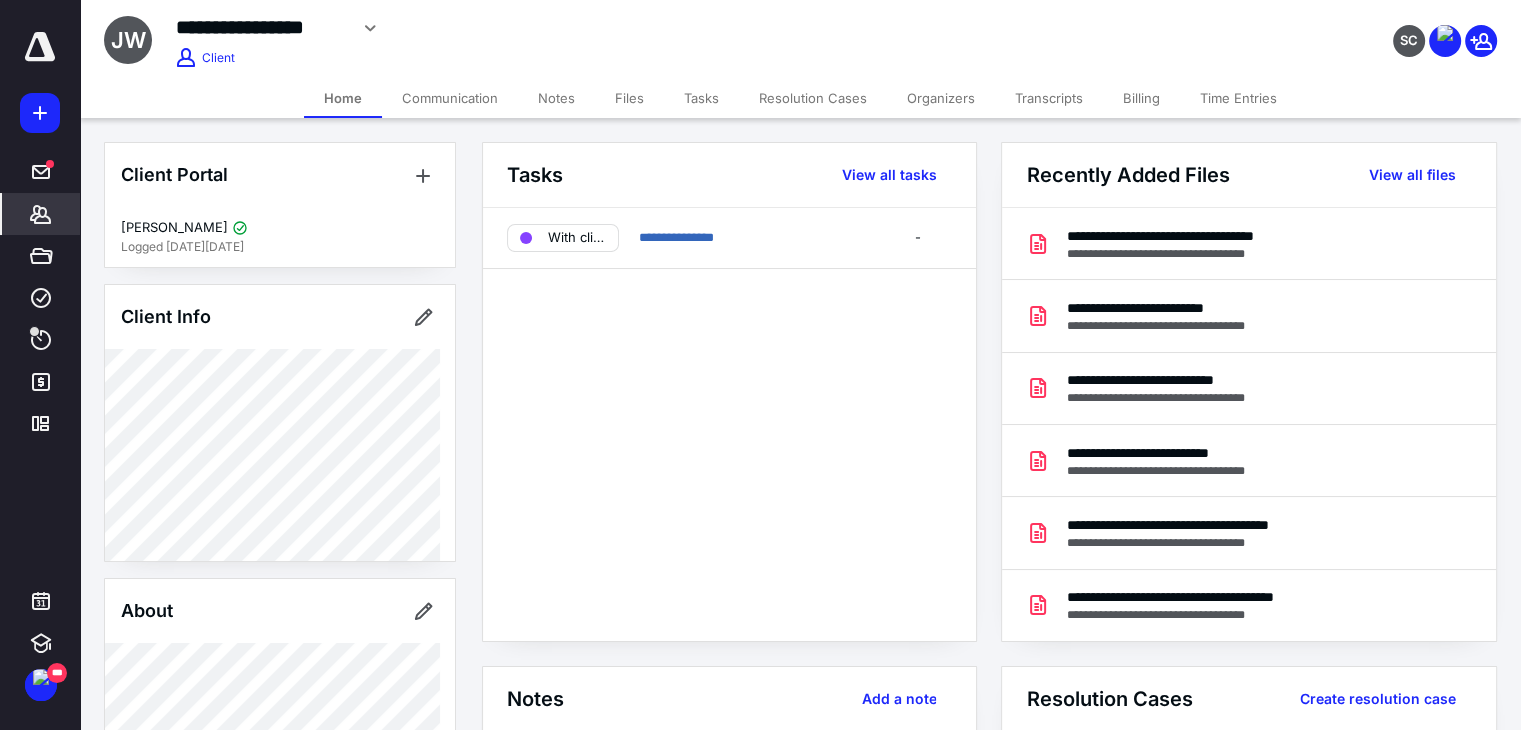 click on "Files" at bounding box center (629, 98) 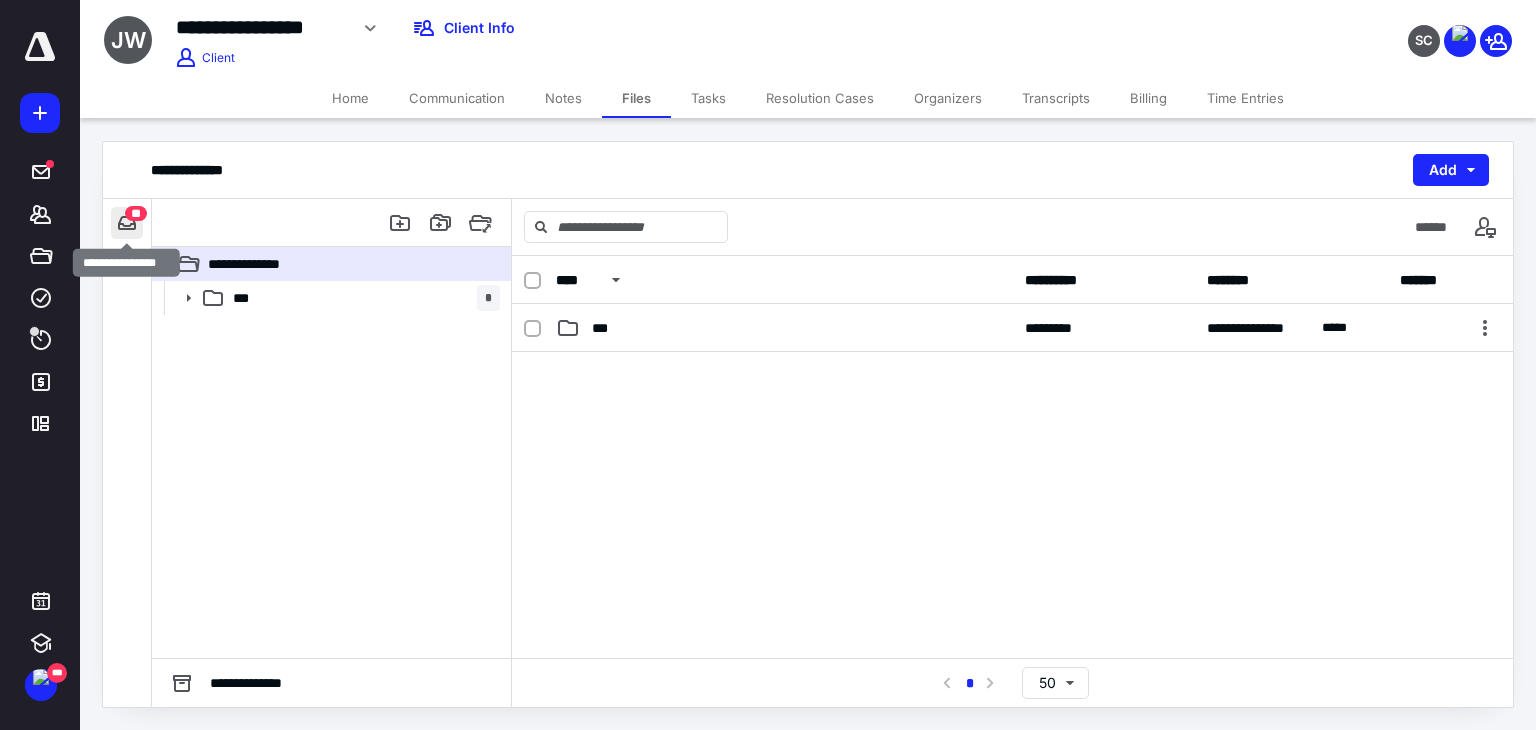 click at bounding box center [127, 223] 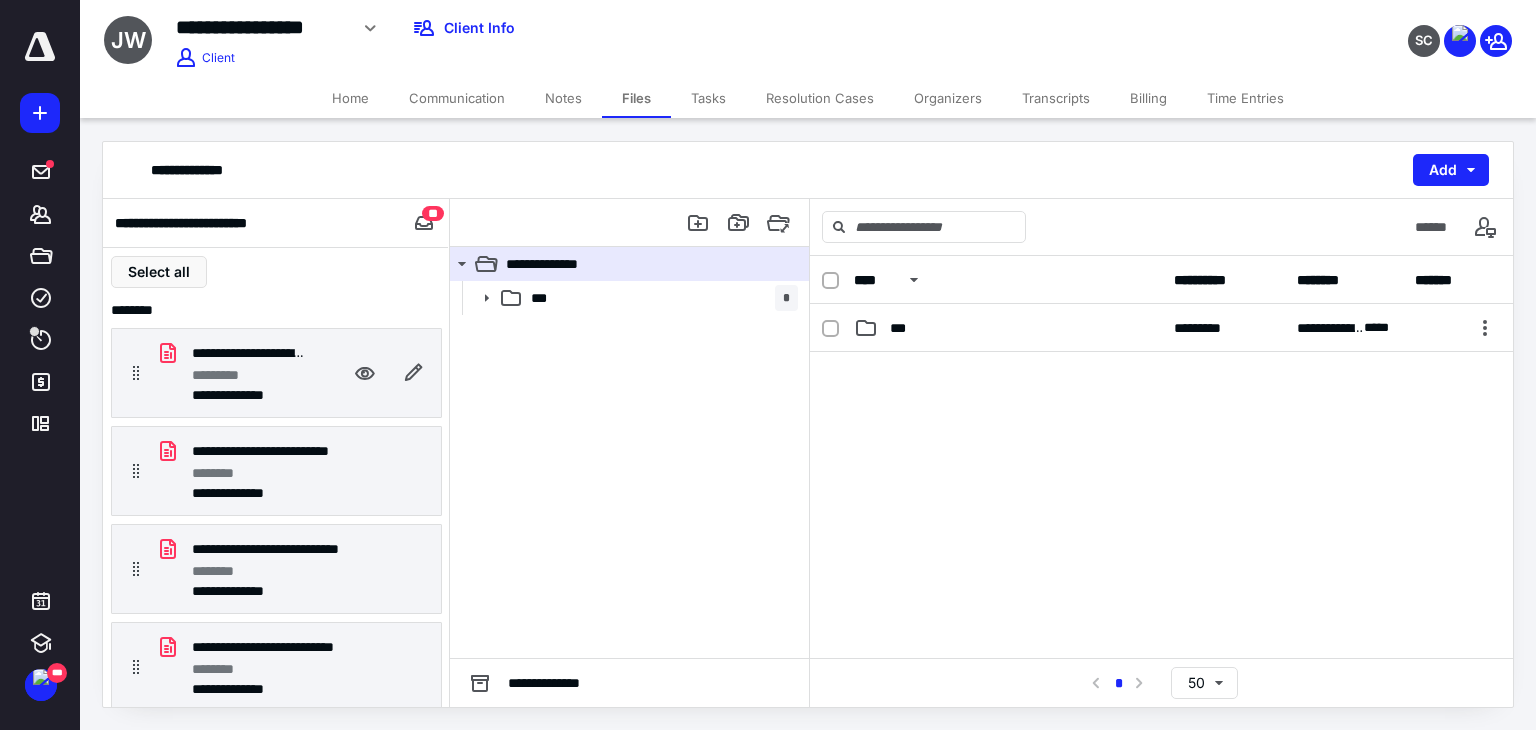 scroll, scrollTop: 122, scrollLeft: 0, axis: vertical 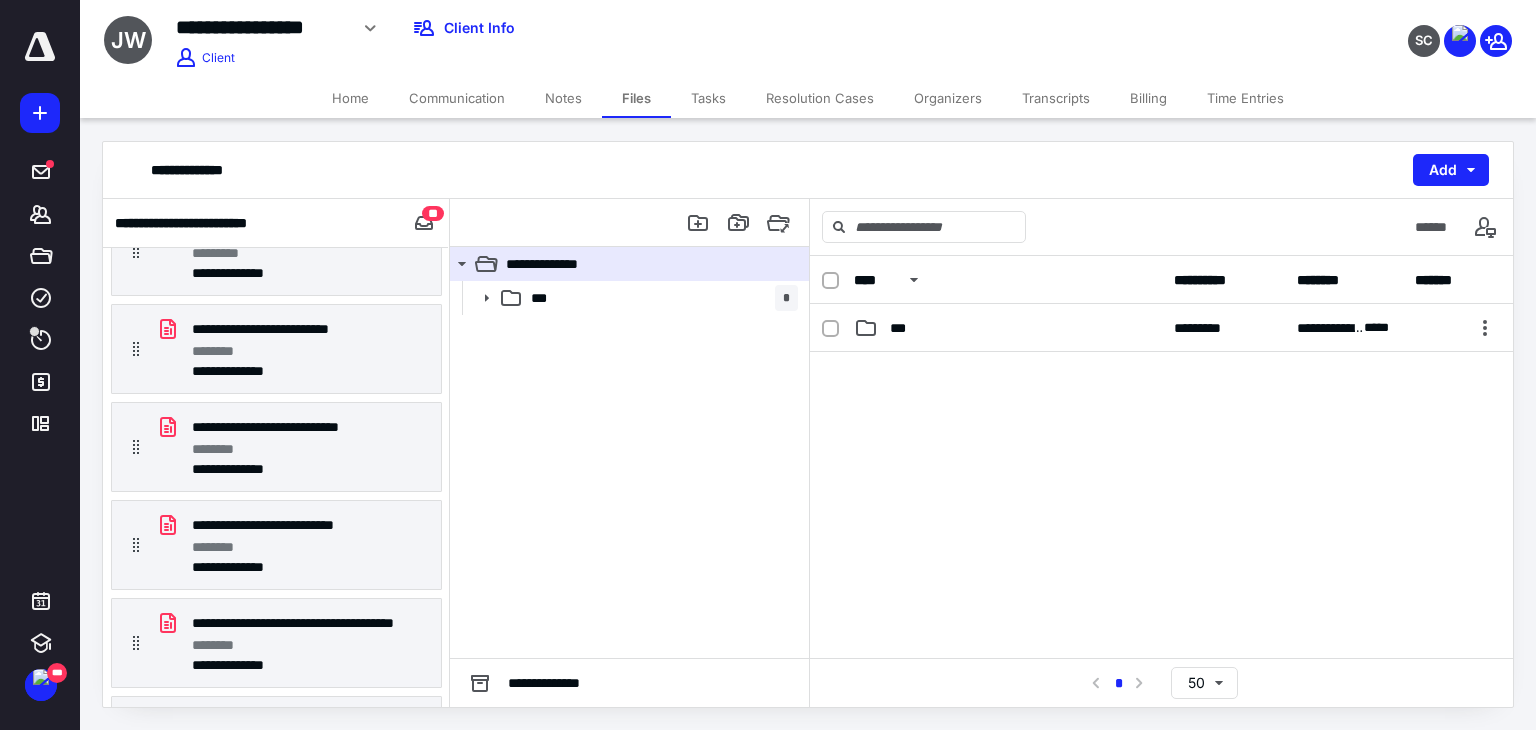 click on "**********" at bounding box center [808, 170] 